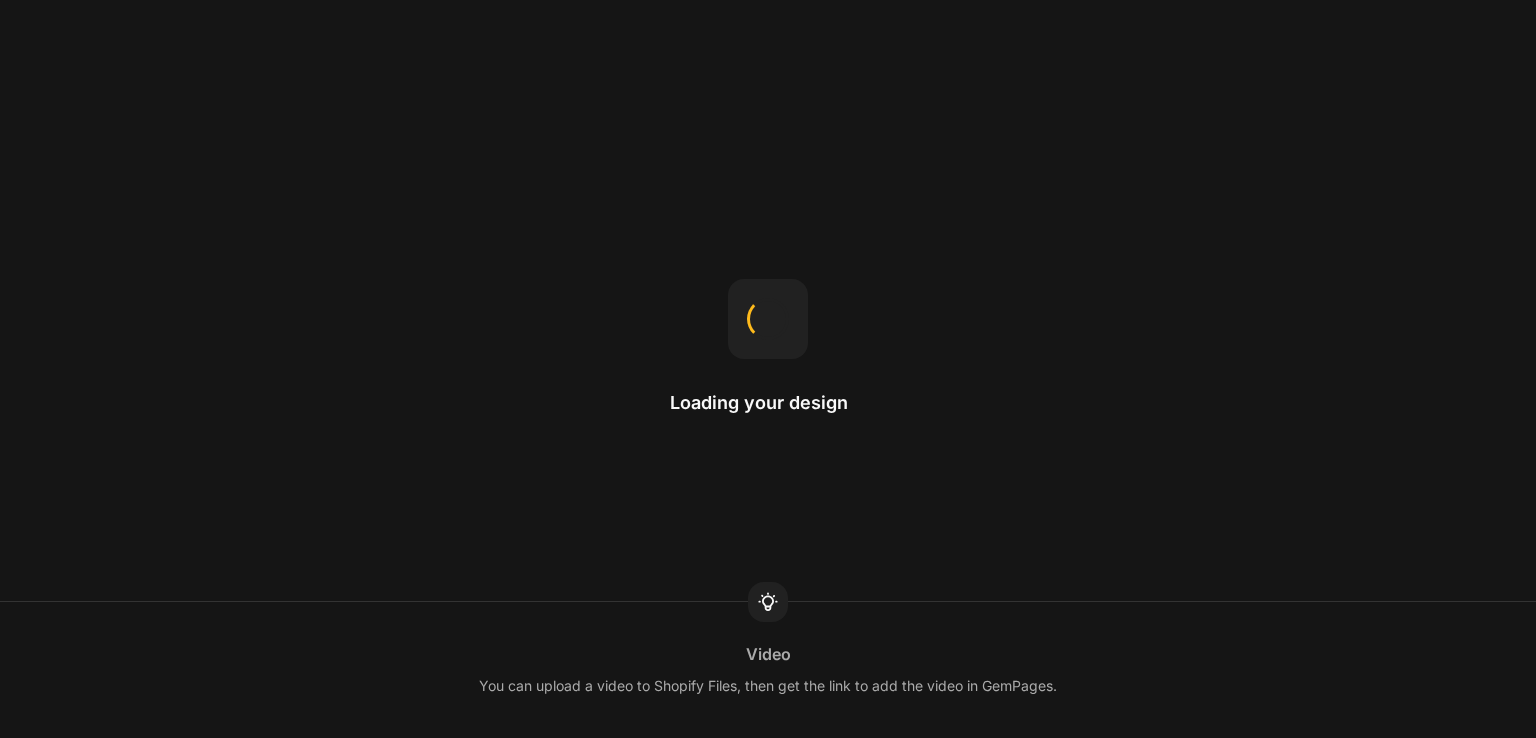 scroll, scrollTop: 0, scrollLeft: 0, axis: both 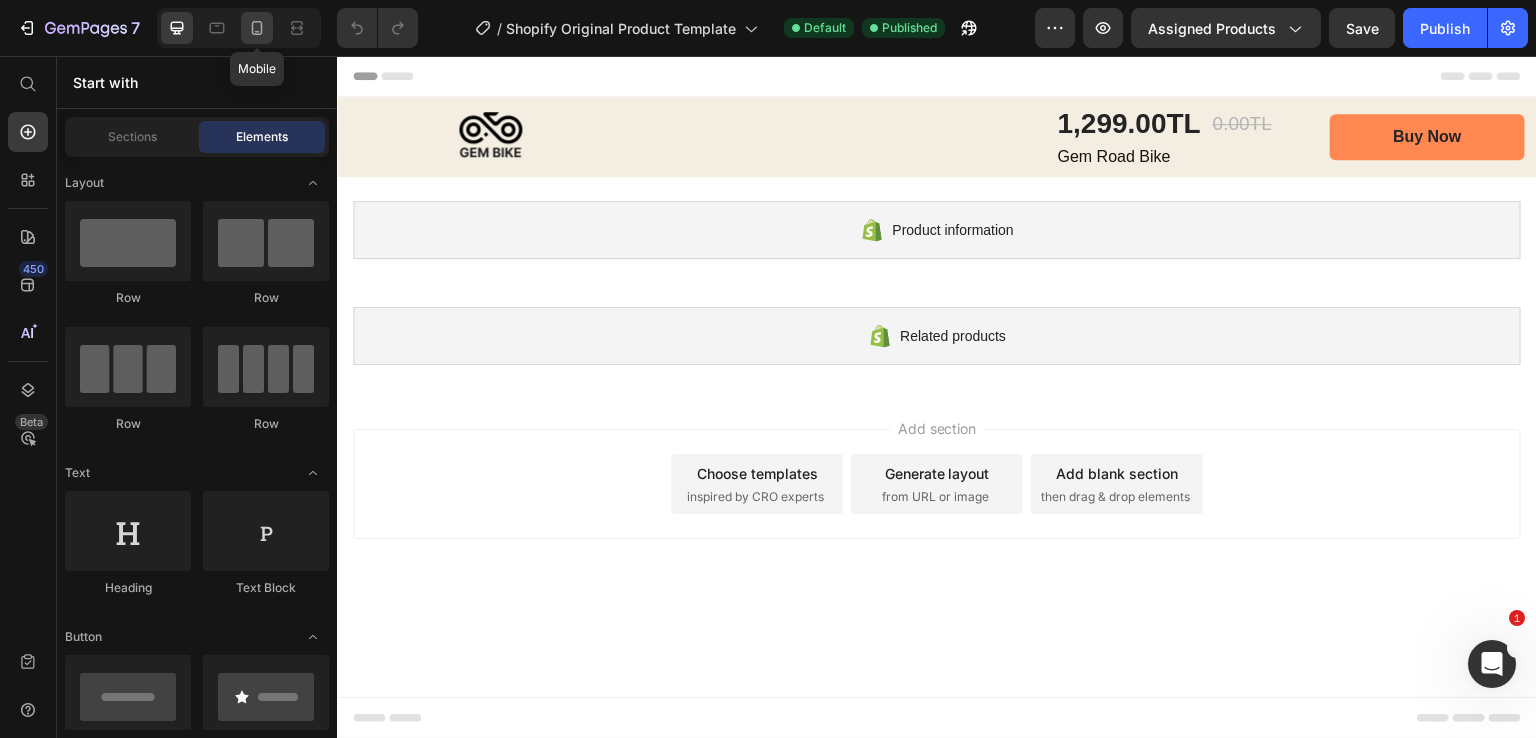 click 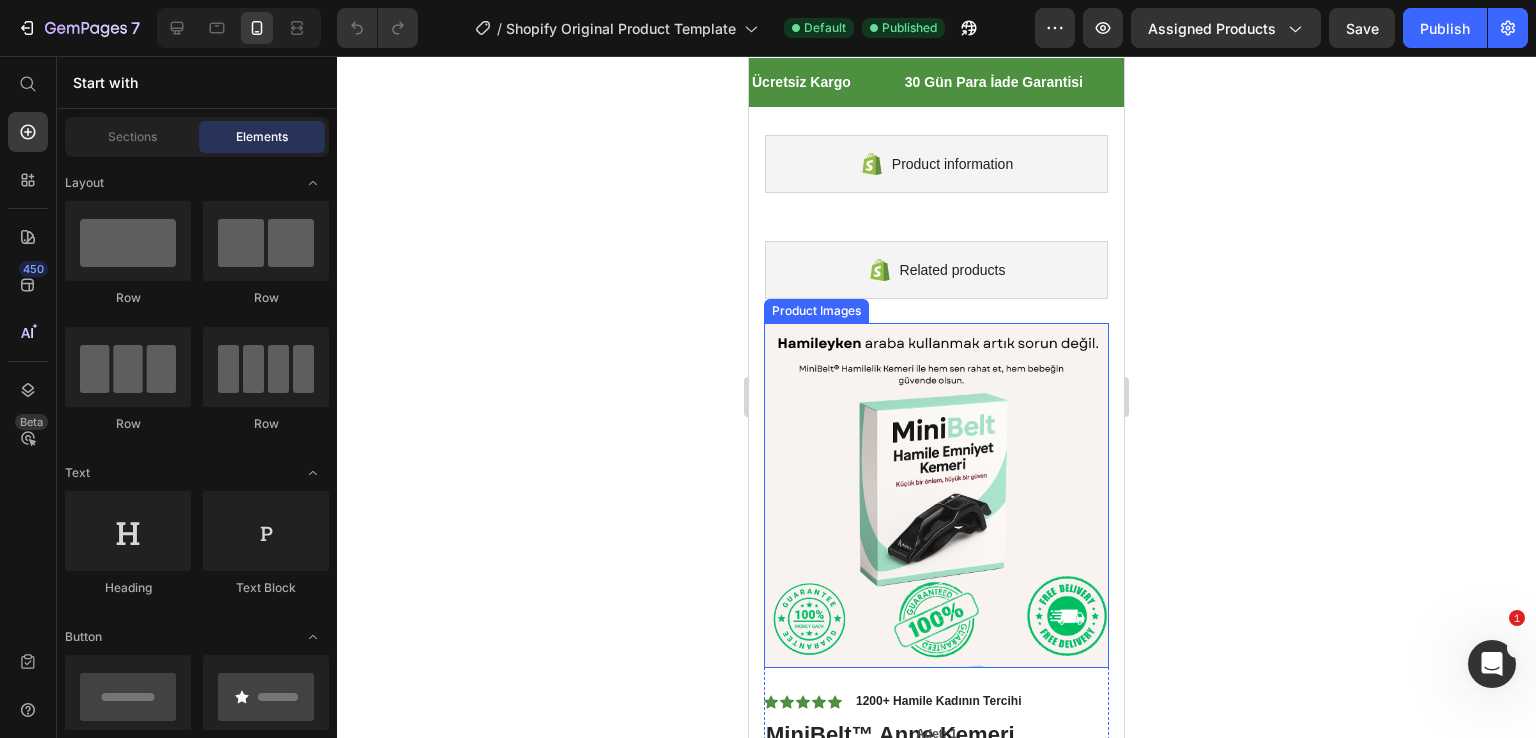 scroll, scrollTop: 0, scrollLeft: 0, axis: both 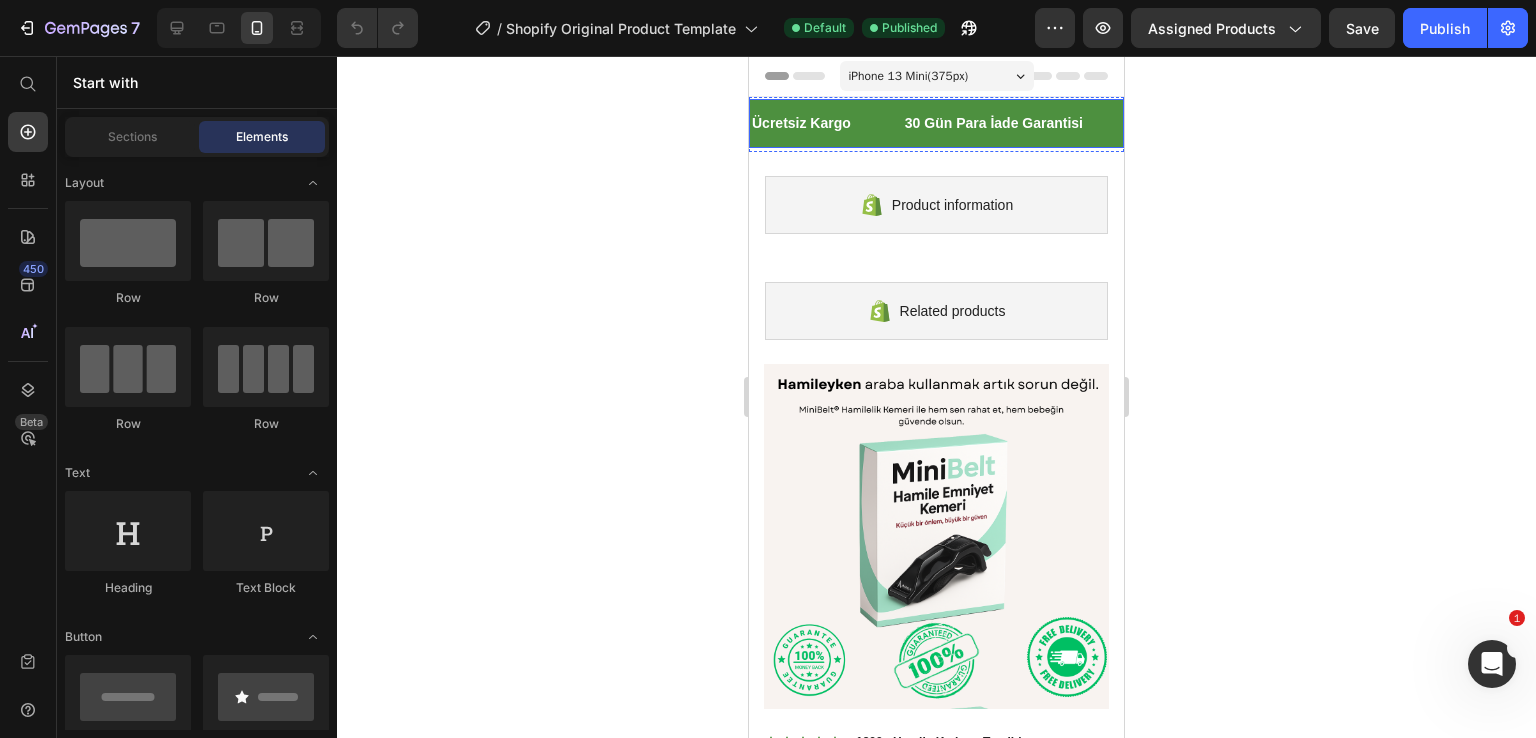 click on "Ücretsiz Kargo Text" at bounding box center (826, 123) 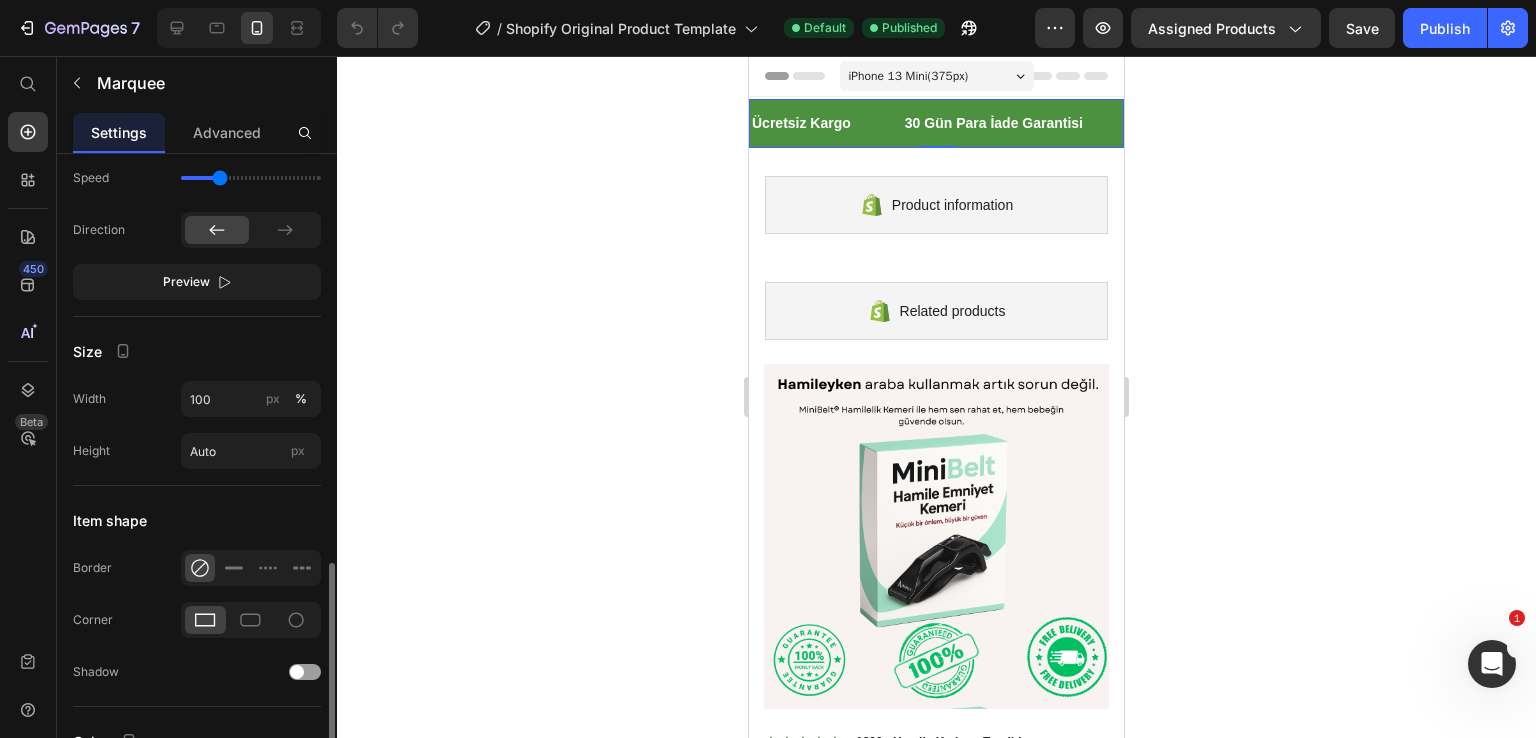 scroll, scrollTop: 811, scrollLeft: 0, axis: vertical 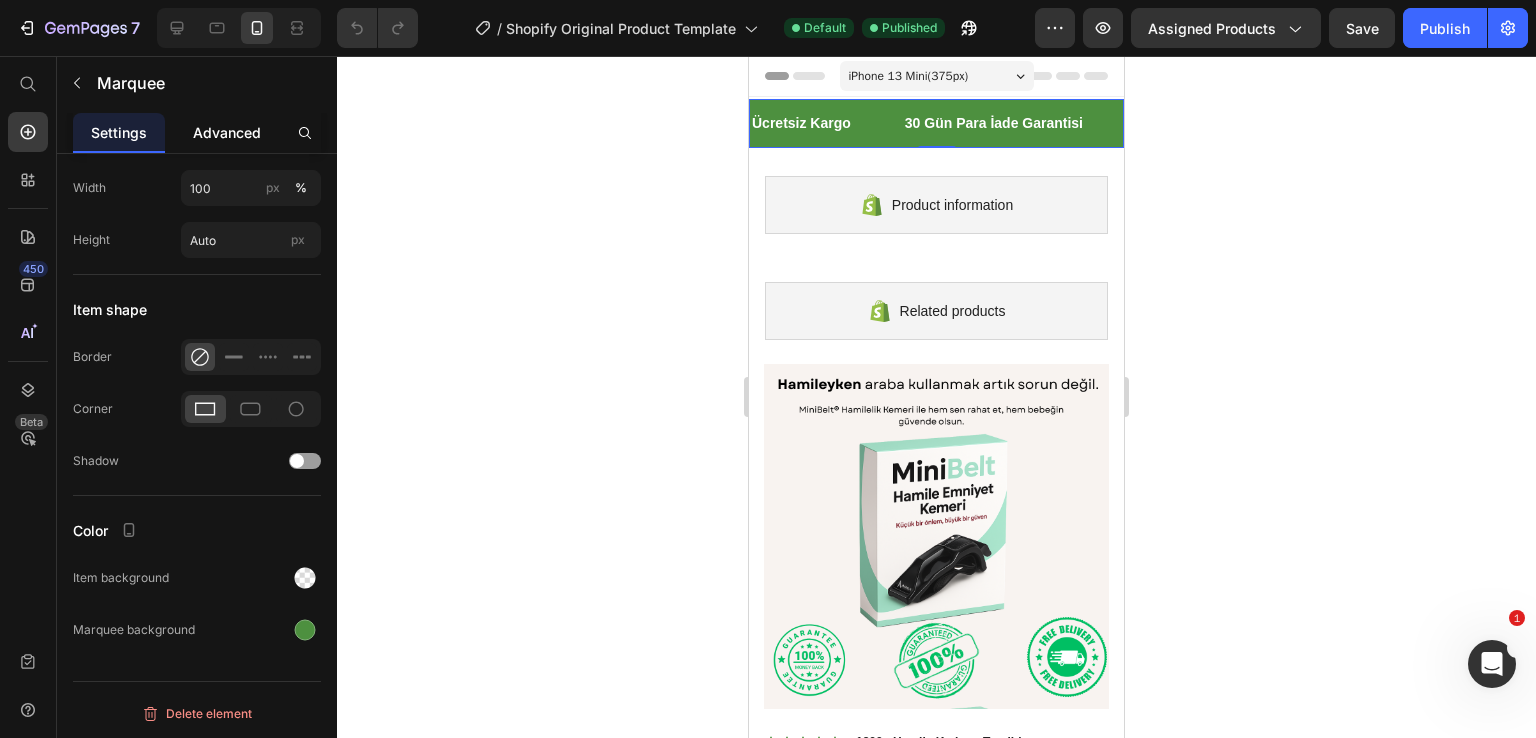 click on "Advanced" at bounding box center [227, 132] 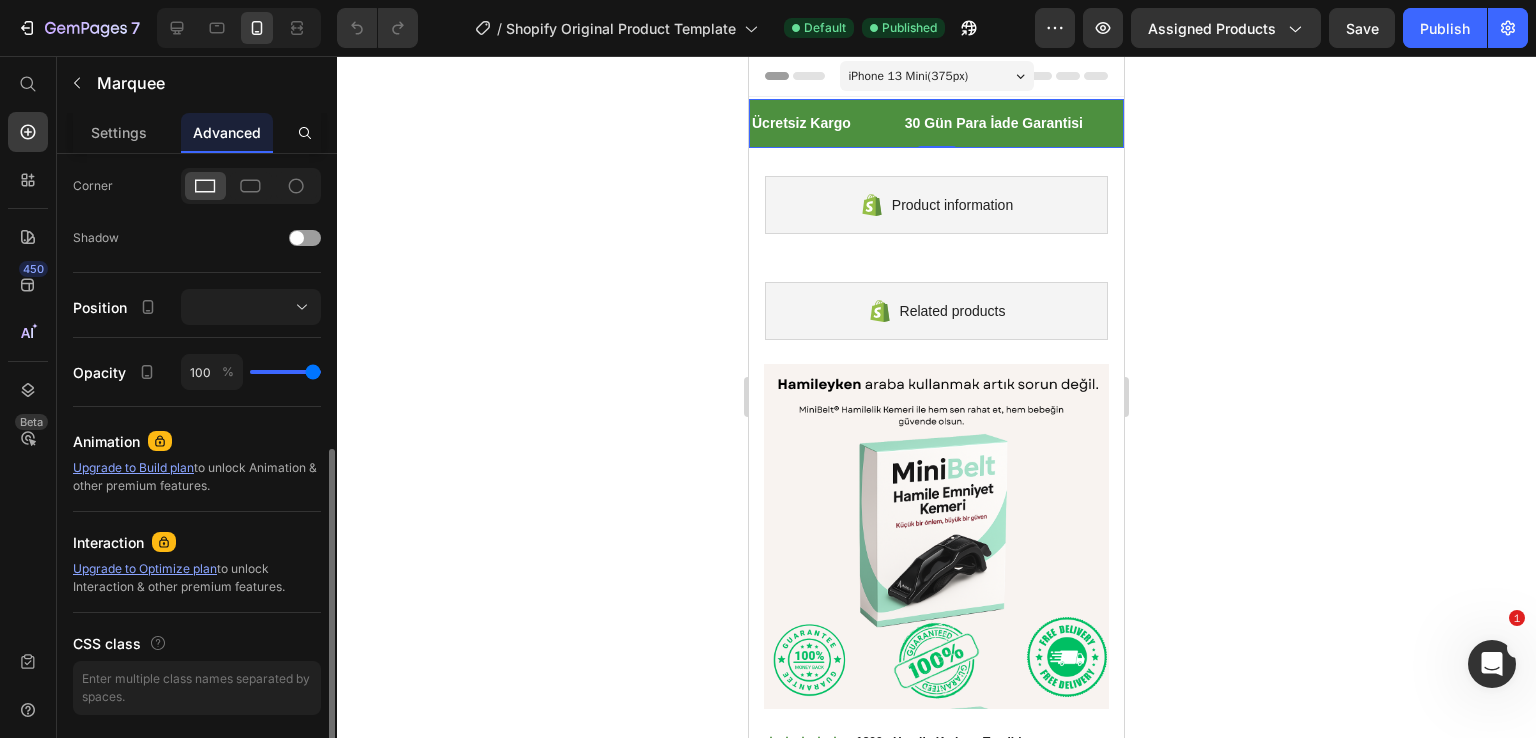 scroll, scrollTop: 662, scrollLeft: 0, axis: vertical 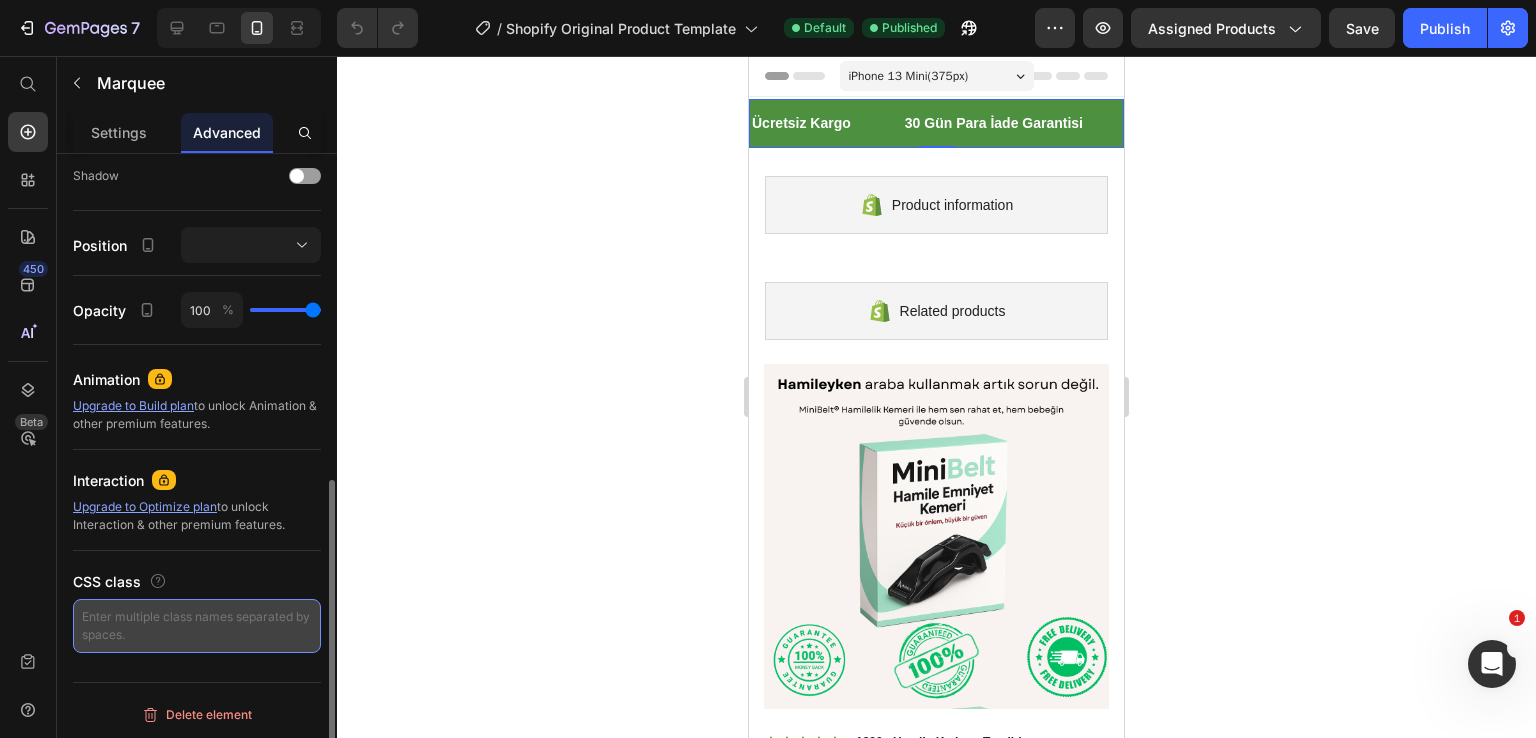 click at bounding box center (197, 626) 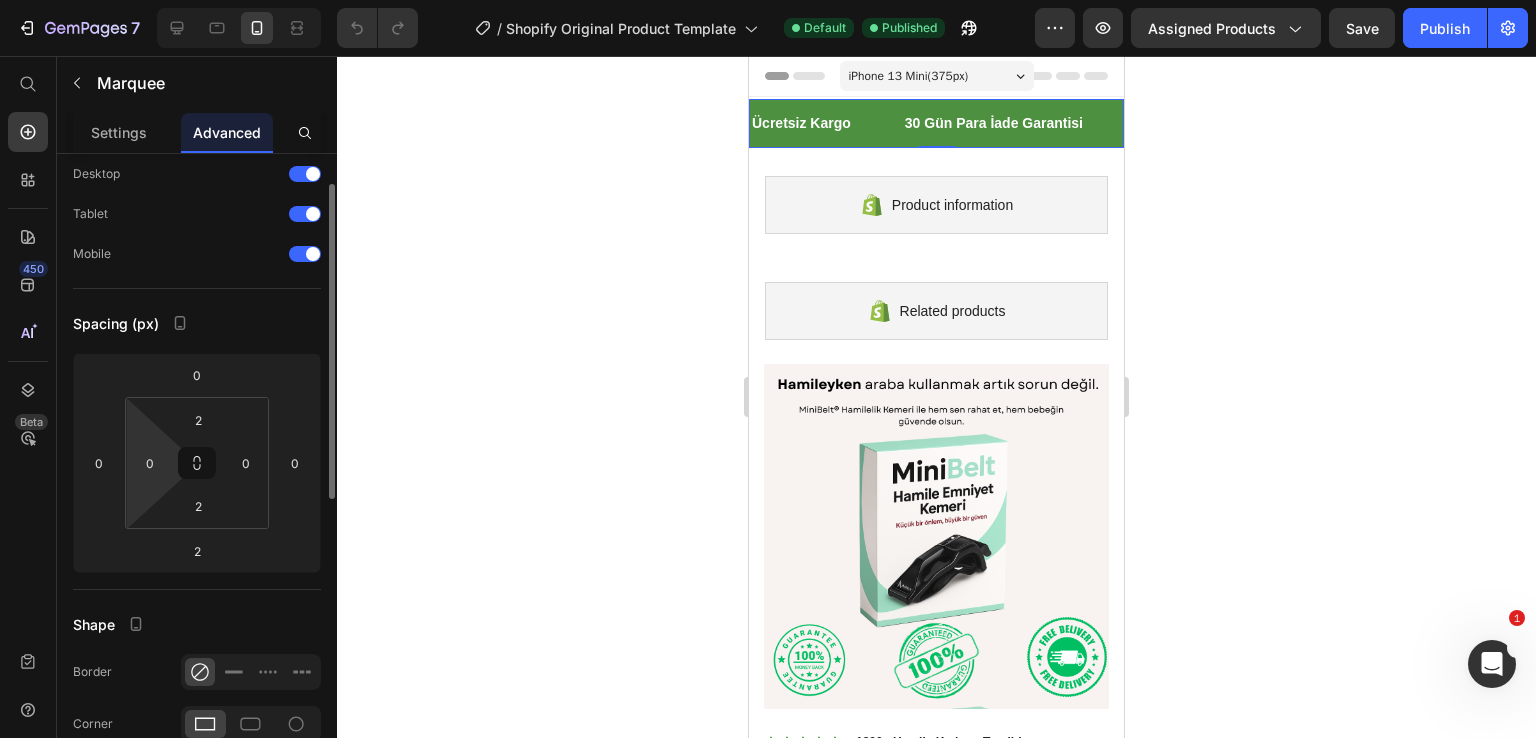 scroll, scrollTop: 0, scrollLeft: 0, axis: both 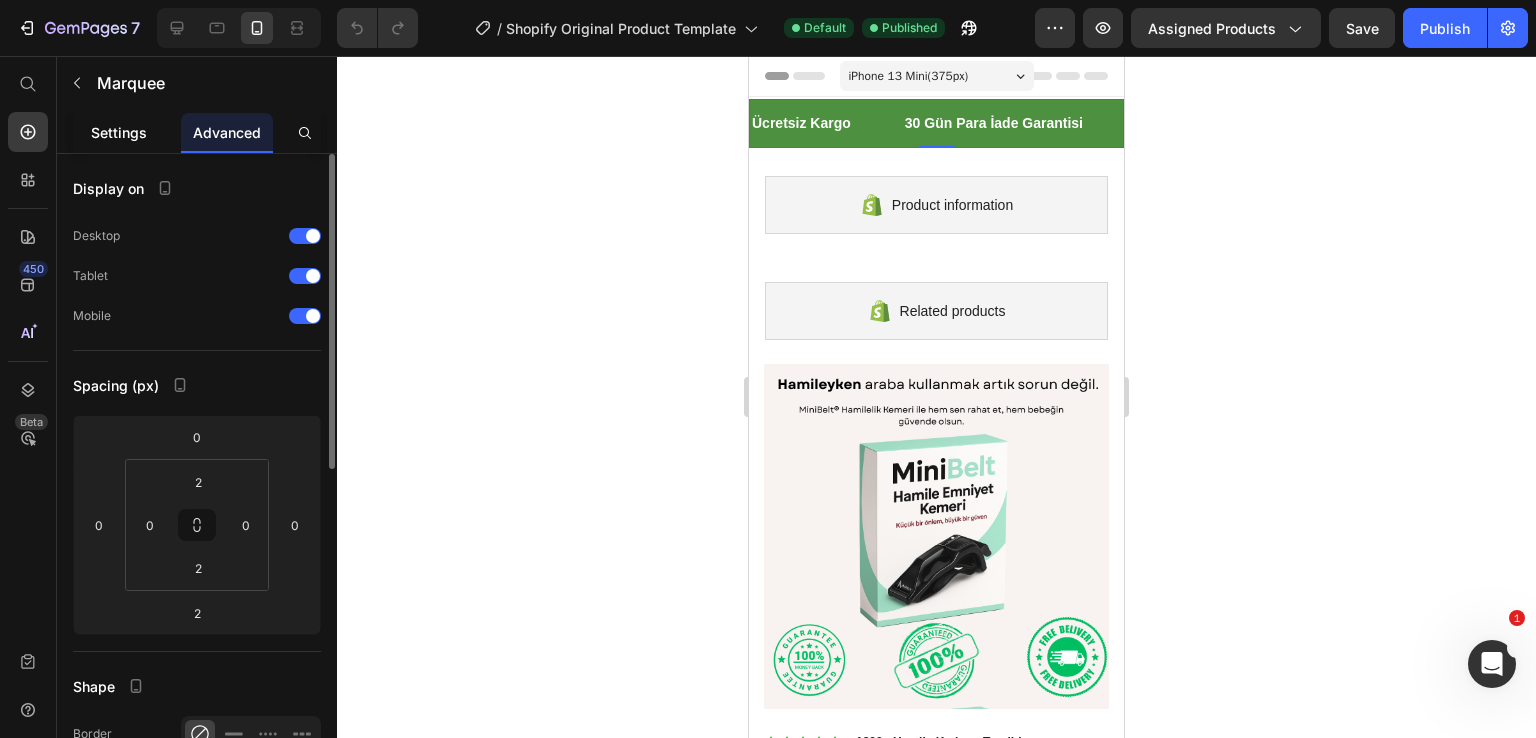 click on "Settings" at bounding box center [119, 132] 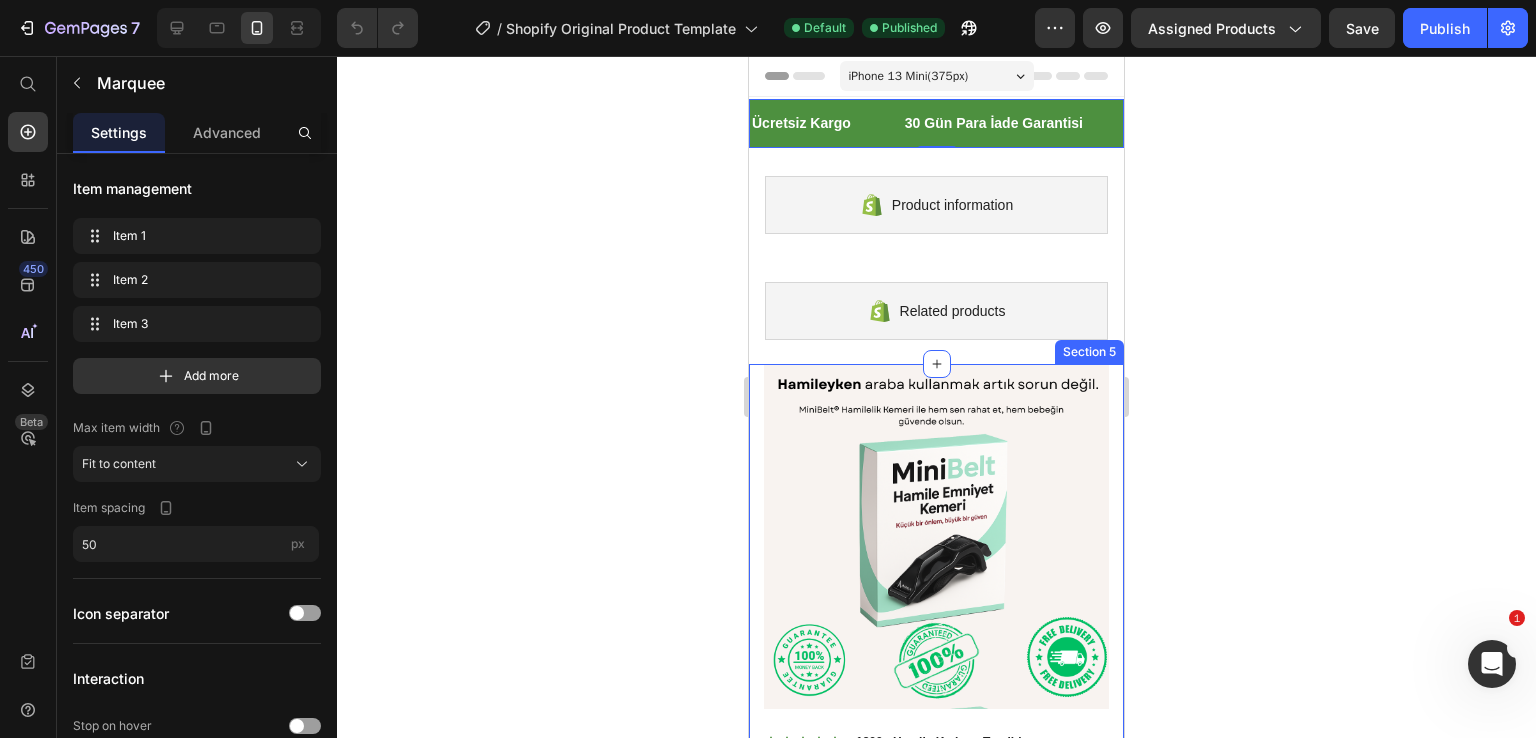 click on "Product Images Icon Icon Icon Icon Icon Icon List 1200+ Hamile Kadının Tercihi Text Block Row MiniBelt™ Anne Kemeri Product Title Hamilelikte Özgür Yolculukların Anahtarı. Text Block Row Kullanımı Ne Sağlar? Heading Row Image Adet: 1 1 1 2 2 3 3 Product Variants & Swatches
Sepete Ekle Add to Cart
Icon Stoklar Sınırlı: Bebeğinizin Güvenliği İçin Şimdi Harekete Geçin. Stock Counter Row Image Image Image Image Image Row Image Ücretsiz Kargo Text Block Image 30 Gün Para İade Garantisi Text Block Image 7/24 Canlı Destek Text Block Row Row Product Section 5" at bounding box center (936, 764) 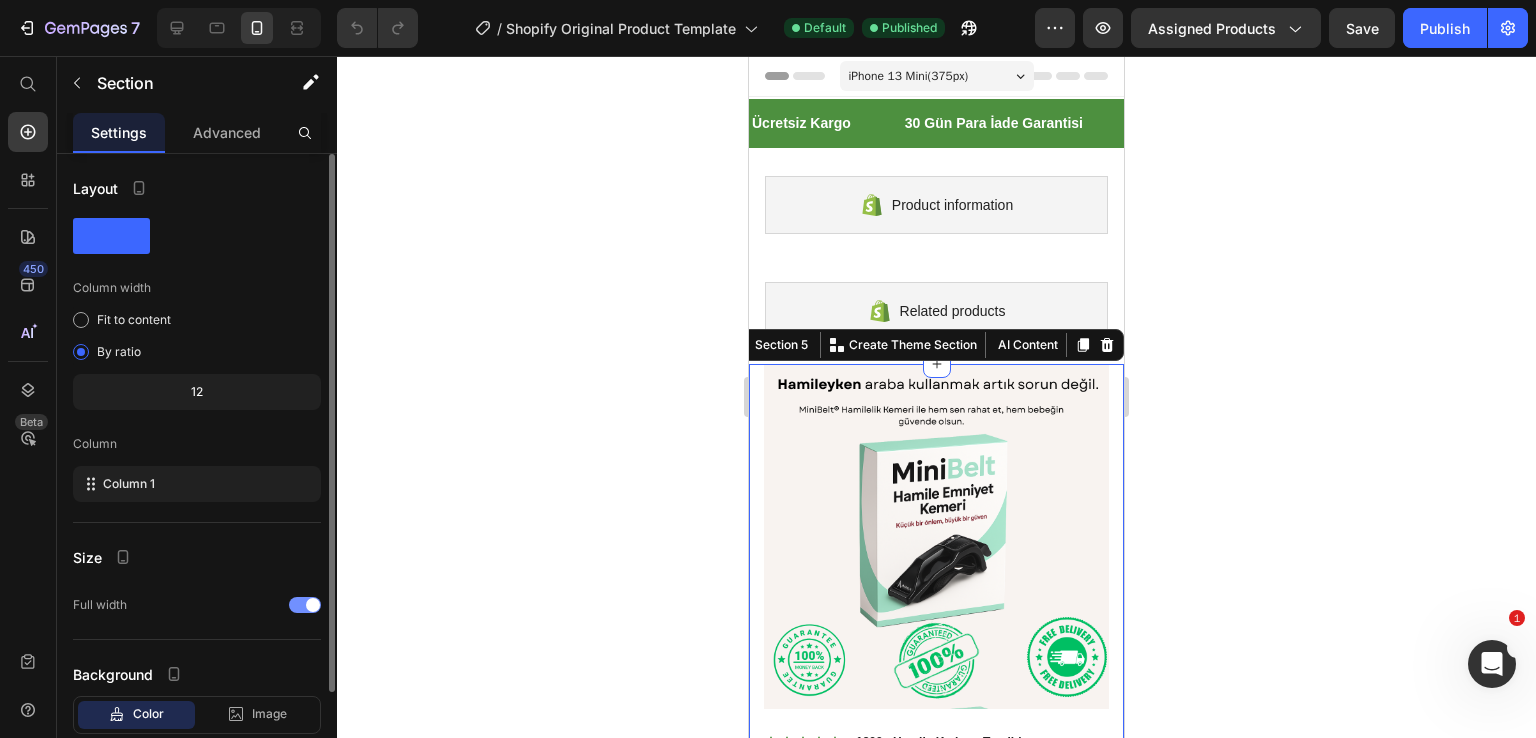 scroll, scrollTop: 121, scrollLeft: 0, axis: vertical 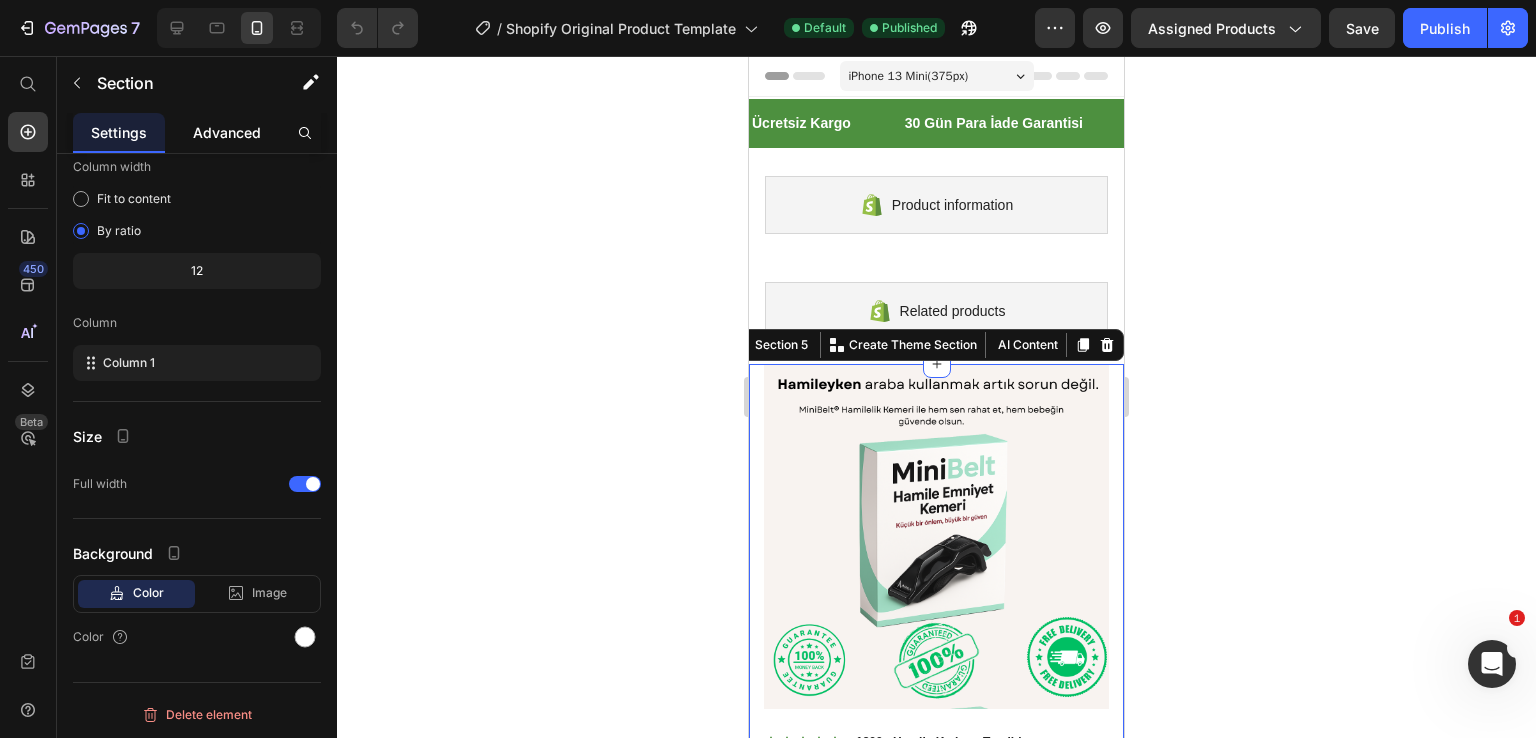 click on "Advanced" at bounding box center [227, 132] 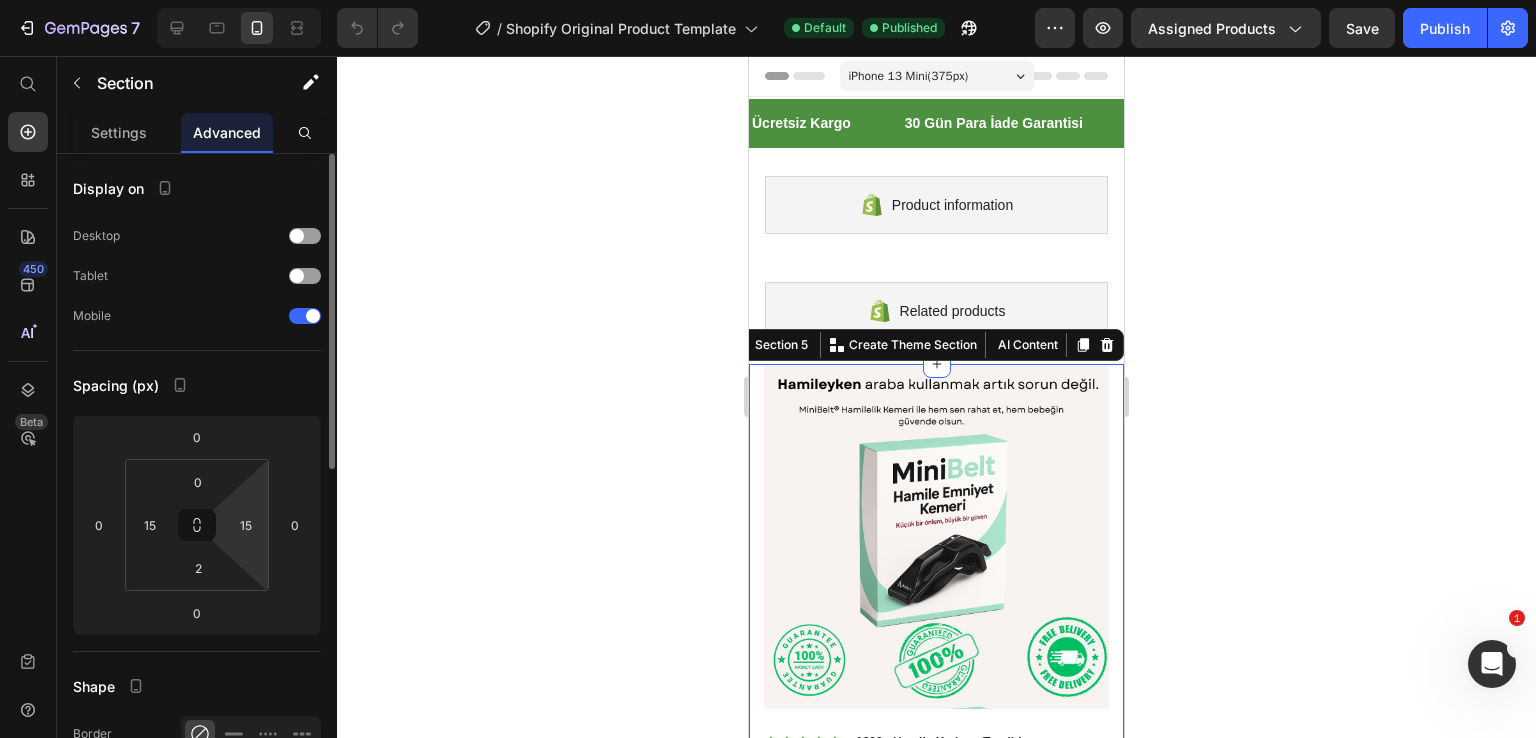 scroll, scrollTop: 662, scrollLeft: 0, axis: vertical 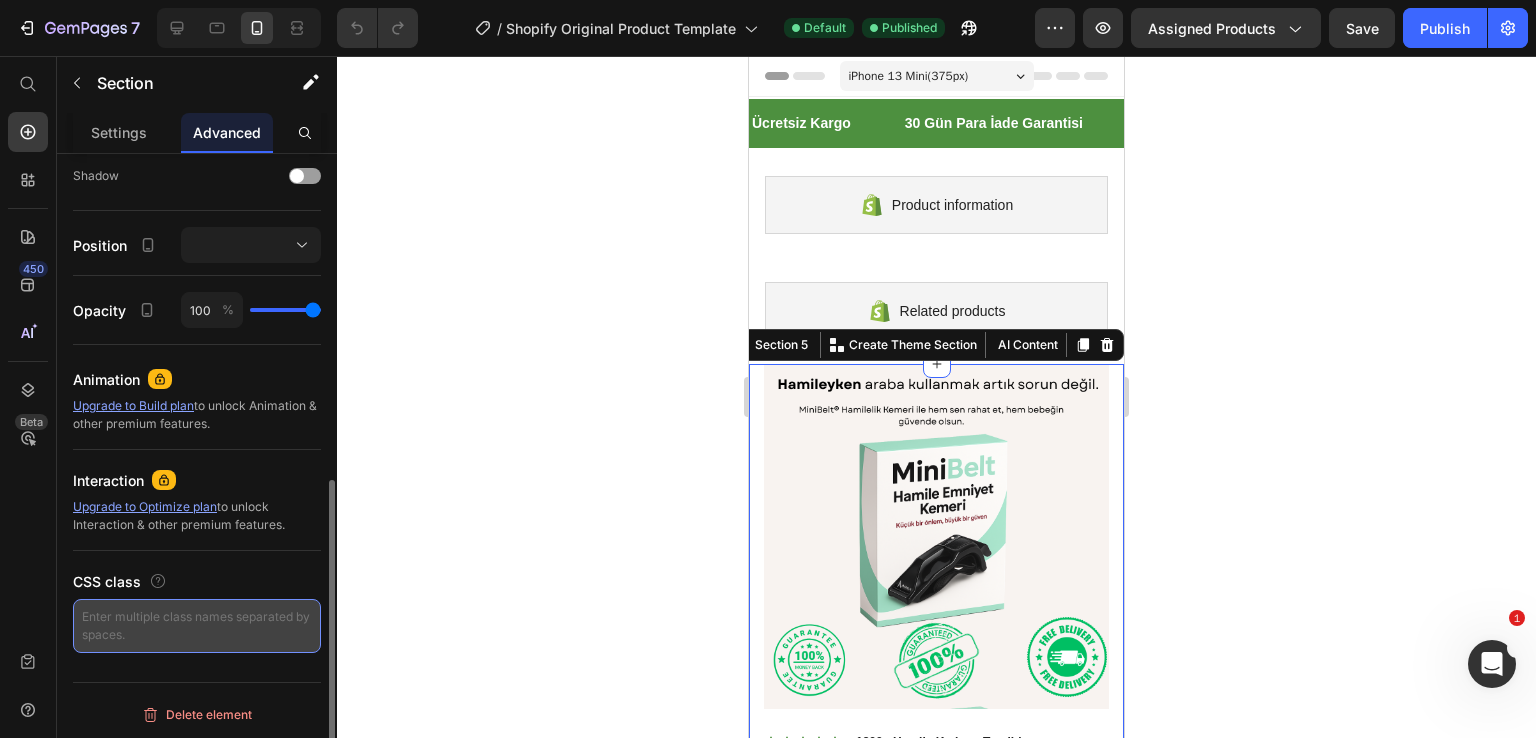 click at bounding box center [197, 626] 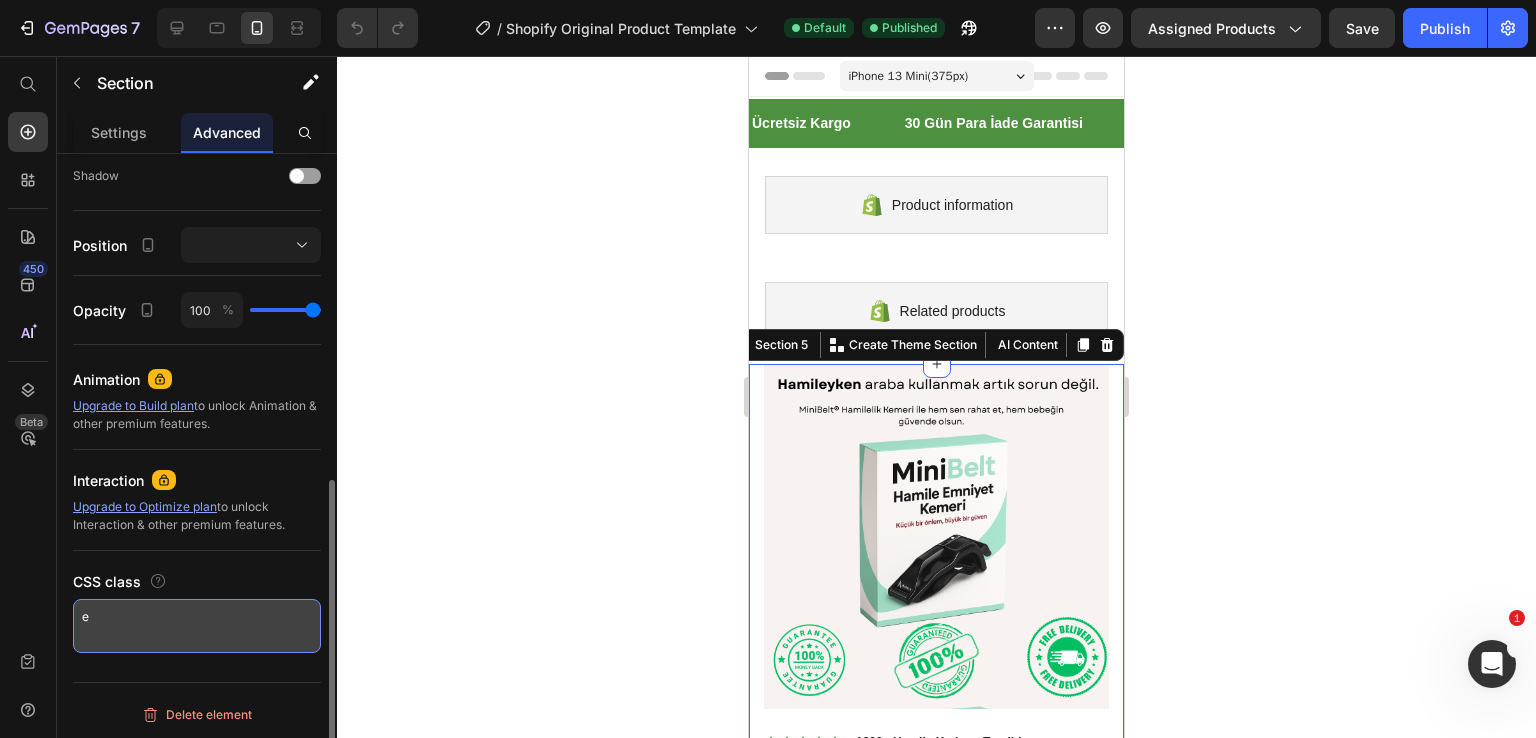 type 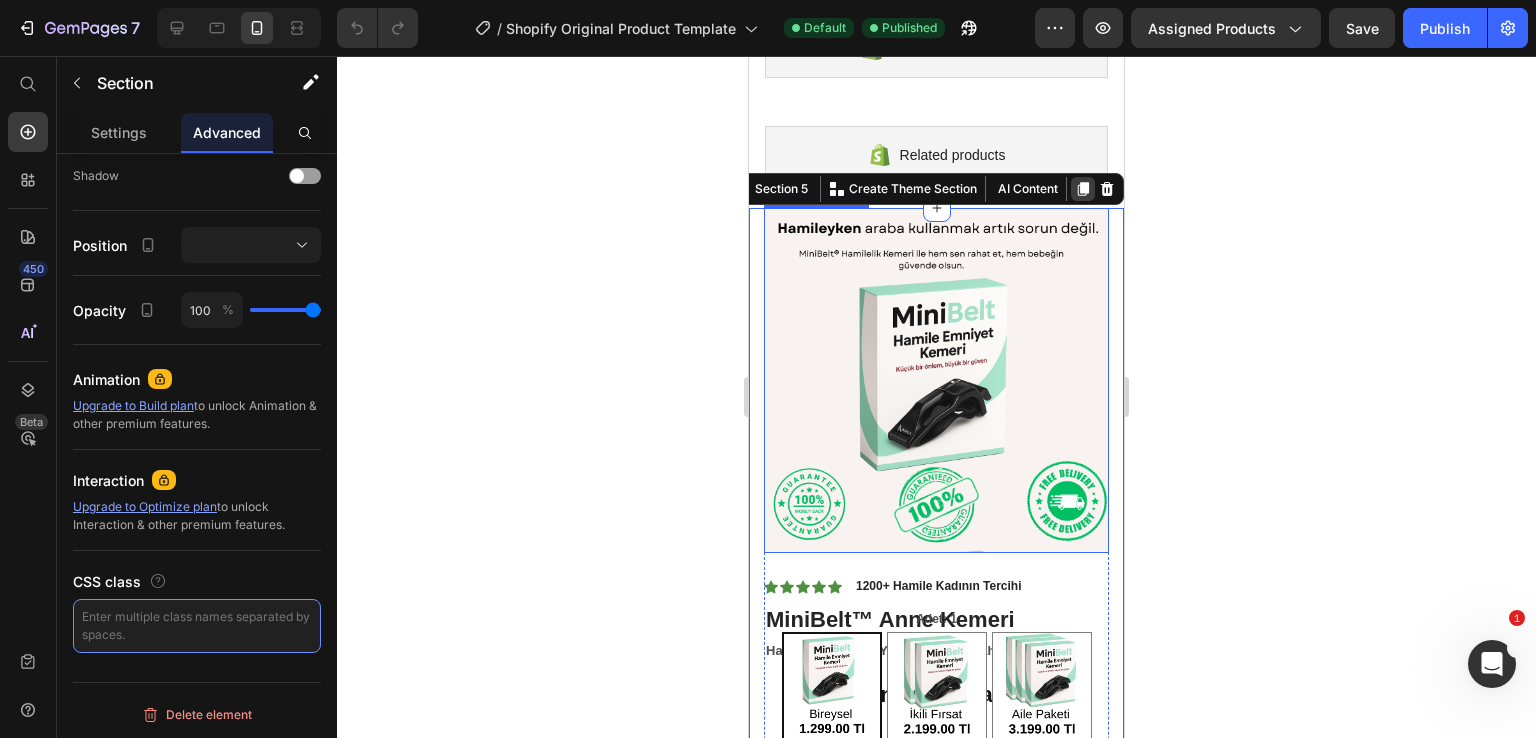 scroll, scrollTop: 100, scrollLeft: 0, axis: vertical 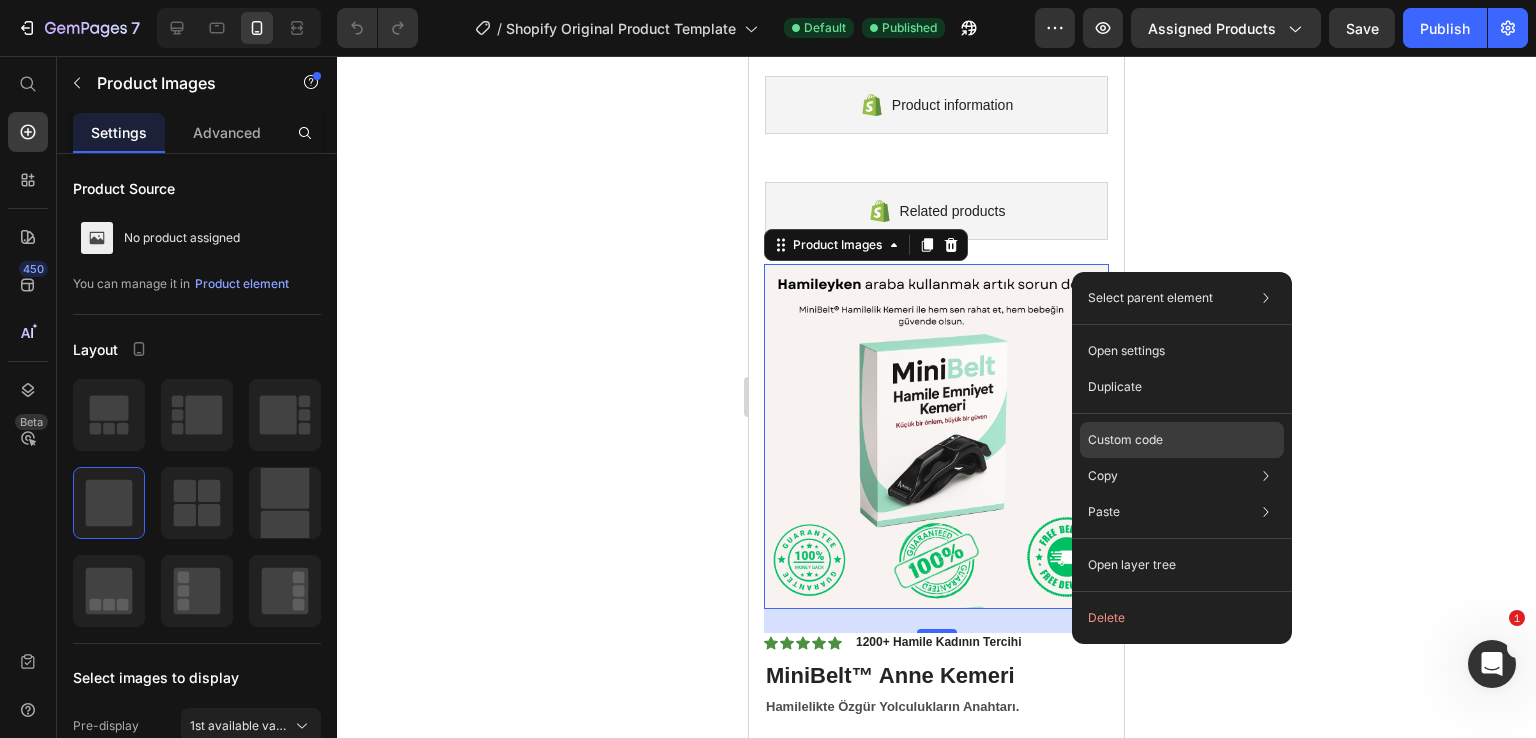 click on "Custom code" 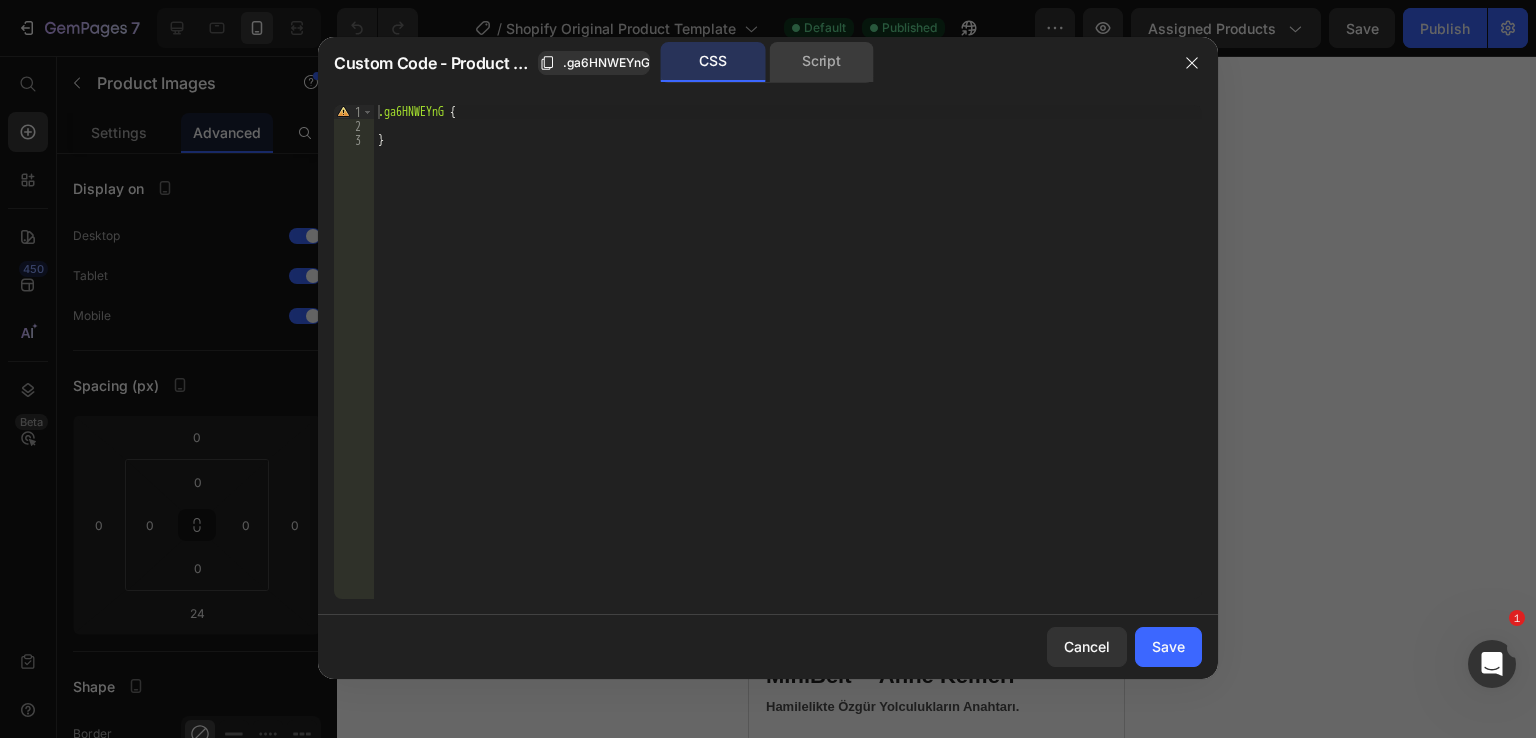 click on "Script" 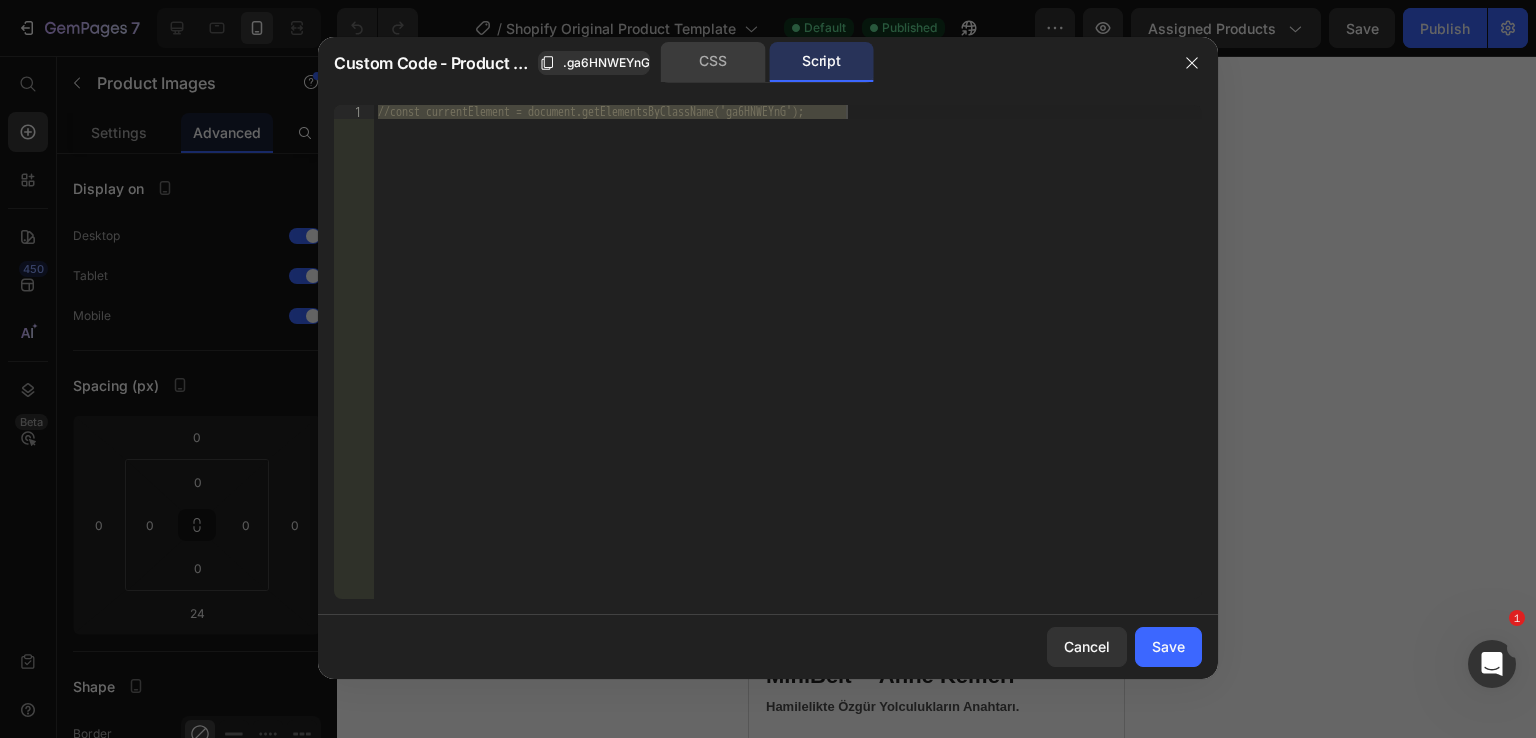 click on "CSS" 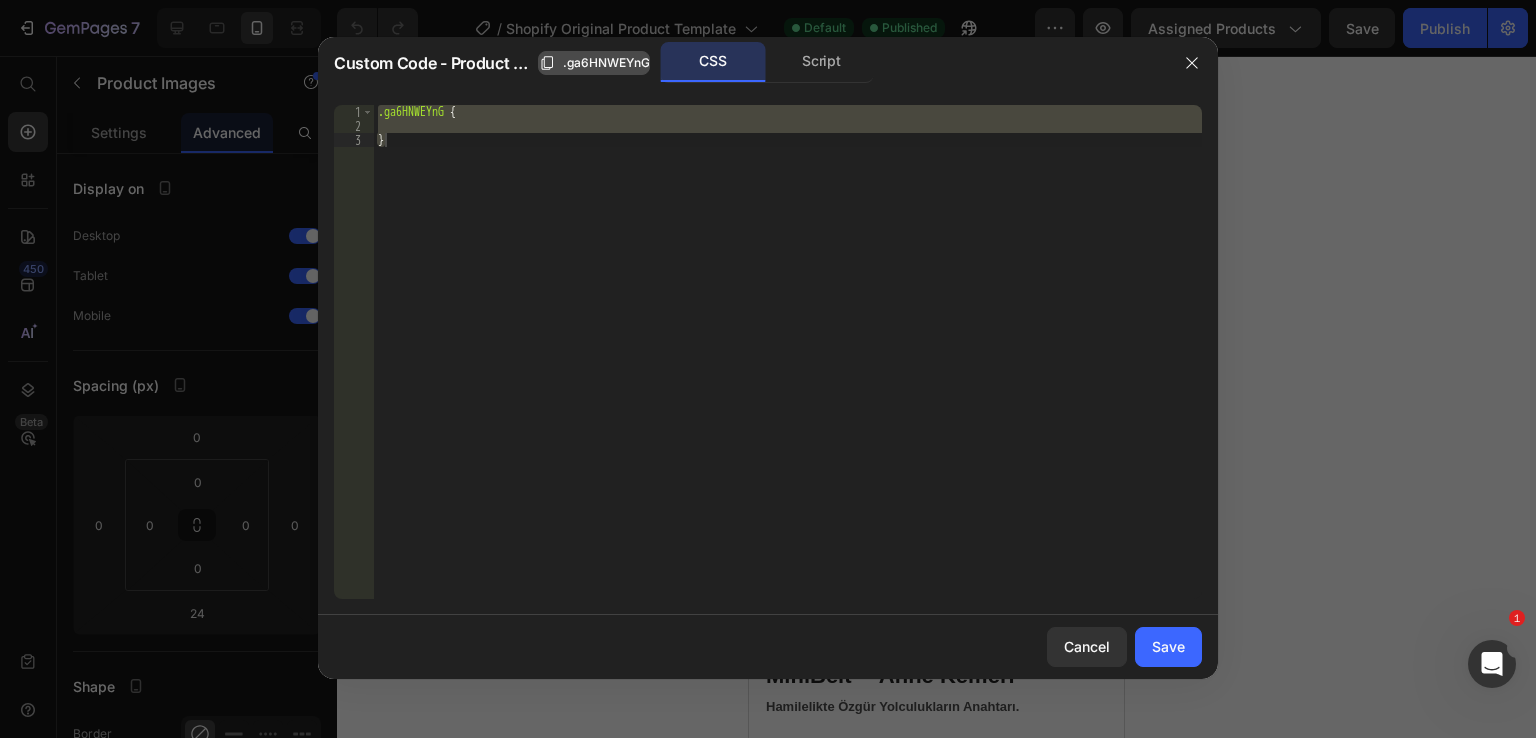 click on ".ga6HNWEYnG" 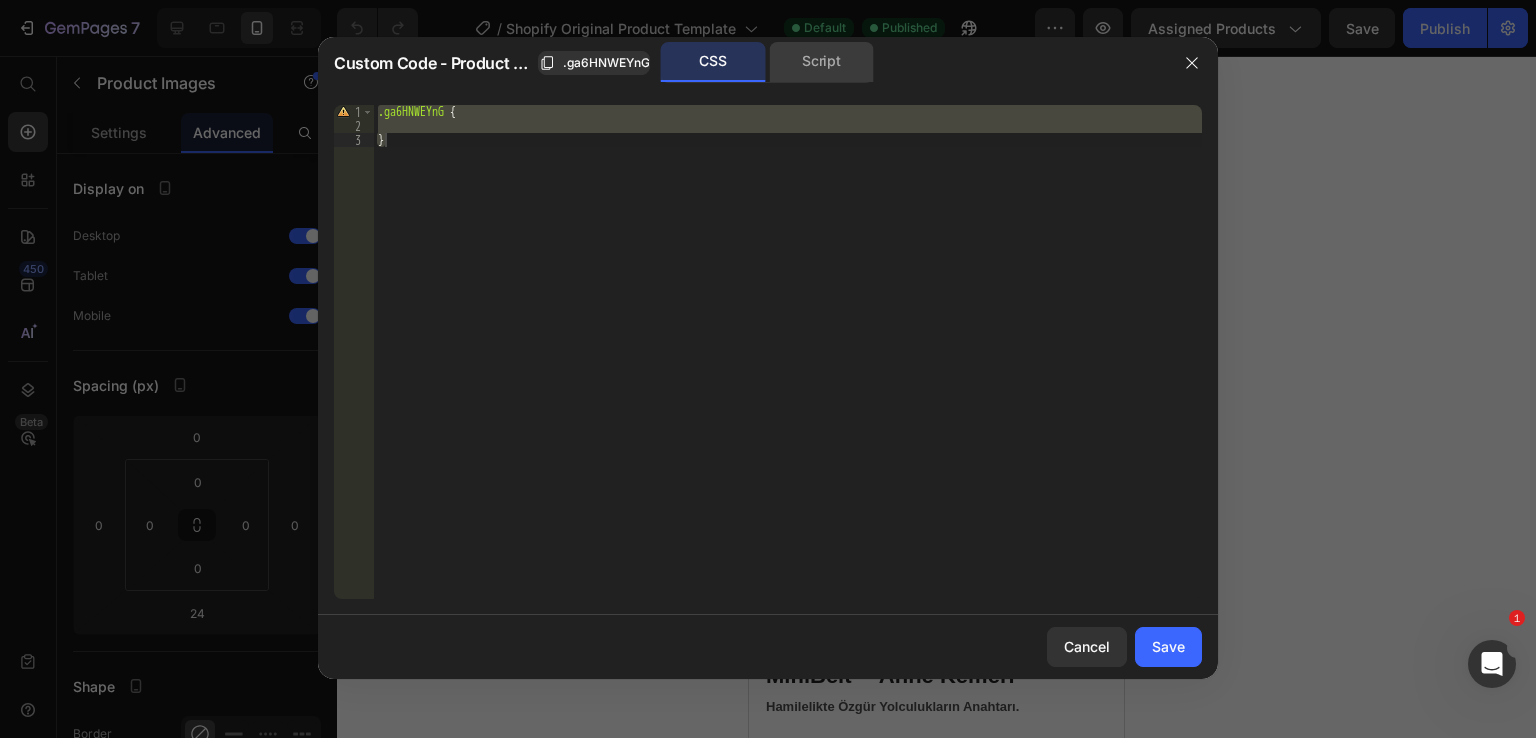 click on "Script" 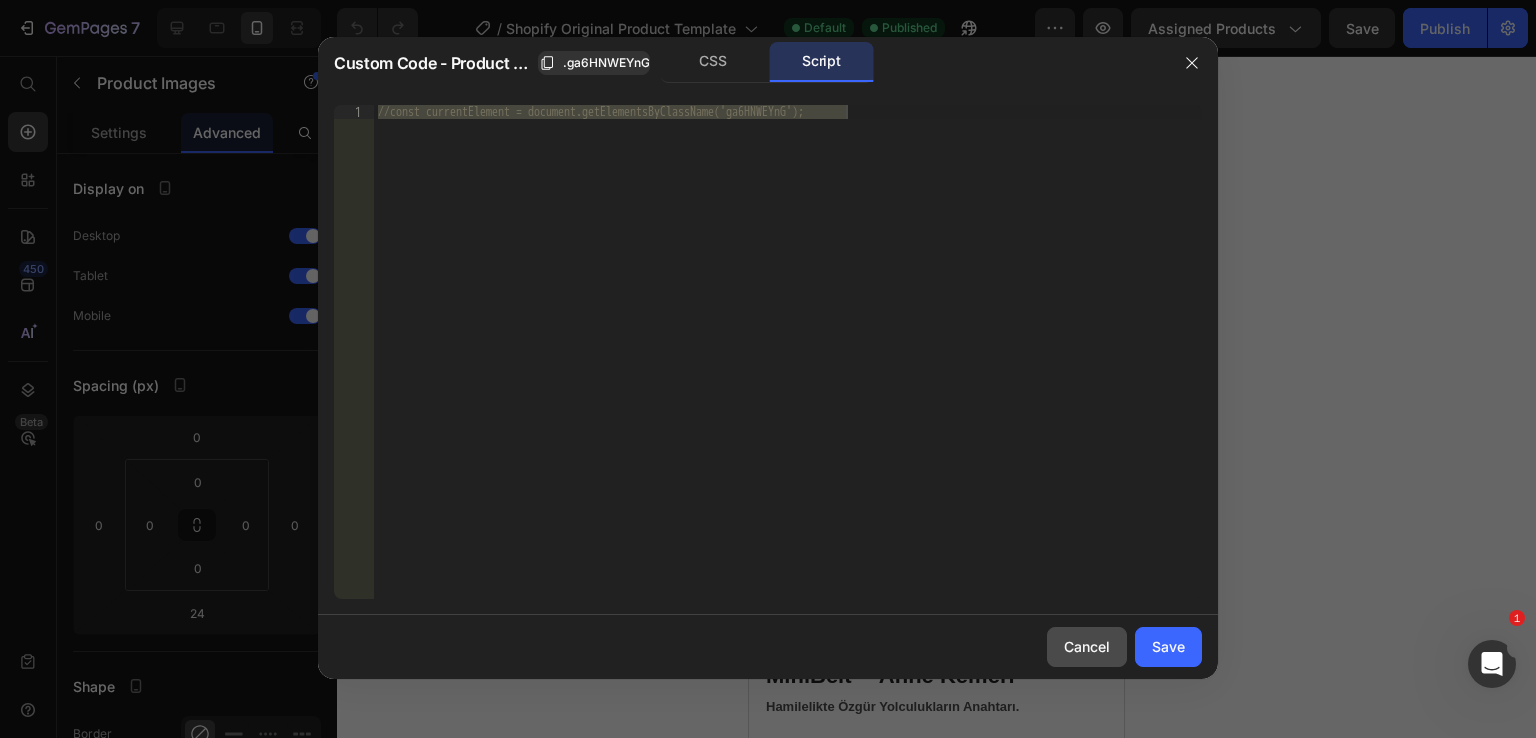 click on "Cancel" 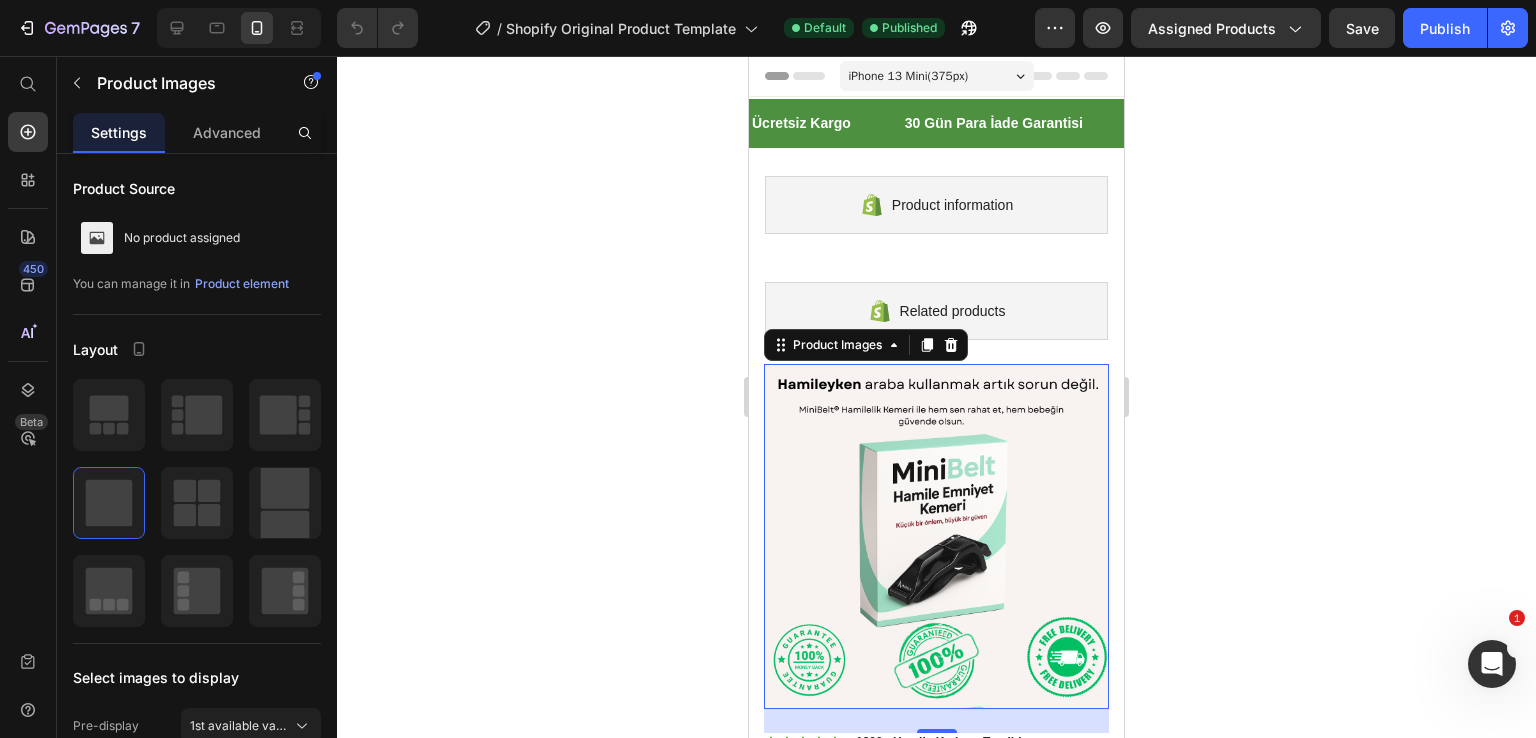 scroll, scrollTop: 0, scrollLeft: 0, axis: both 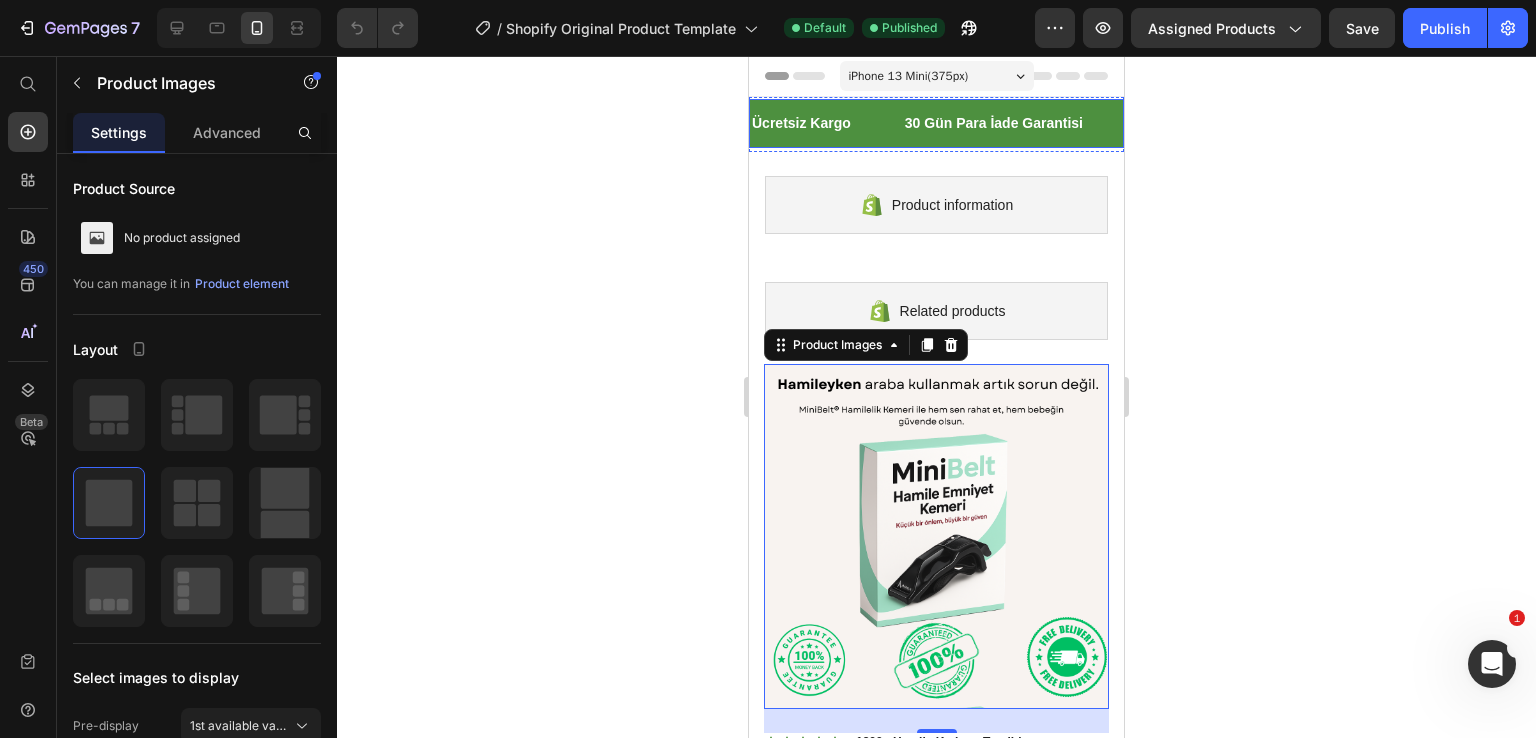 click on "30 Gün Para İade Garantisi Text" at bounding box center (1019, 123) 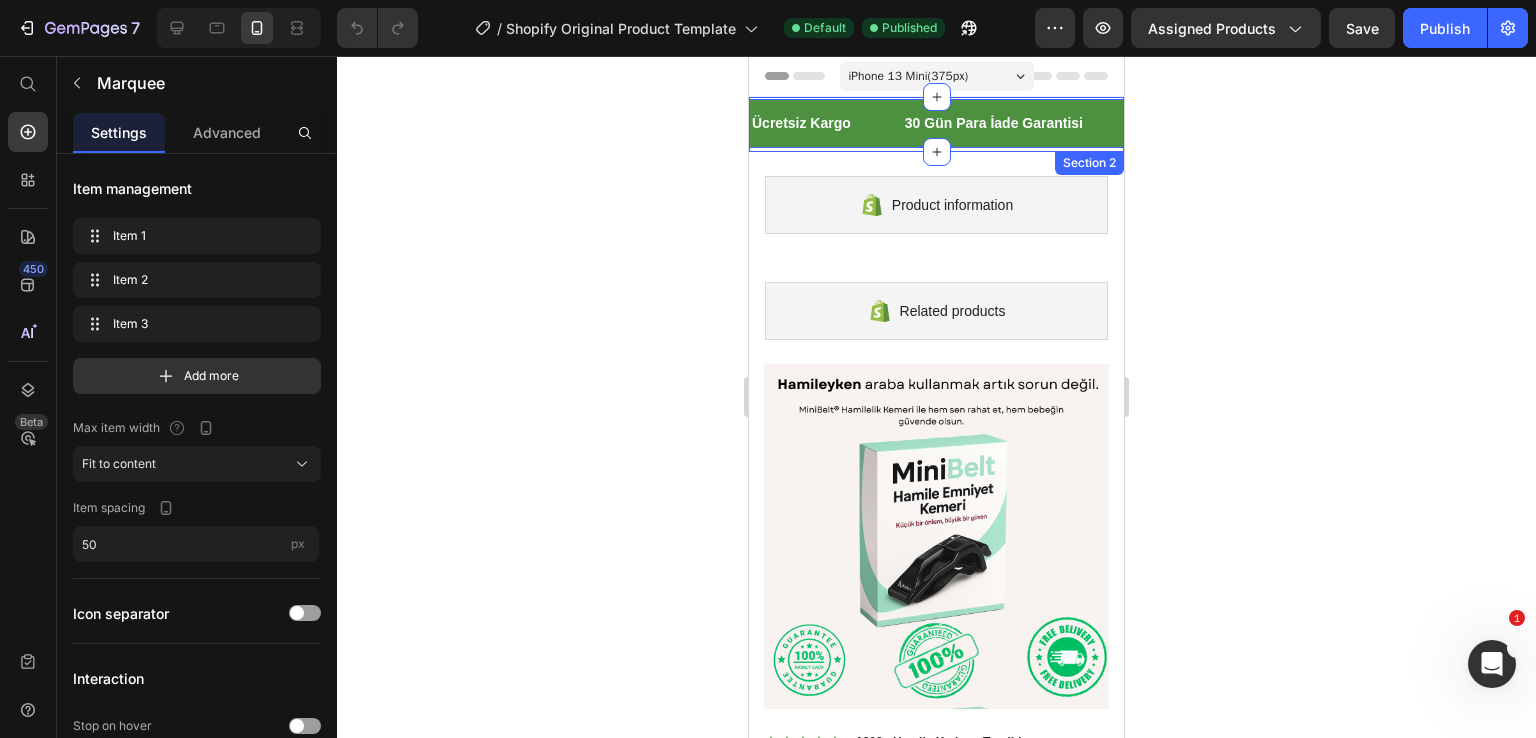 click on "Ücretsiz Kargo Text 30 Gün Para İade Garantisi Text Sınırlı Süre %50 İndirim Text Ücretsiz Kargo Text 30 Gün Para İade Garantisi Text Sınırlı Süre %50 İndirim Text Marquee   2 Section 2" at bounding box center (936, 124) 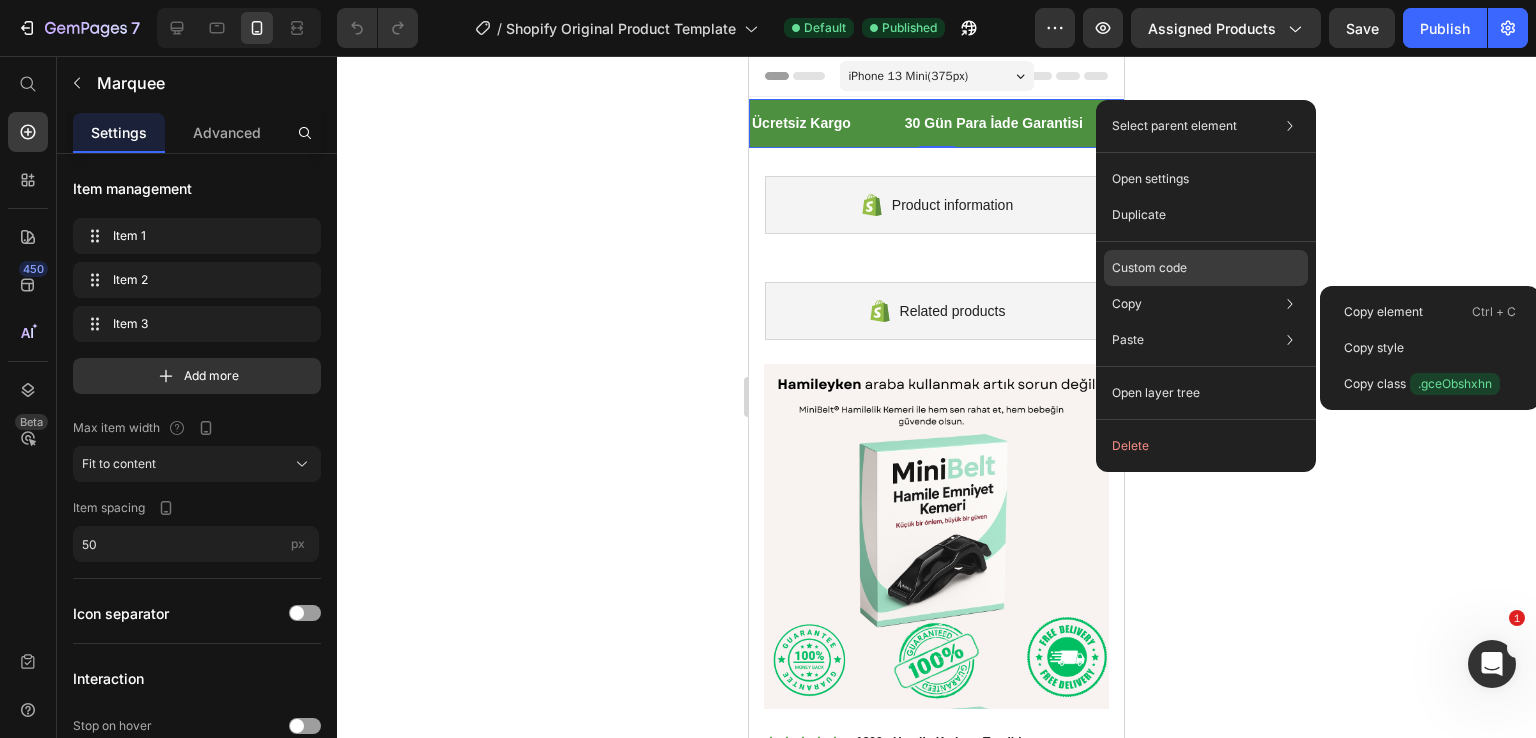 click on "Custom code" at bounding box center [1149, 268] 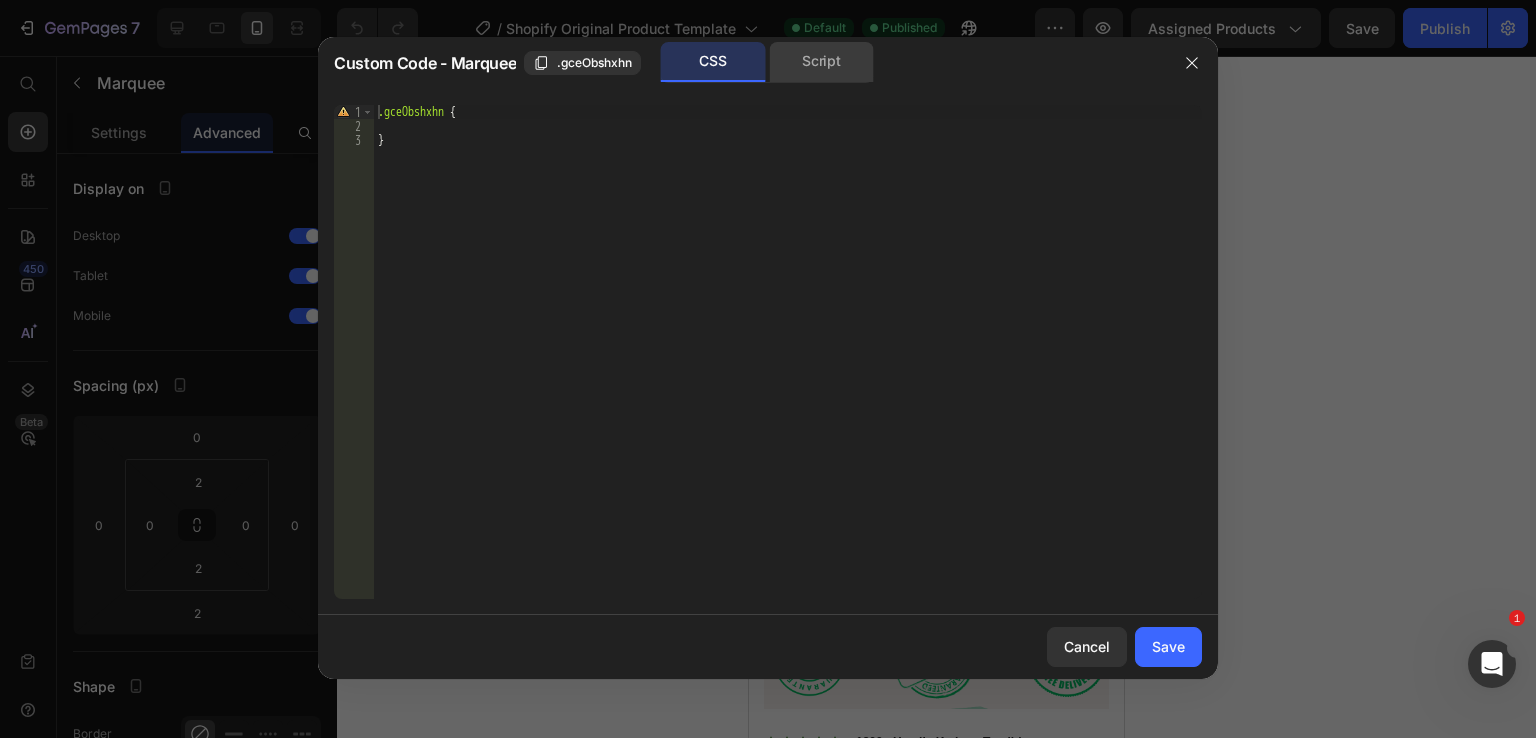 click on "Script" 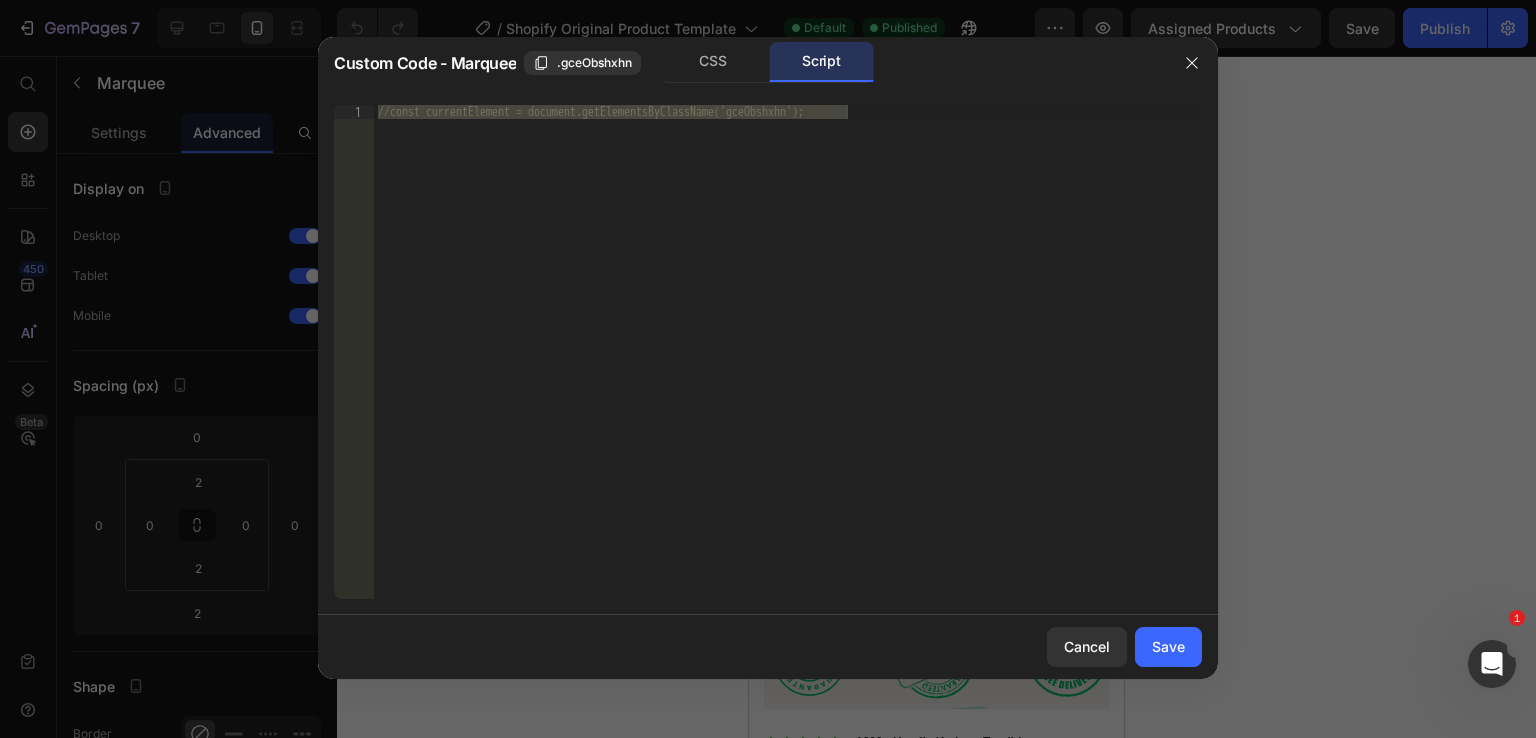 type on "//const currentElement = document.getElementsByClassName('gceObshxhn');" 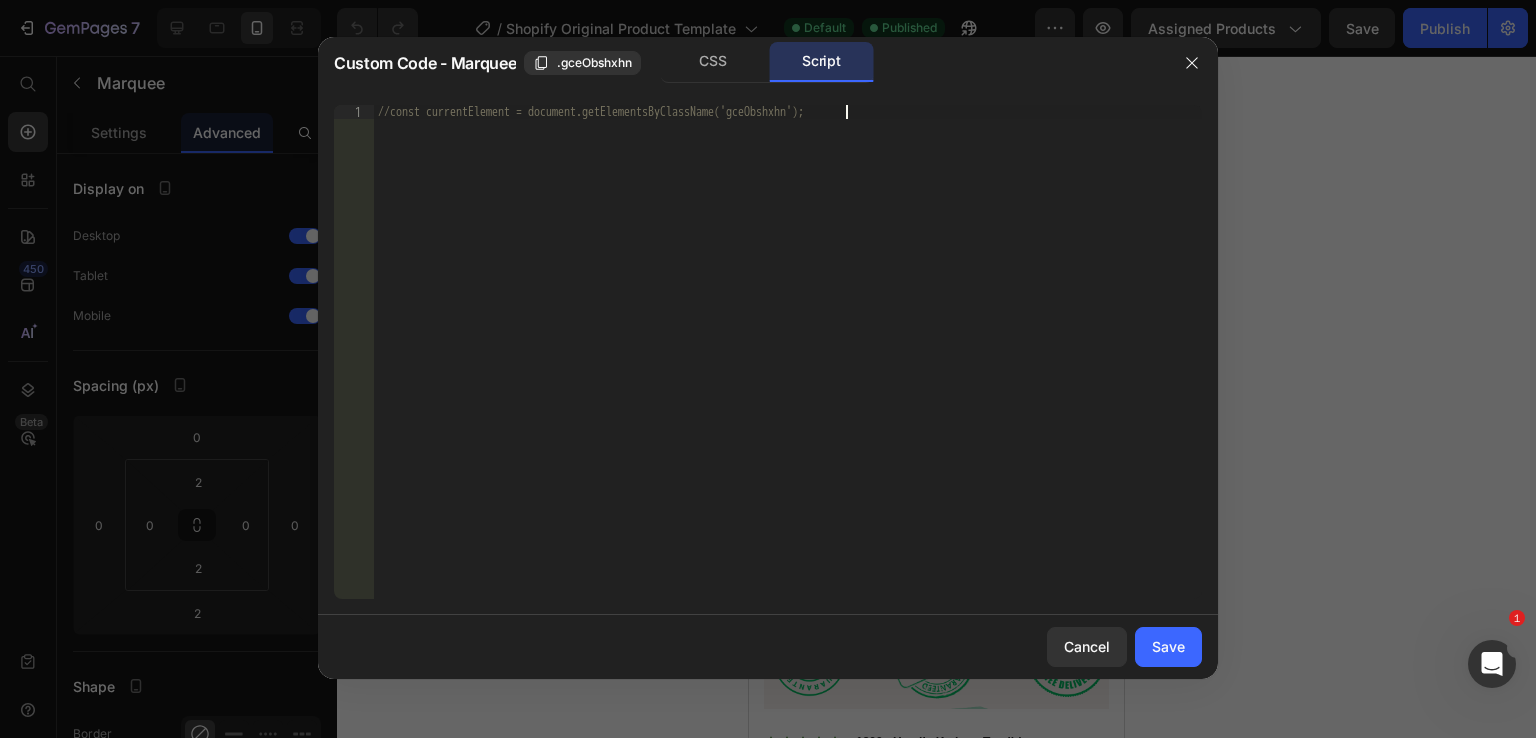 click on "//const currentElement = document.getElementsByClassName('gceObshxhn');" at bounding box center [788, 366] 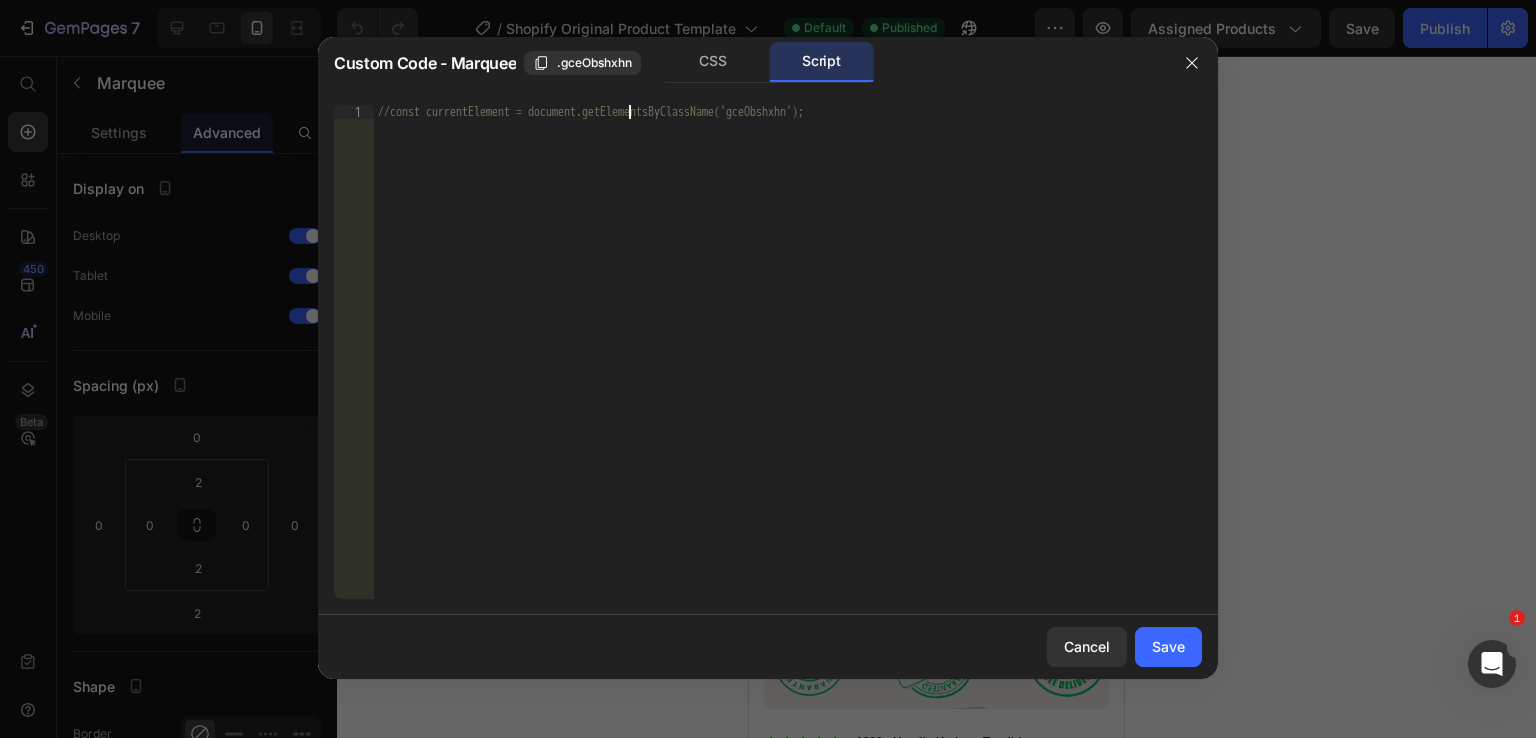 click on "//const currentElement = document.getElementsByClassName('gceObshxhn');" at bounding box center (788, 366) 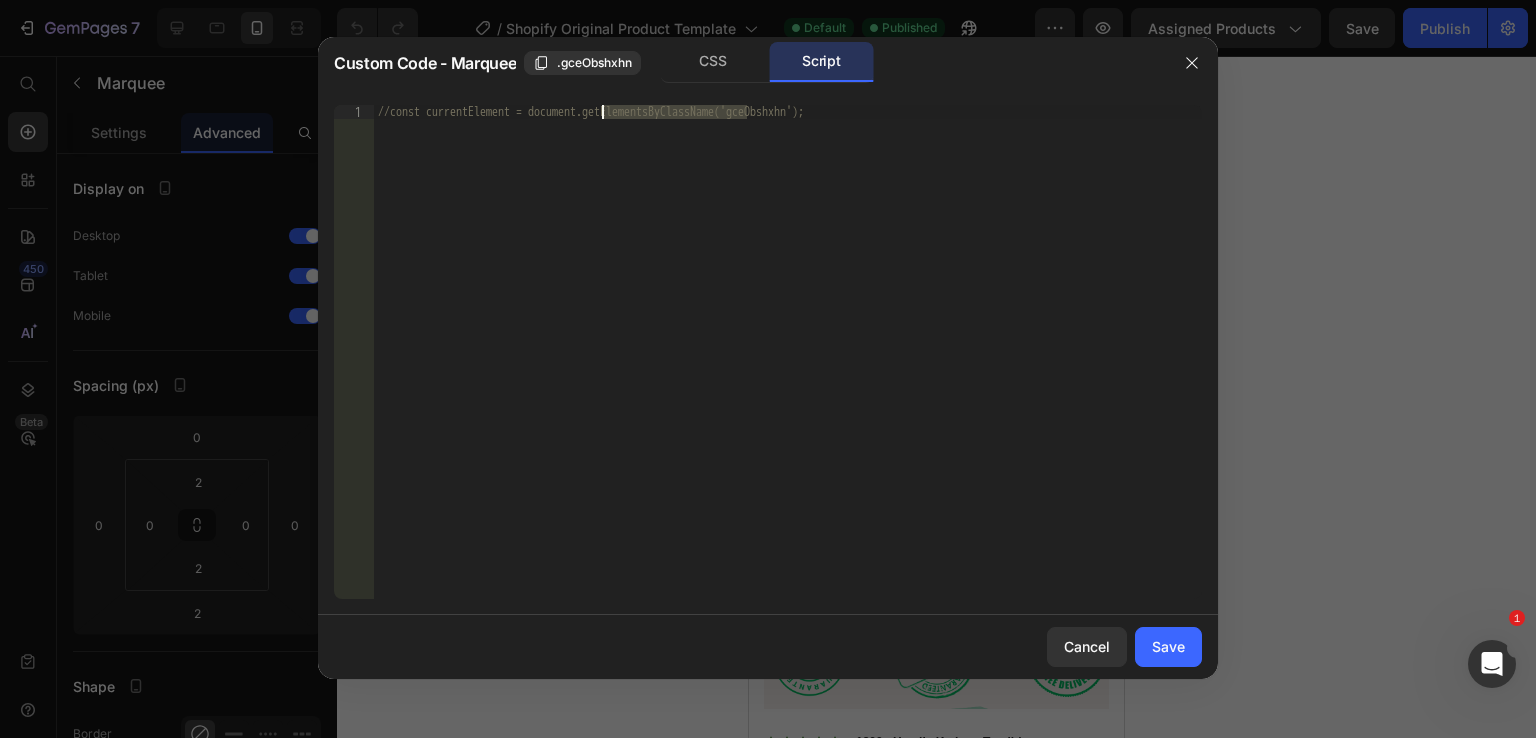 click on "Custom Code - Marquee .gceObshxhn CSS Script" 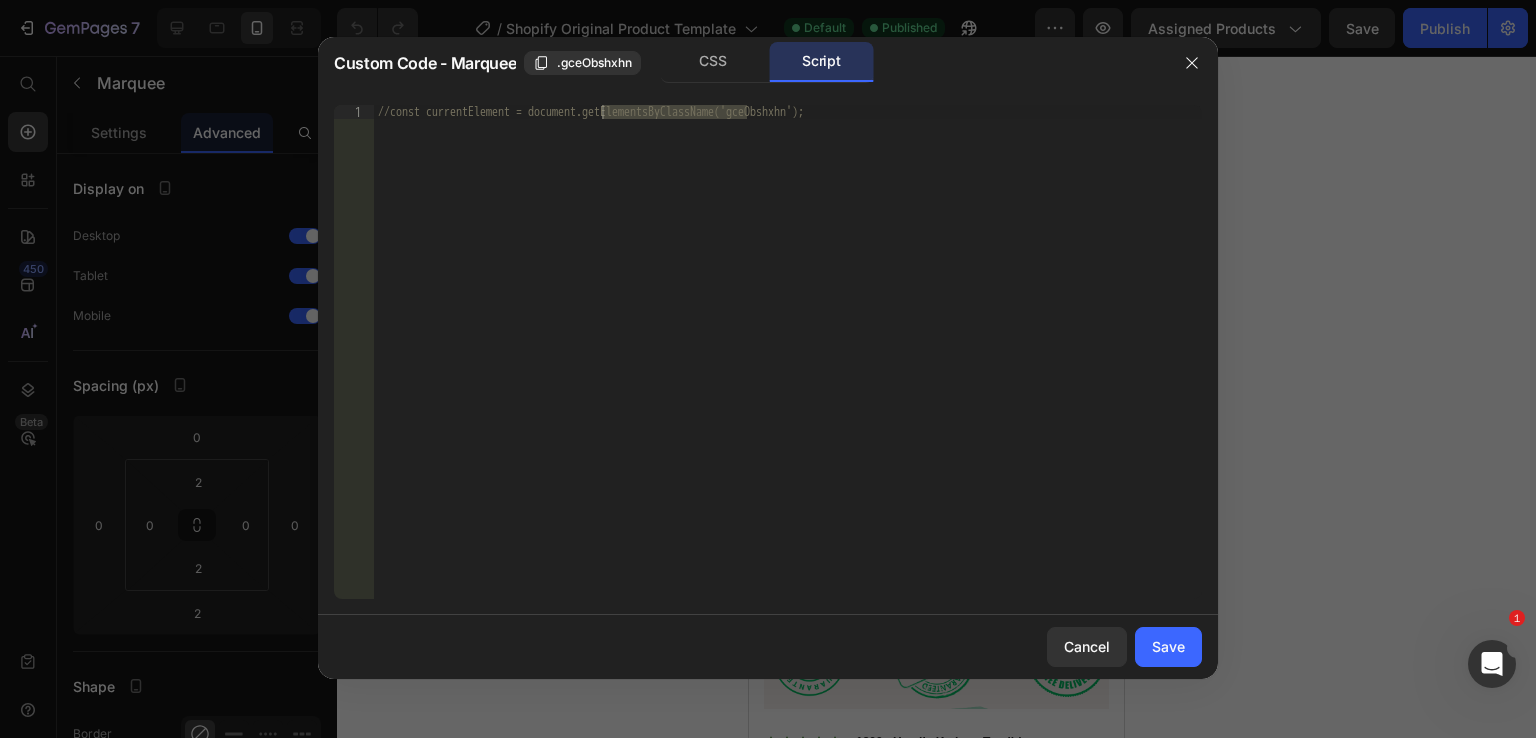 click on ".gceObshxhn" 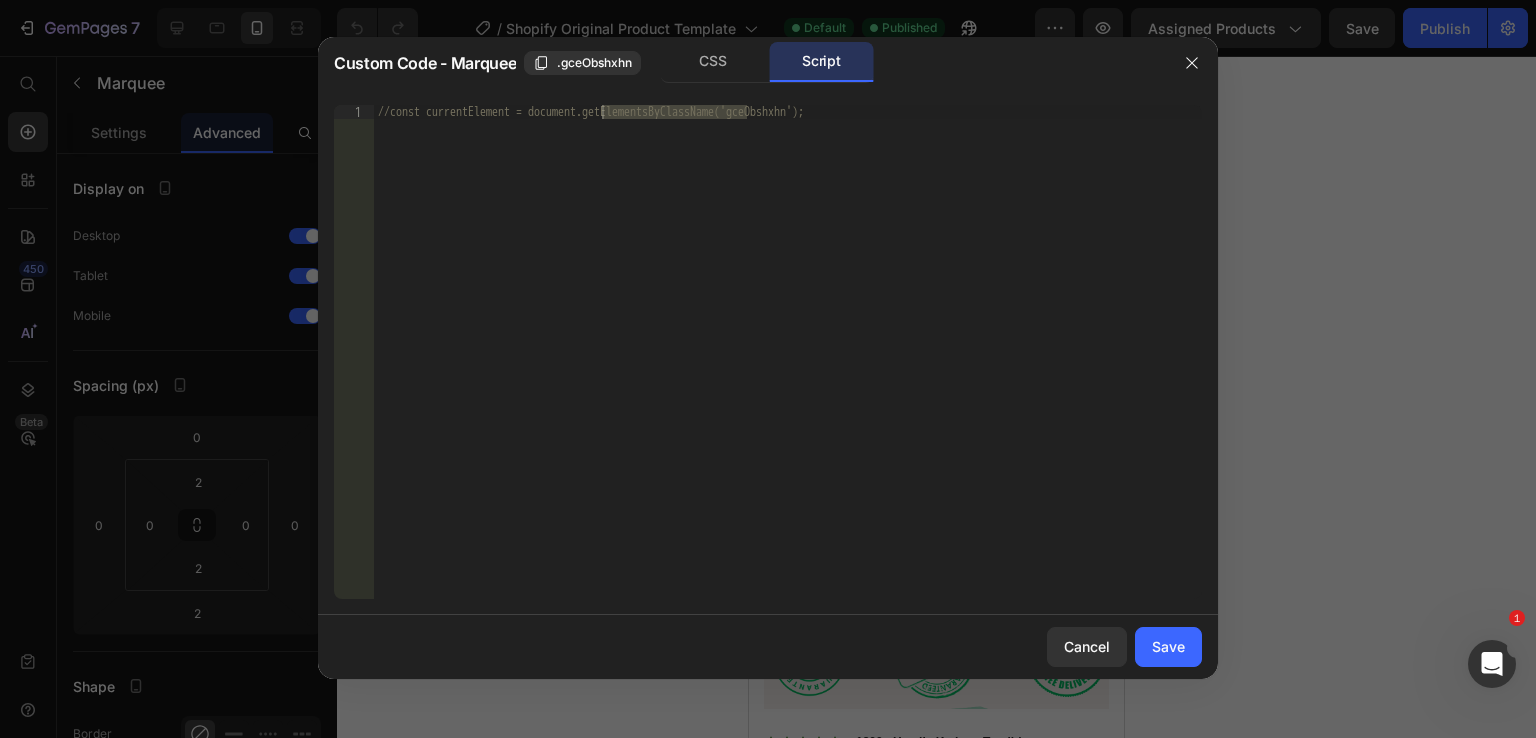 click on "Script" 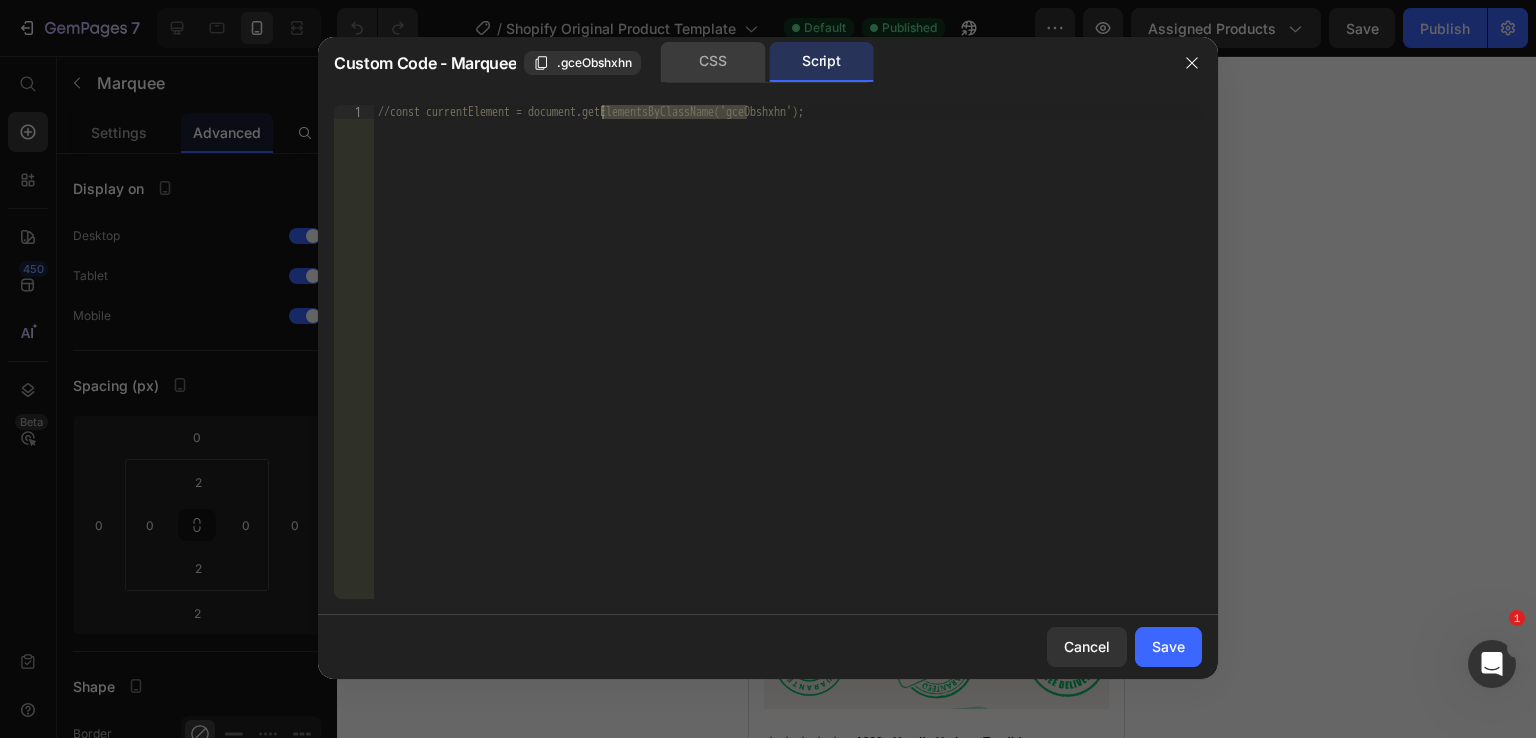 click on "CSS" 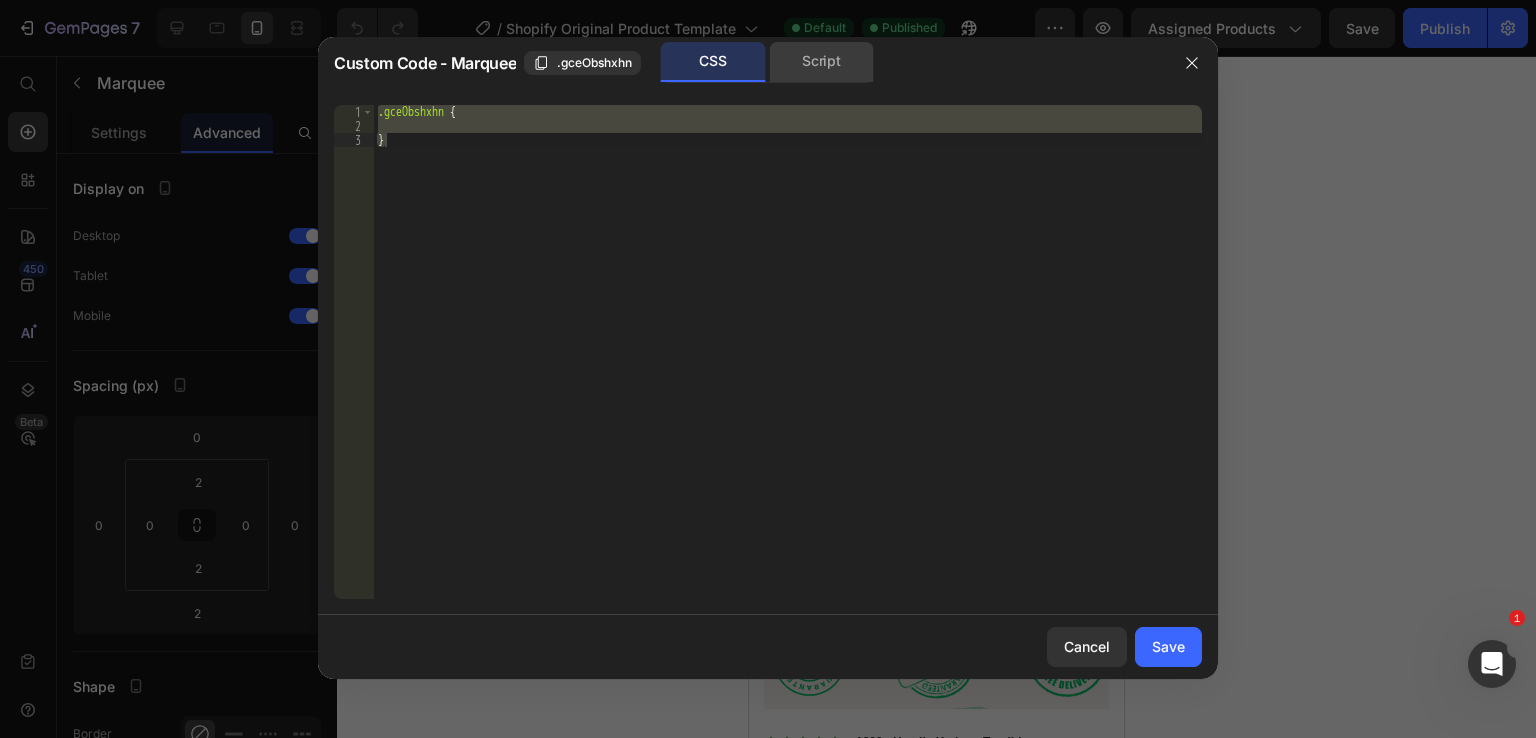 click on "Script" 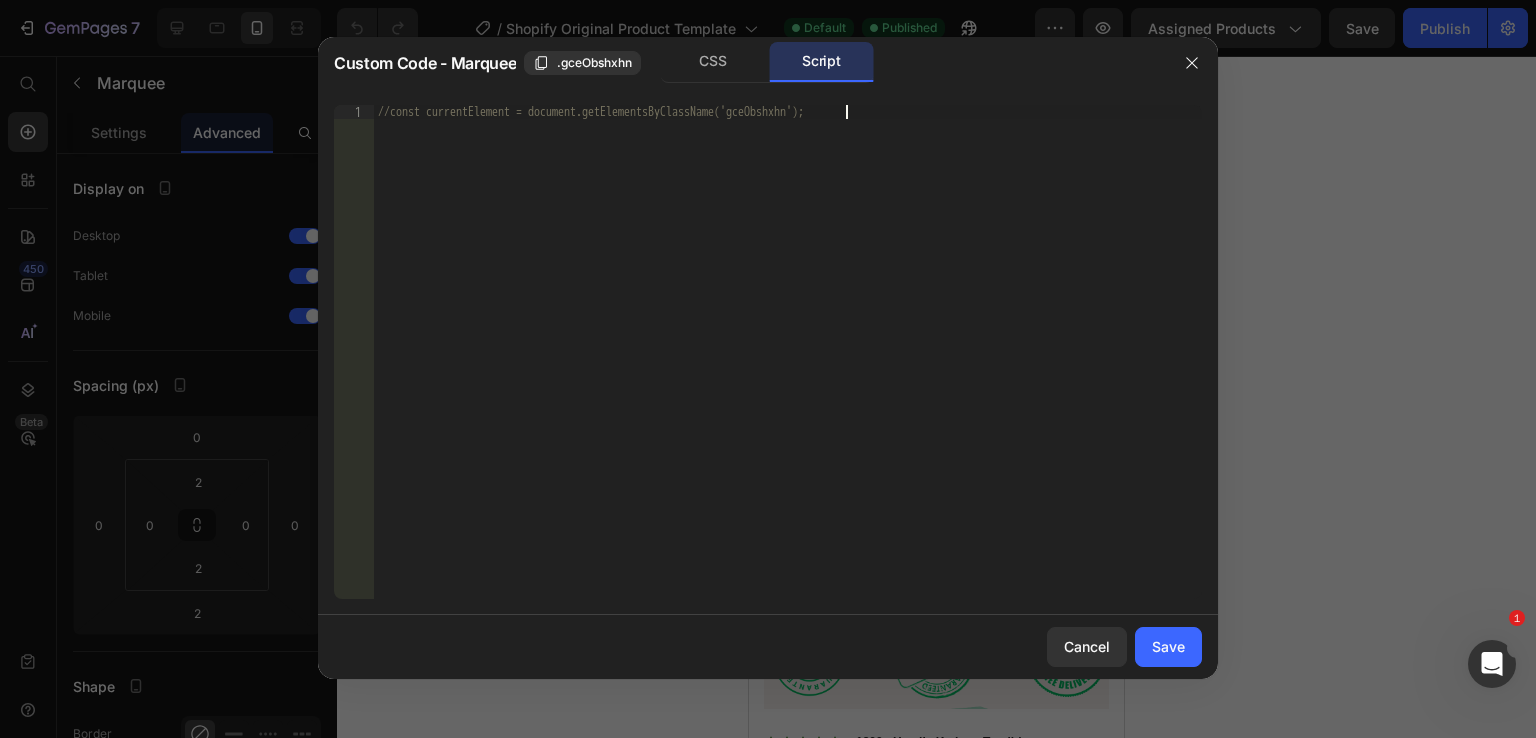 click on "//const currentElement = document.getElementsByClassName('gceObshxhn');" at bounding box center [788, 366] 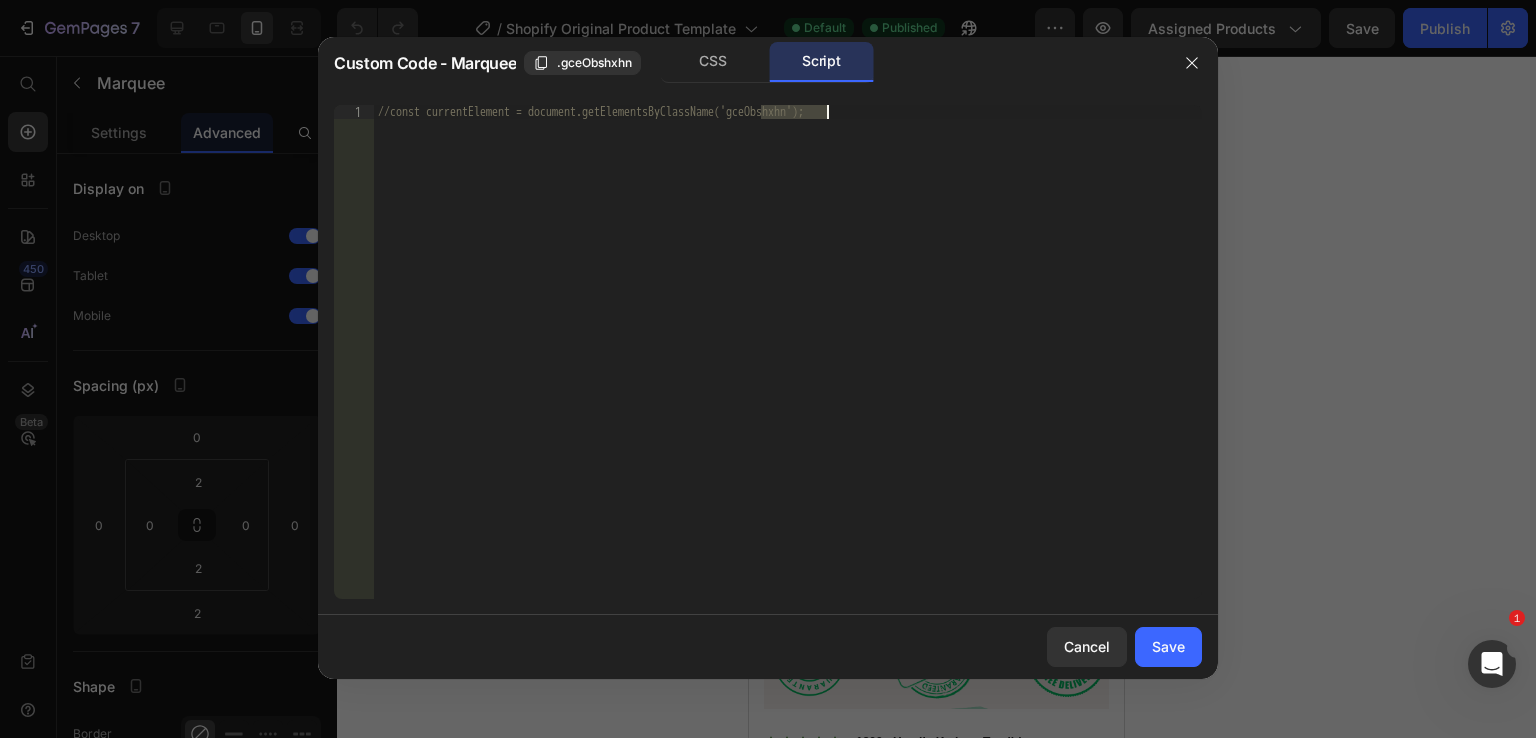 click on "//const currentElement = document.getElementsByClassName('gceObshxhn');" at bounding box center [788, 366] 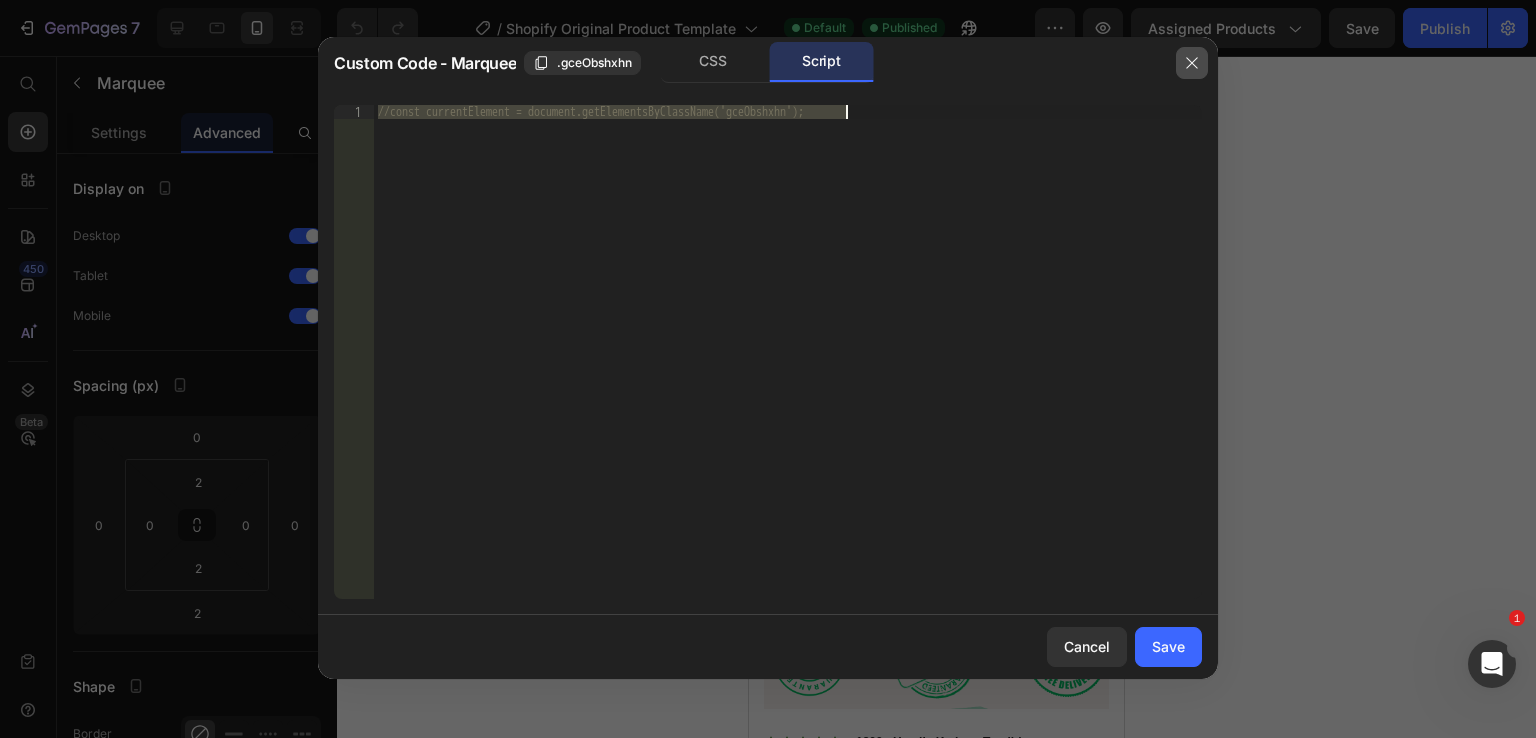 click at bounding box center (1192, 63) 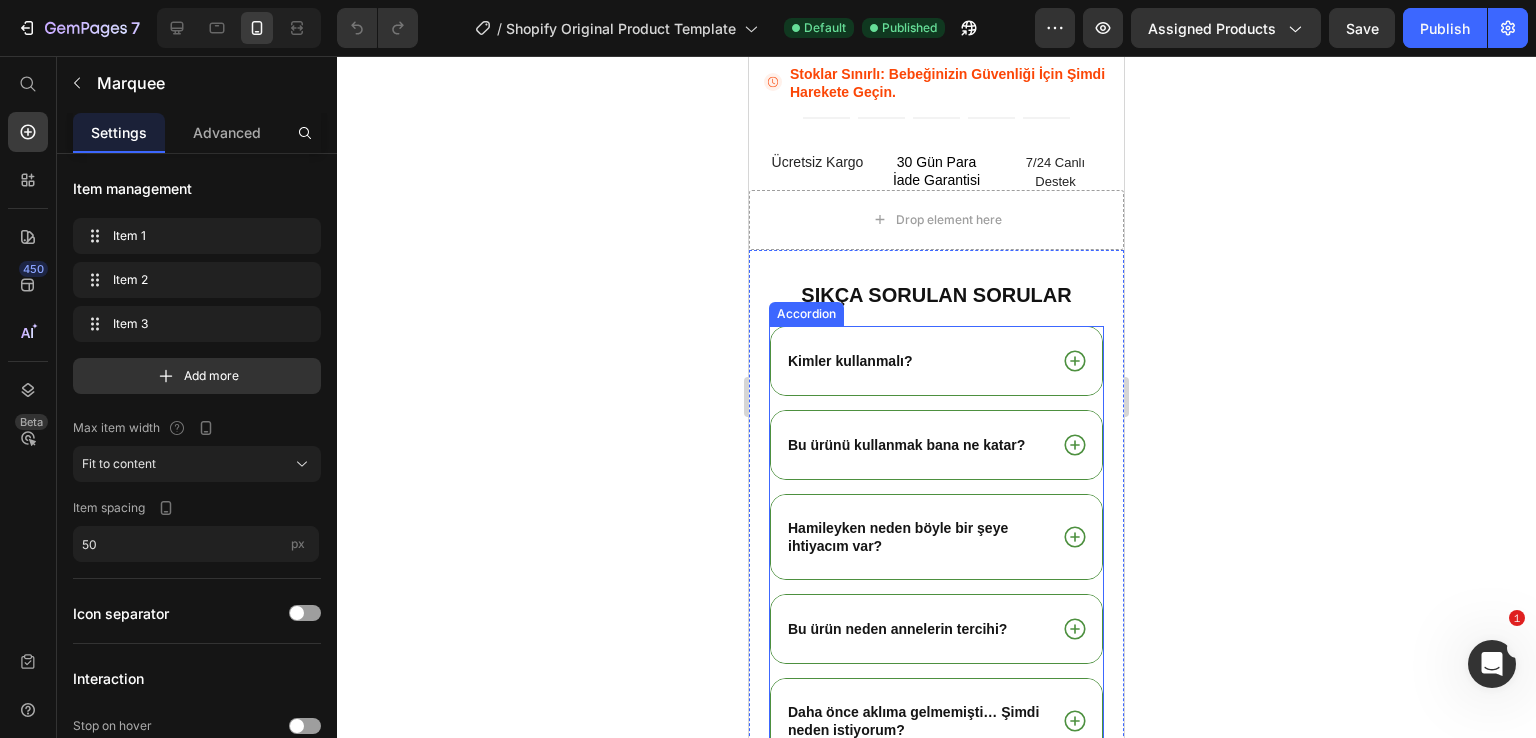 scroll, scrollTop: 1000, scrollLeft: 0, axis: vertical 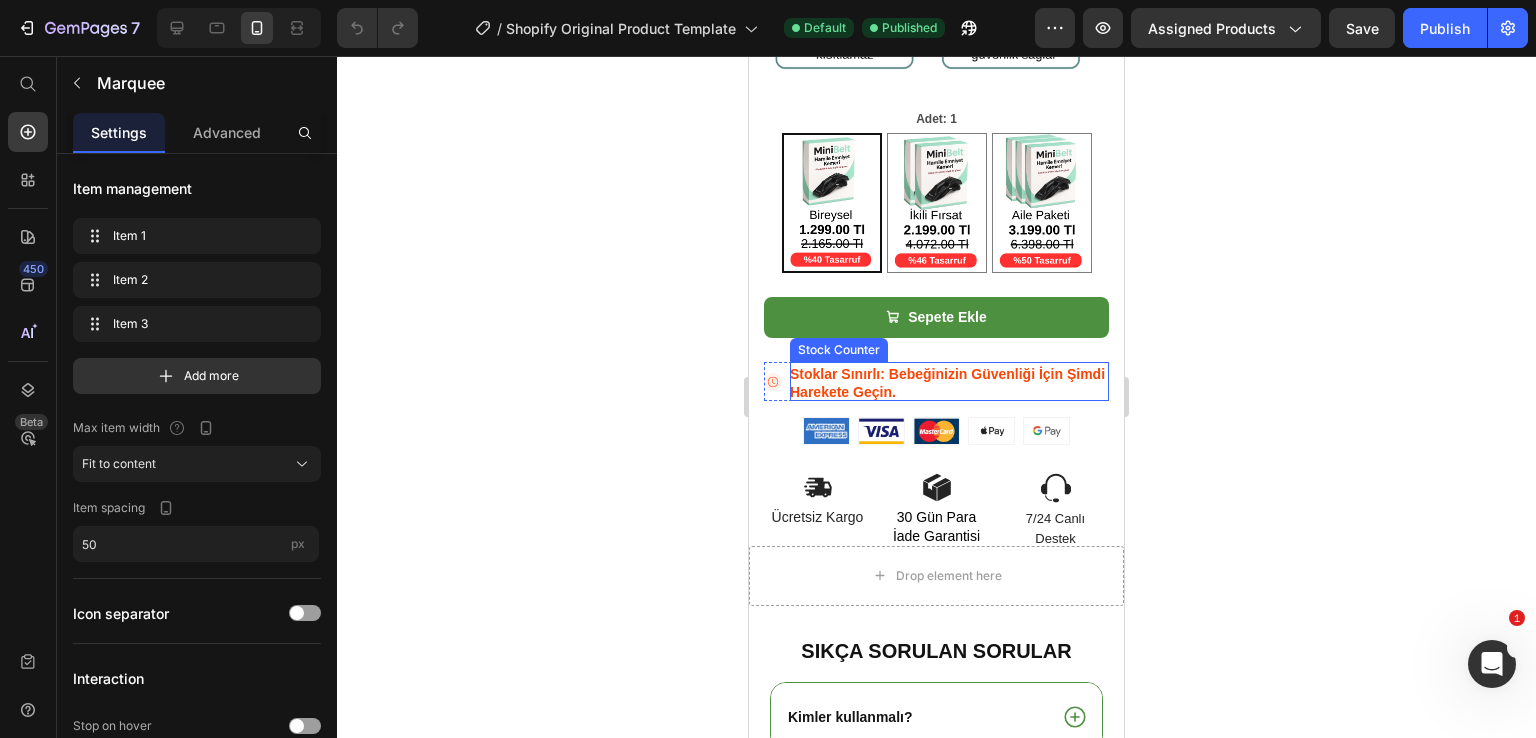 click on "Stoklar Sınırlı: Bebeğinizin Güvenliği İçin Şimdi Harekete Geçin." at bounding box center [949, 383] 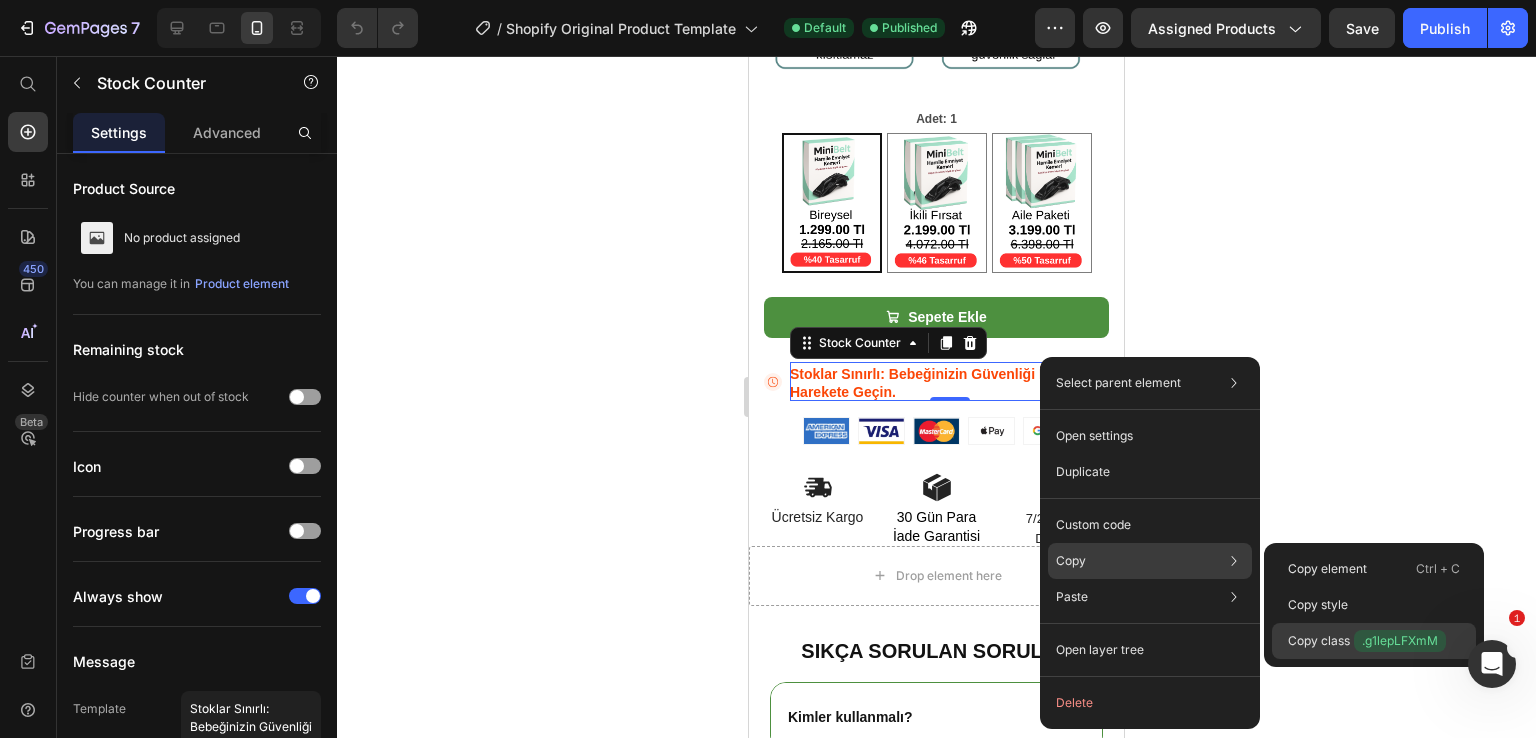 click on "Copy class  .g1lepLFXmM" at bounding box center (1367, 641) 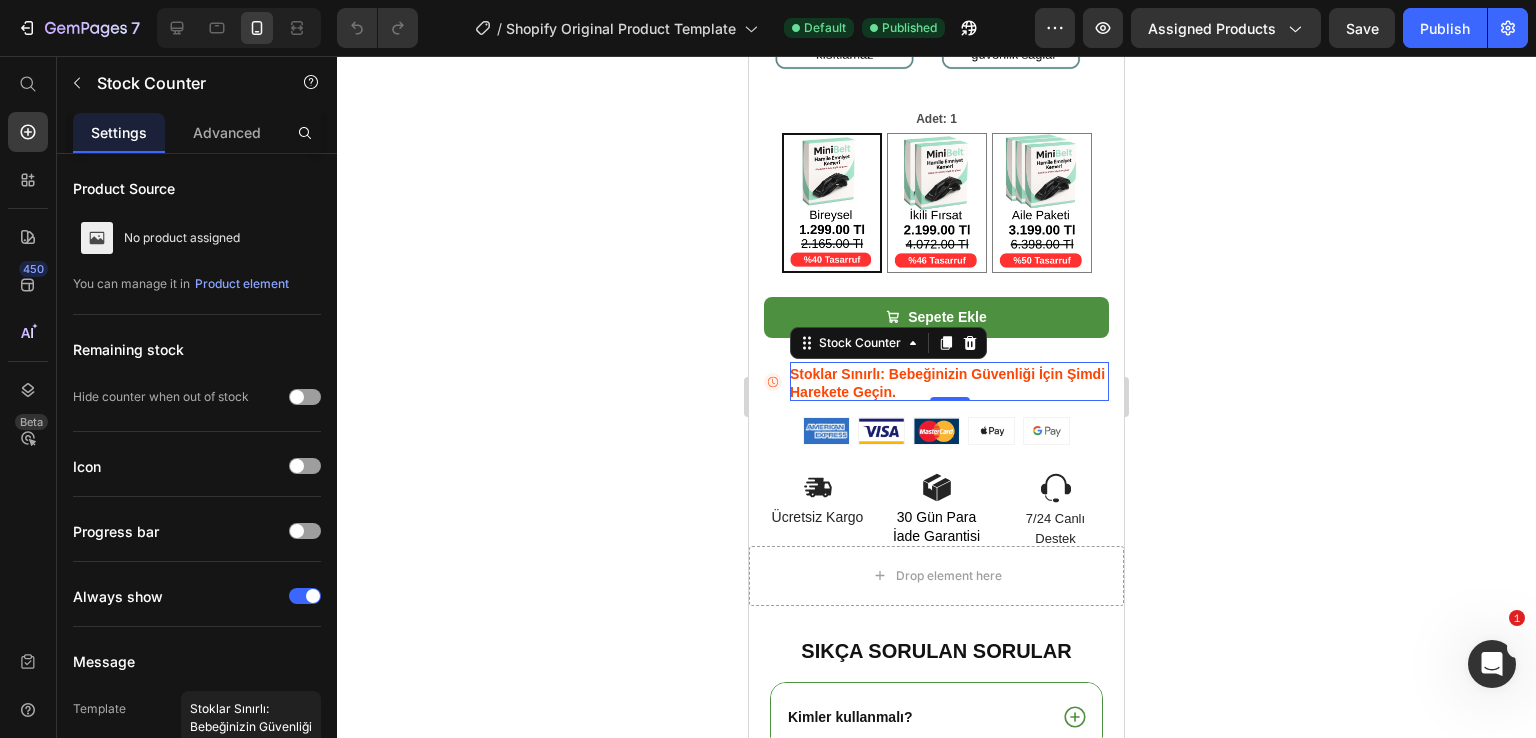 click on "Stoklar Sınırlı: Bebeğinizin Güvenliği İçin Şimdi Harekete Geçin." at bounding box center (949, 383) 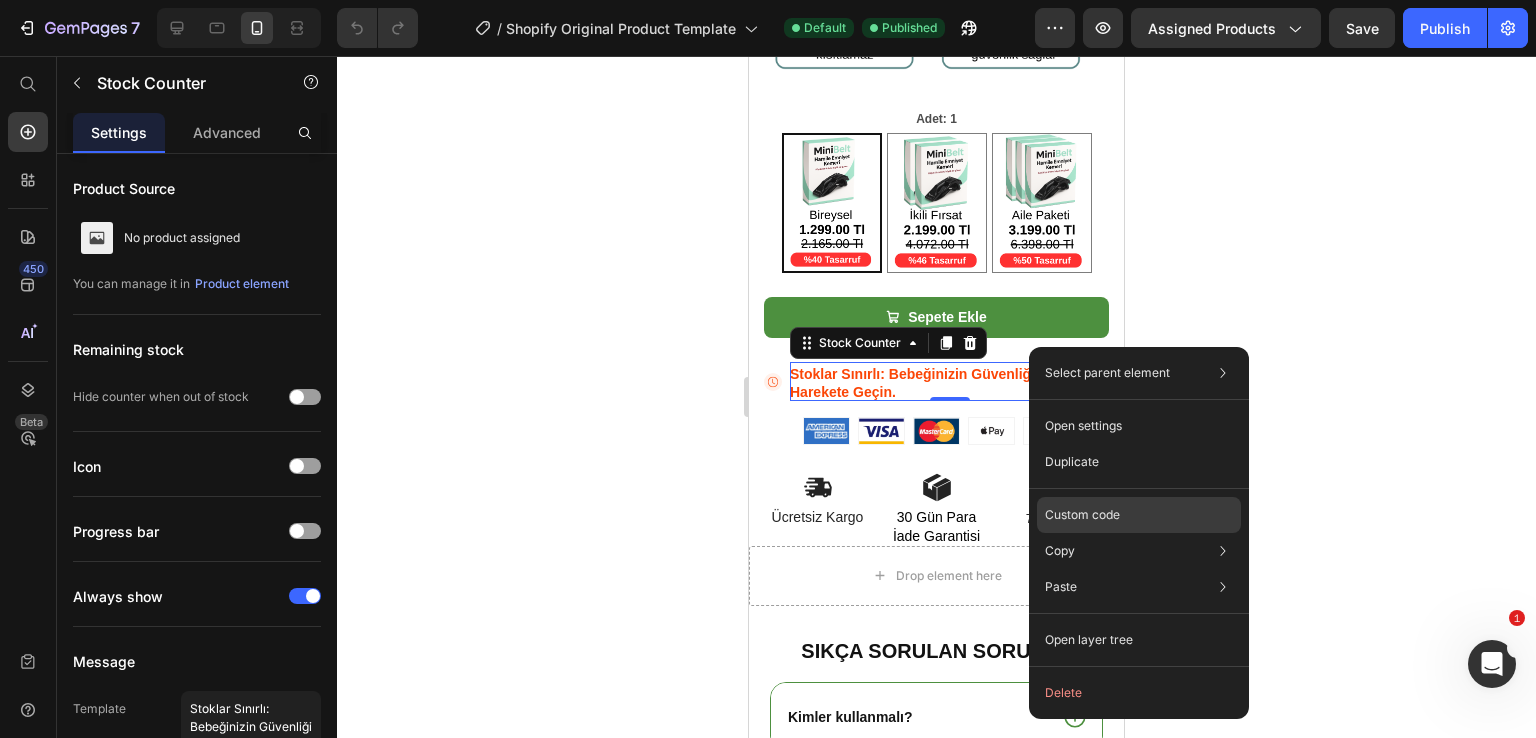 click on "Custom code" 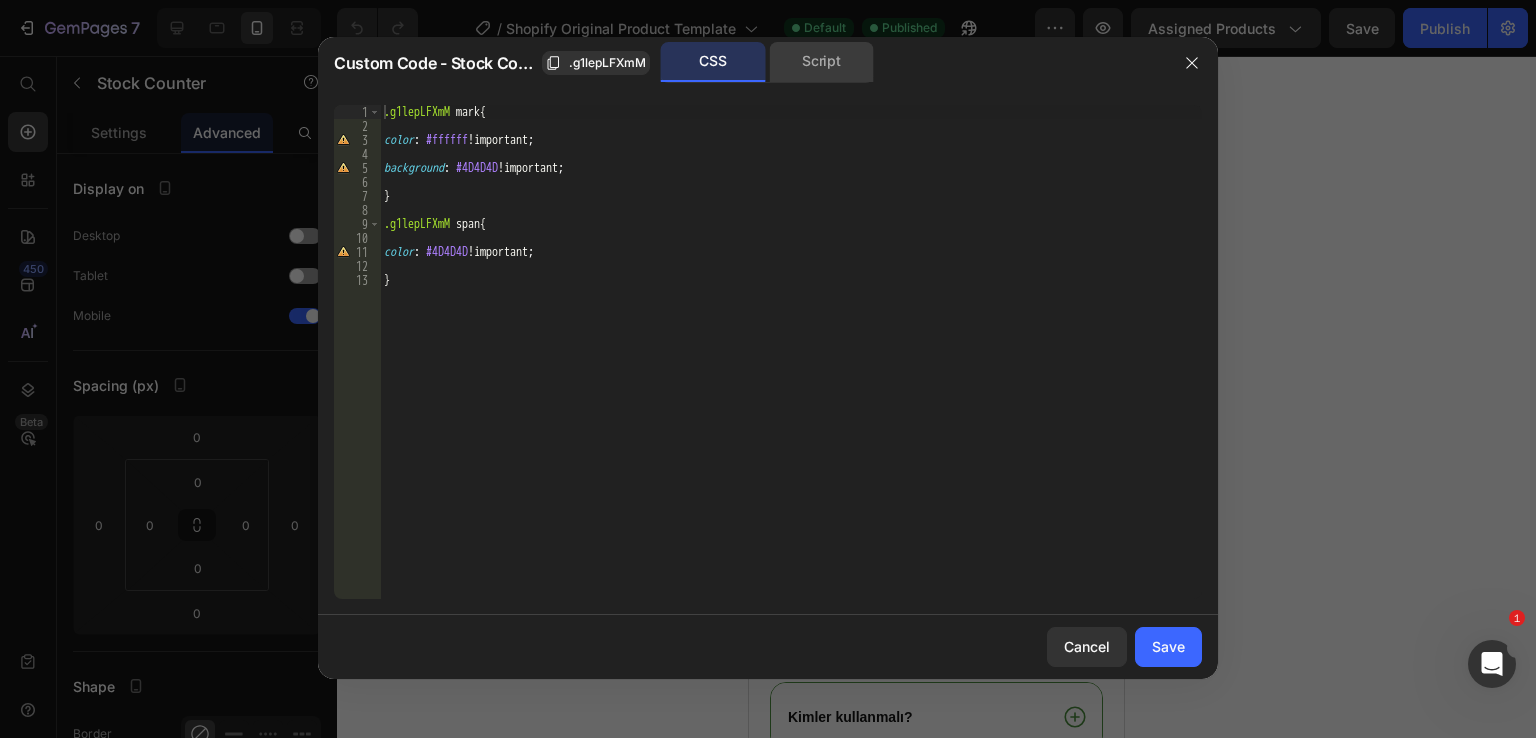 click on "Script" 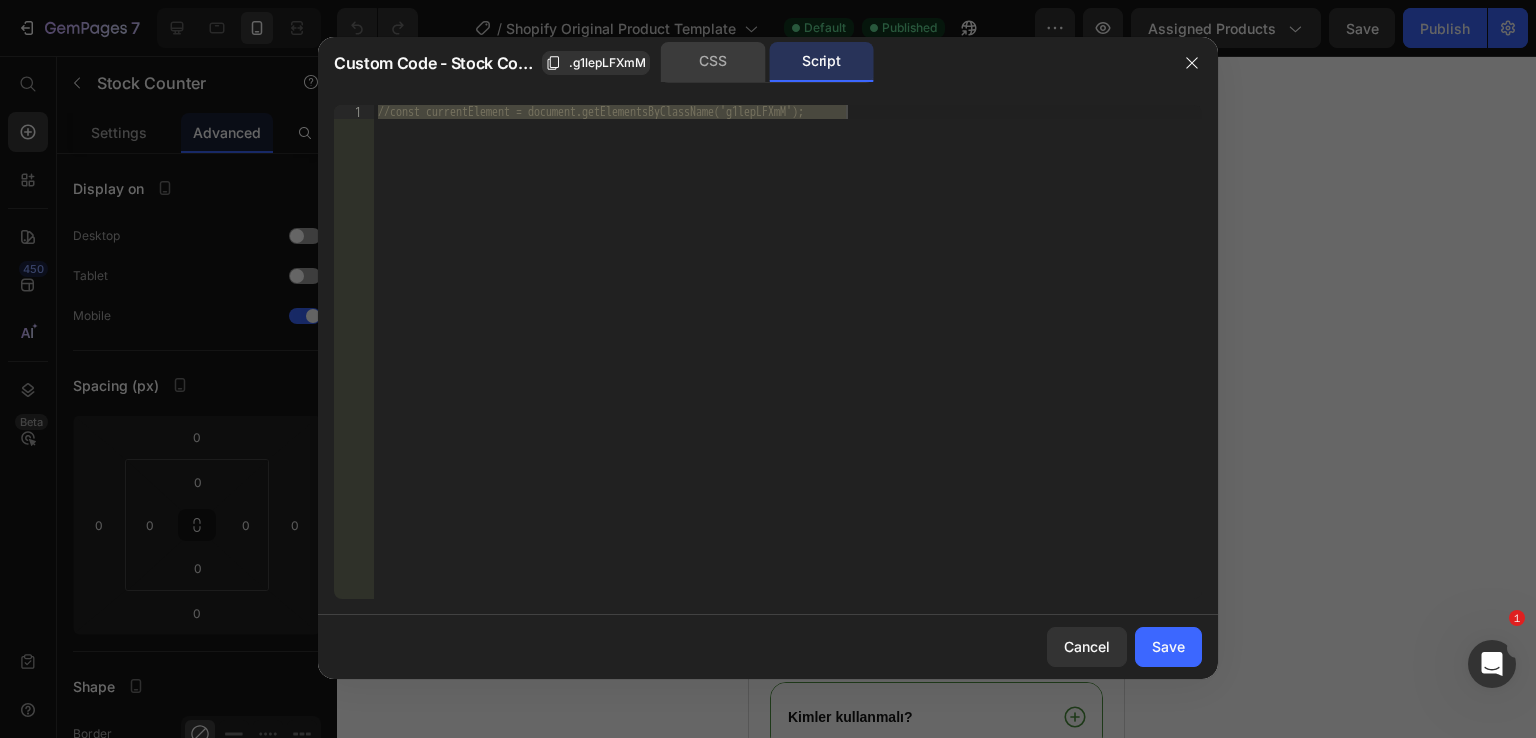 click on "CSS" 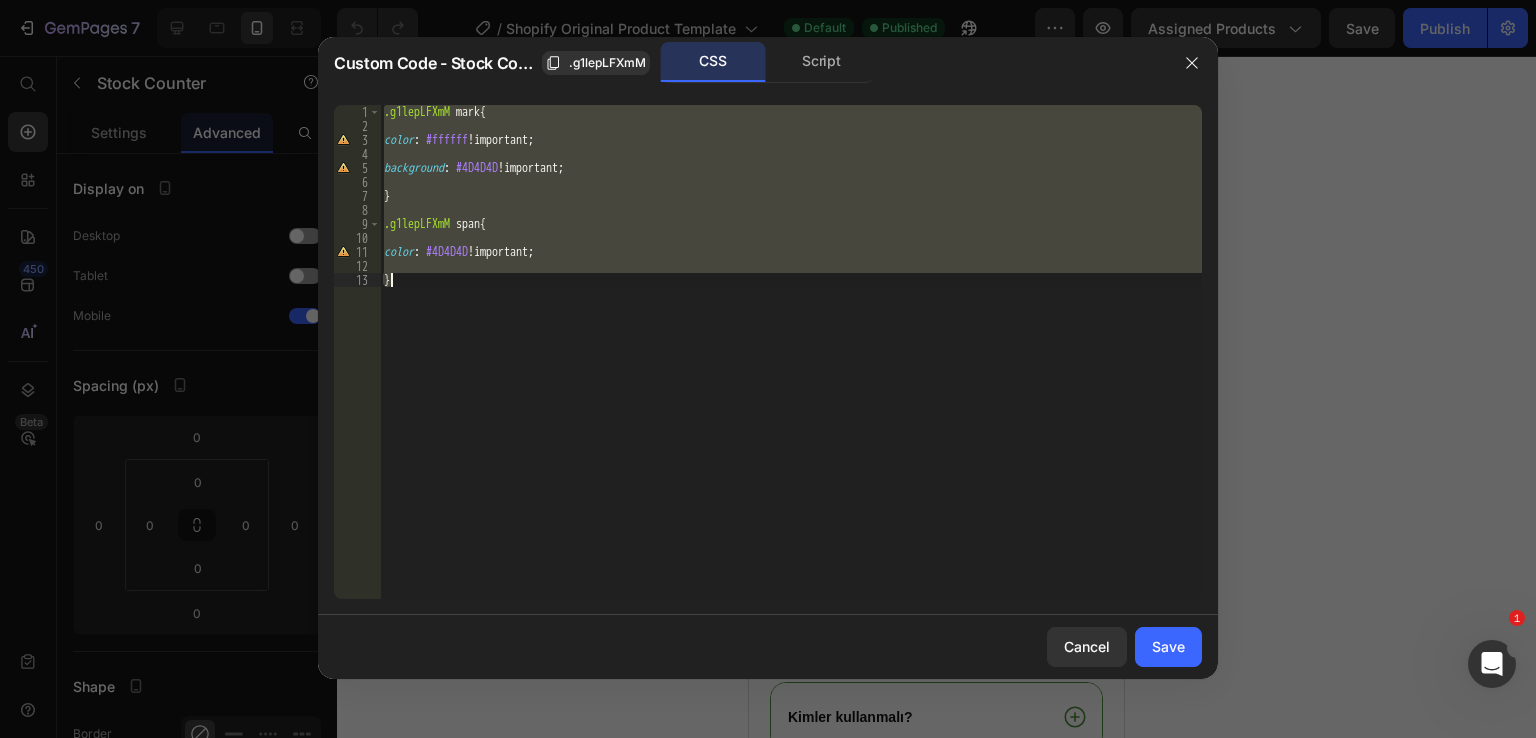 type on "}" 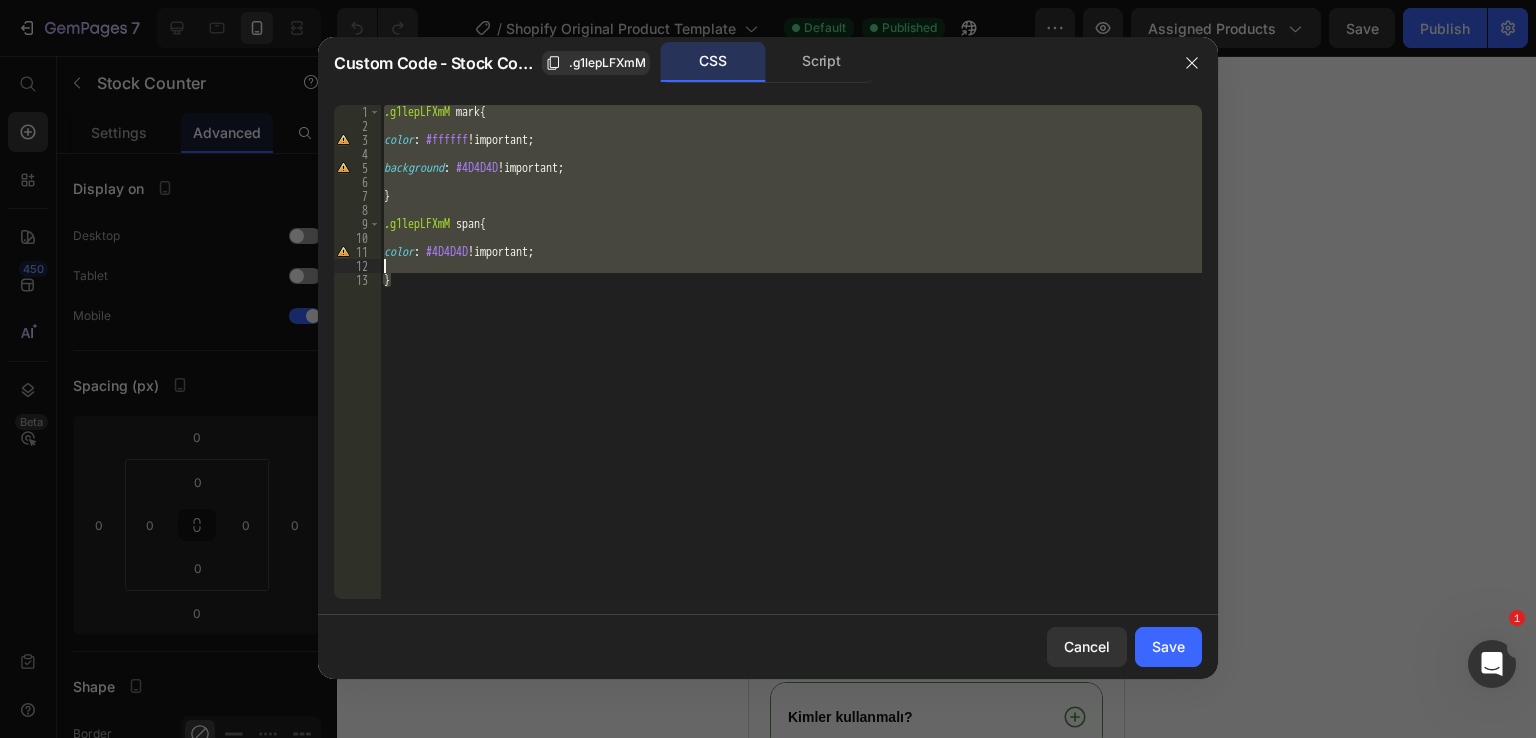 type on "color: #4D4D4D !important;" 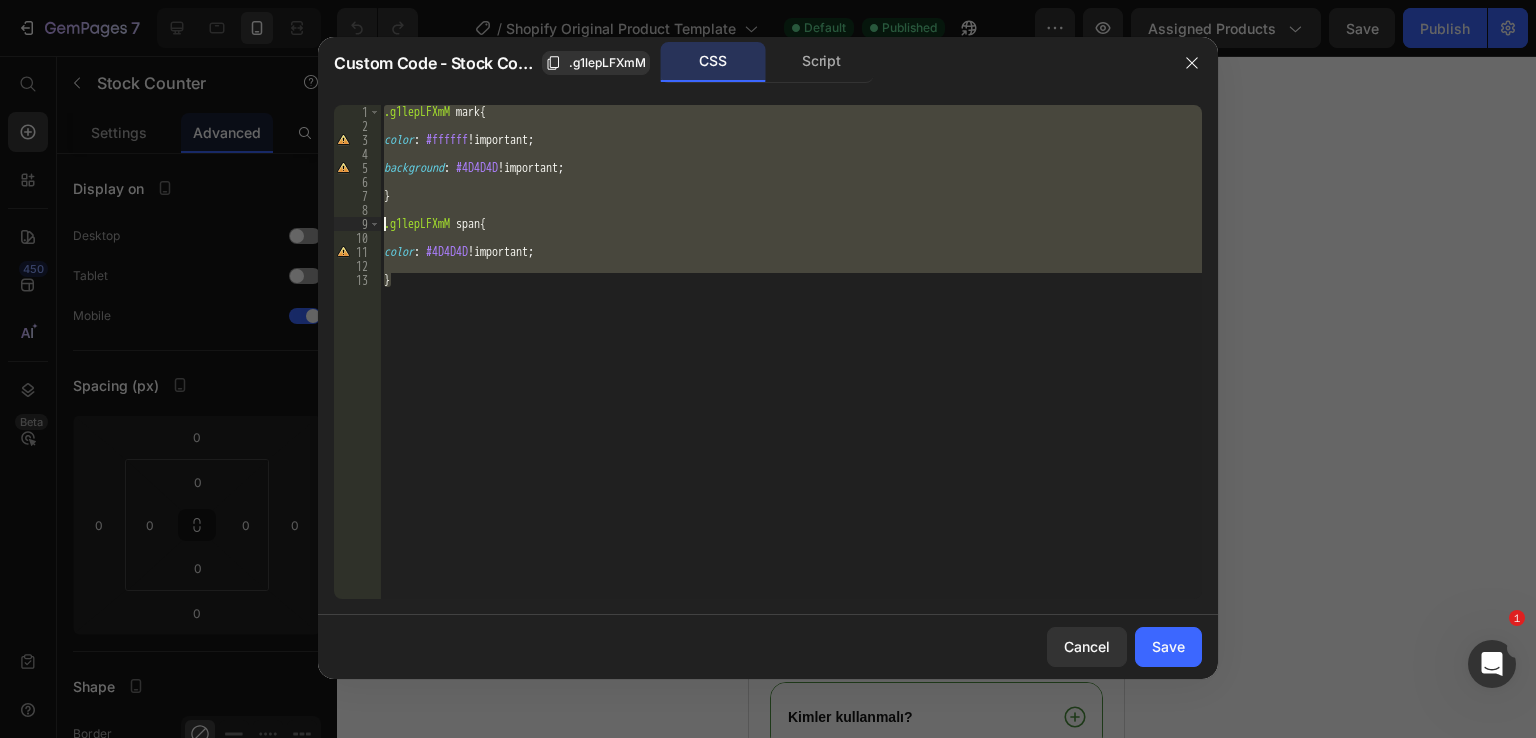 type on "color: #4D4D4D !important;" 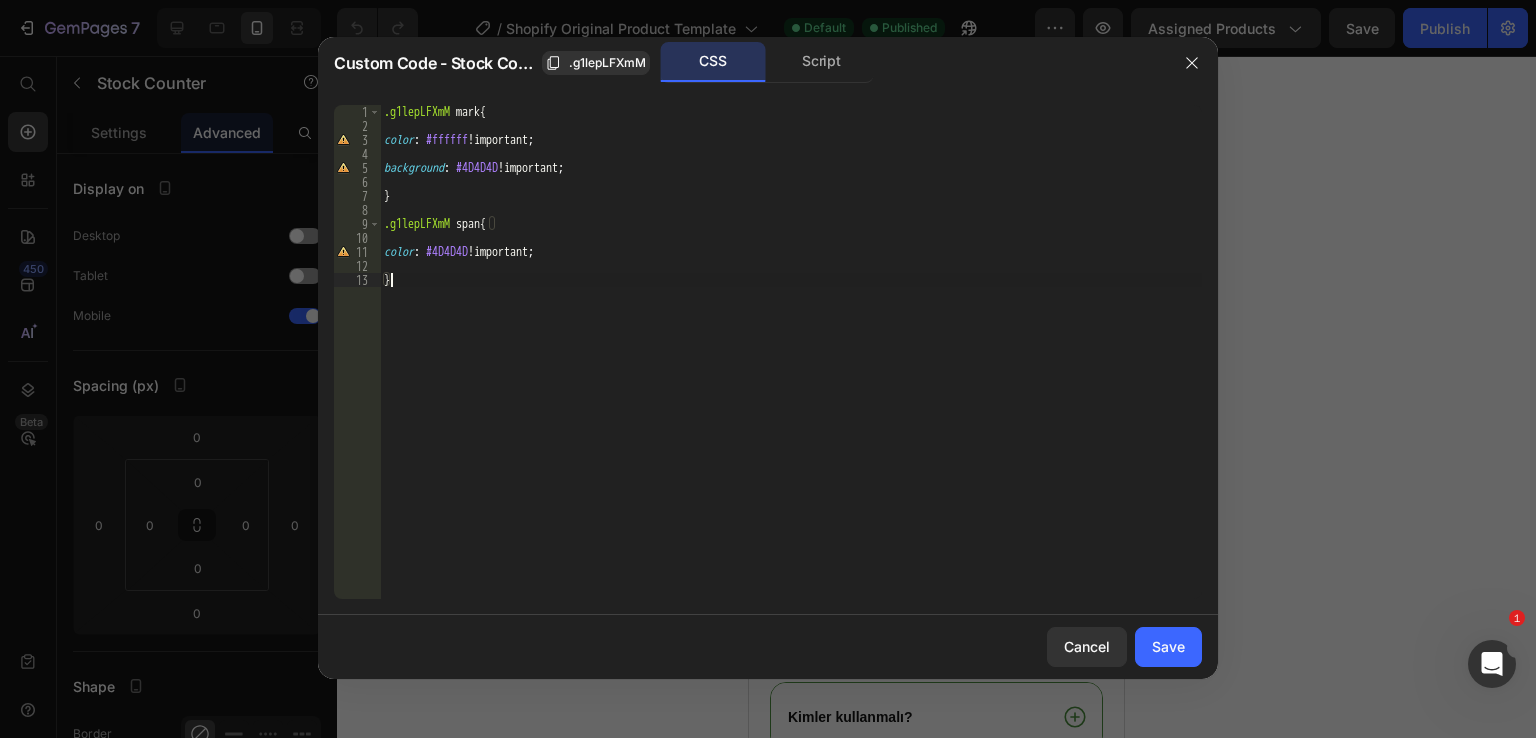 click on ".g1lepLFXmM   mark { color :   #ffffff  !important ; background :   #4D4D4D  !important ; } .g1lepLFXmM   span { color :   #4D4D4D  !important ; }" at bounding box center (791, 366) 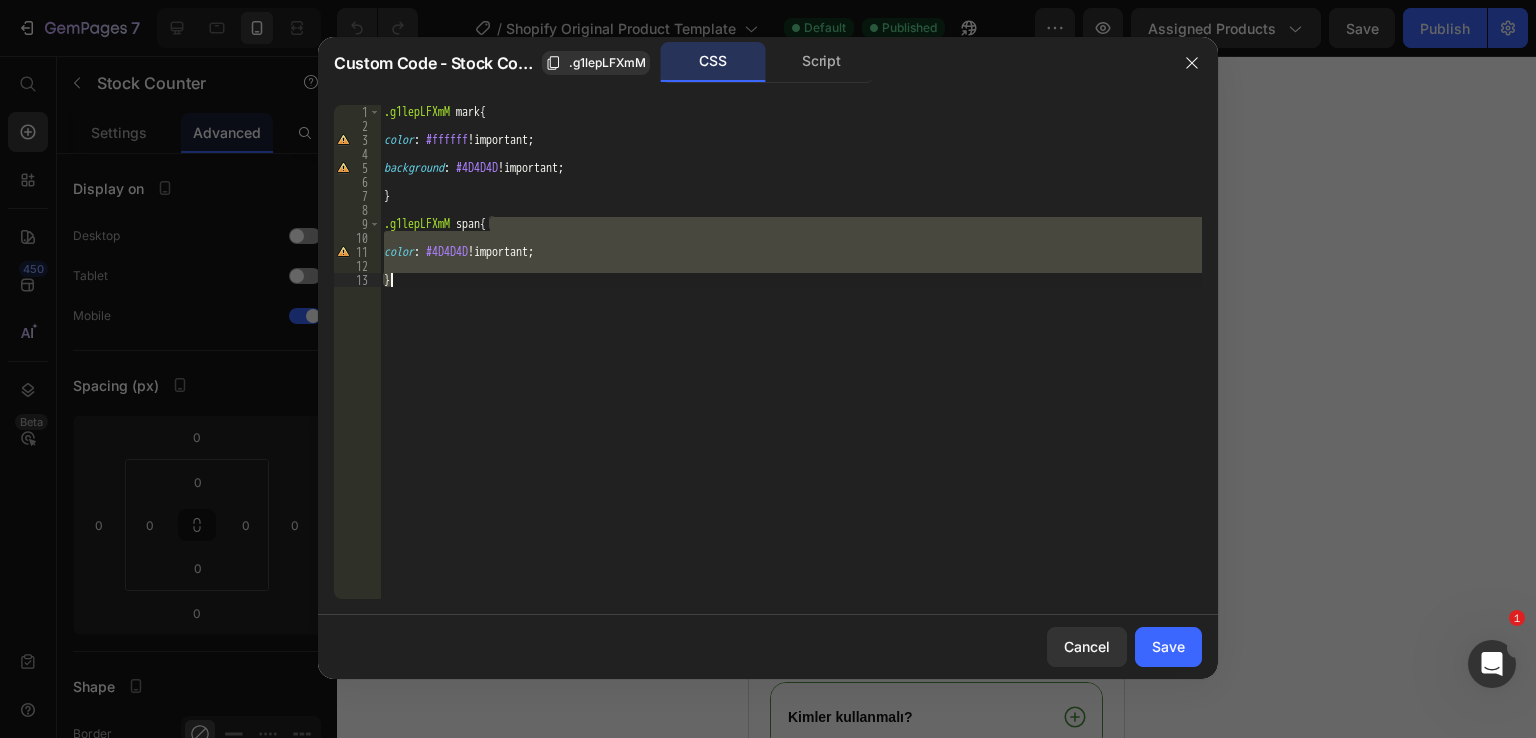 click on ".g1lepLFXmM   mark { color :   #ffffff  !important ; background :   #4D4D4D  !important ; } .g1lepLFXmM   span { color :   #4D4D4D  !important ; }" at bounding box center (791, 366) 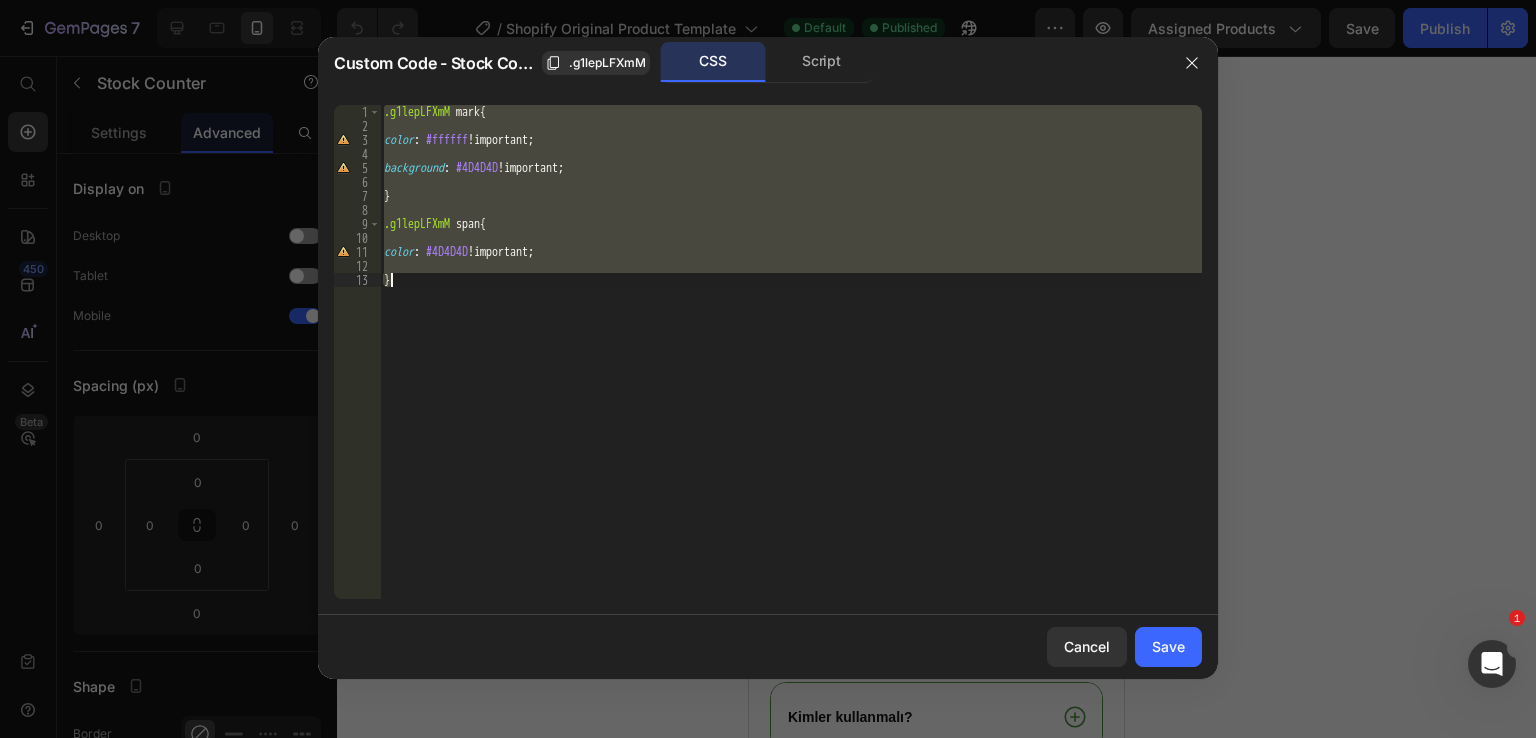 click on ".g1lepLFXmM   mark { color :   #ffffff  !important ; background :   #4D4D4D  !important ; } .g1lepLFXmM   span { color :   #4D4D4D  !important ; }" at bounding box center [791, 366] 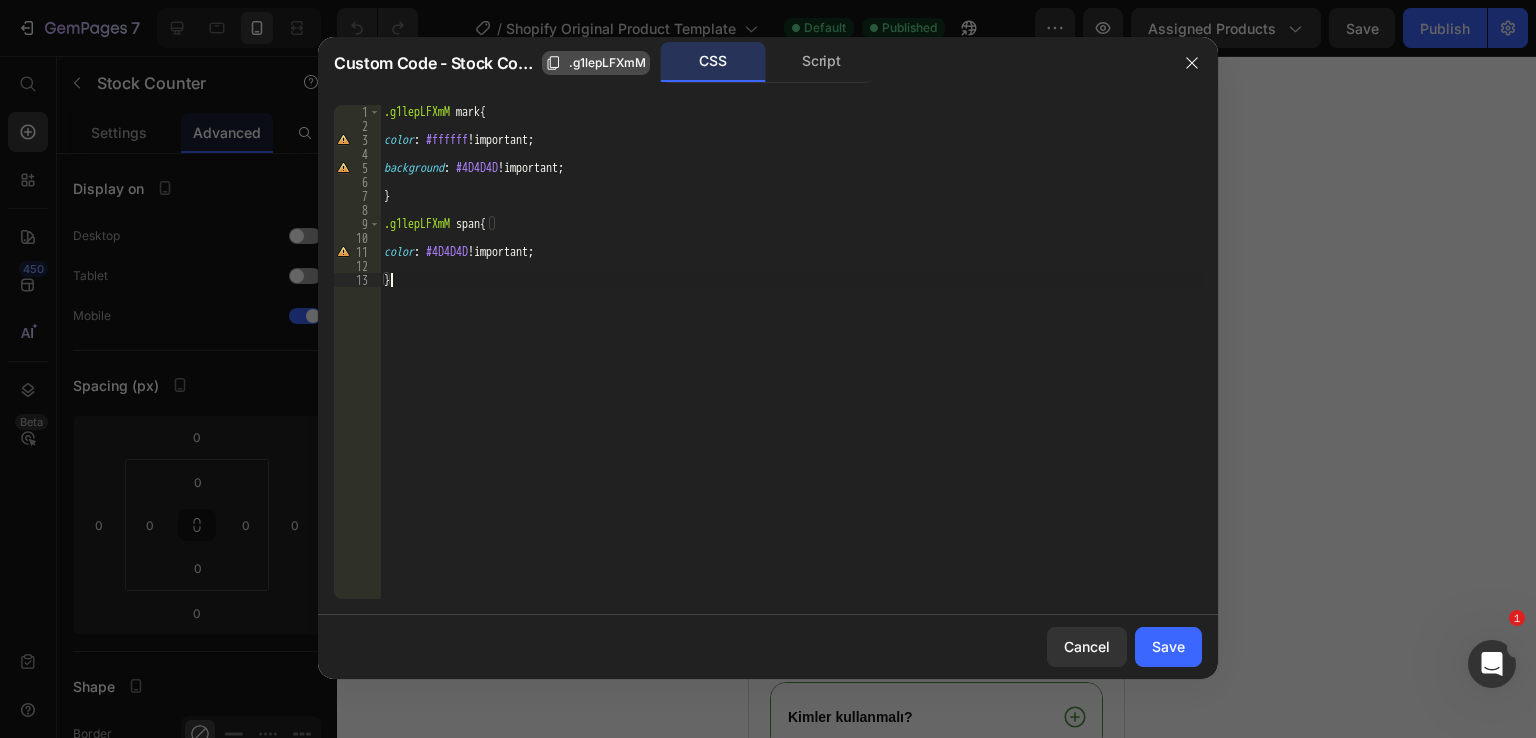 click on ".g1lepLFXmM" 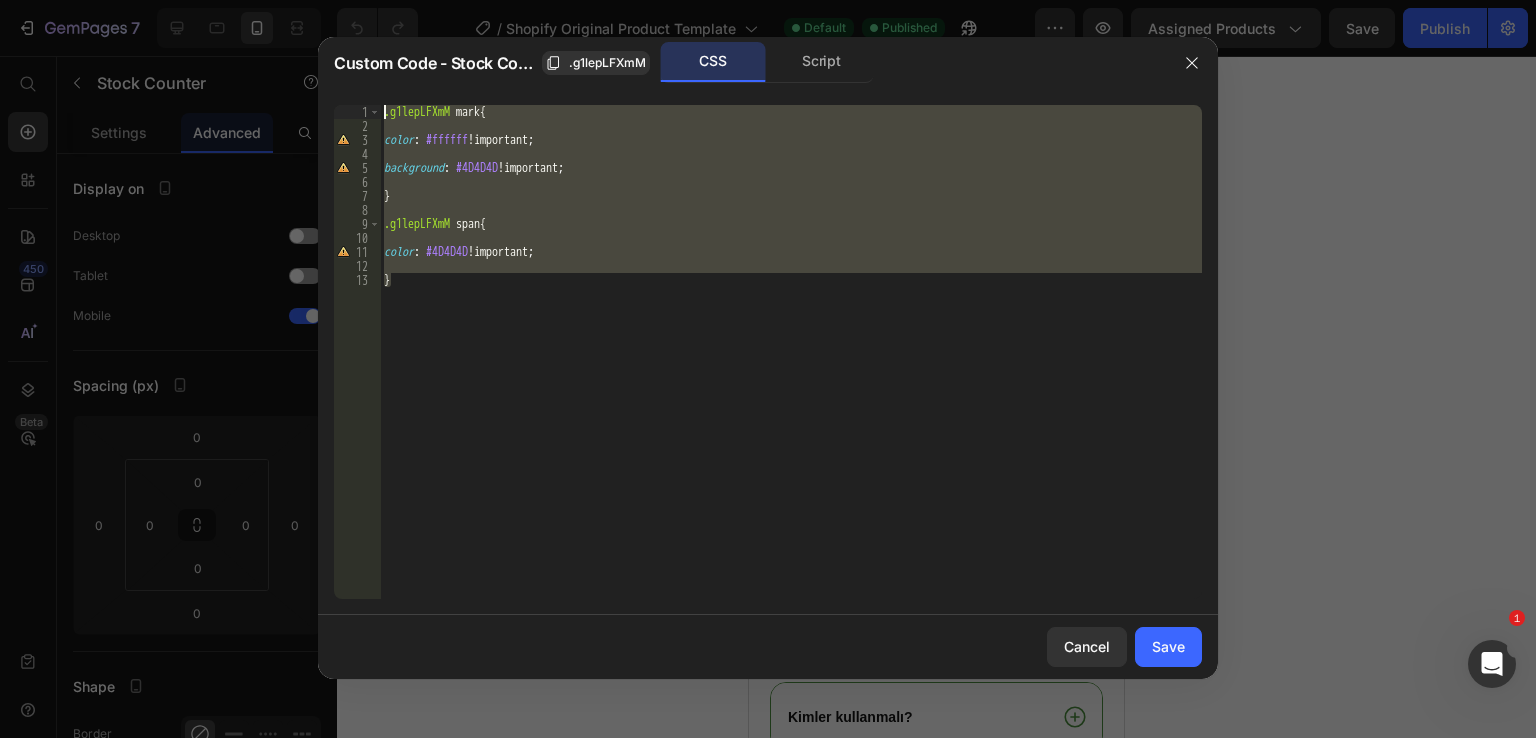 drag, startPoint x: 399, startPoint y: 285, endPoint x: 363, endPoint y: 105, distance: 183.5647 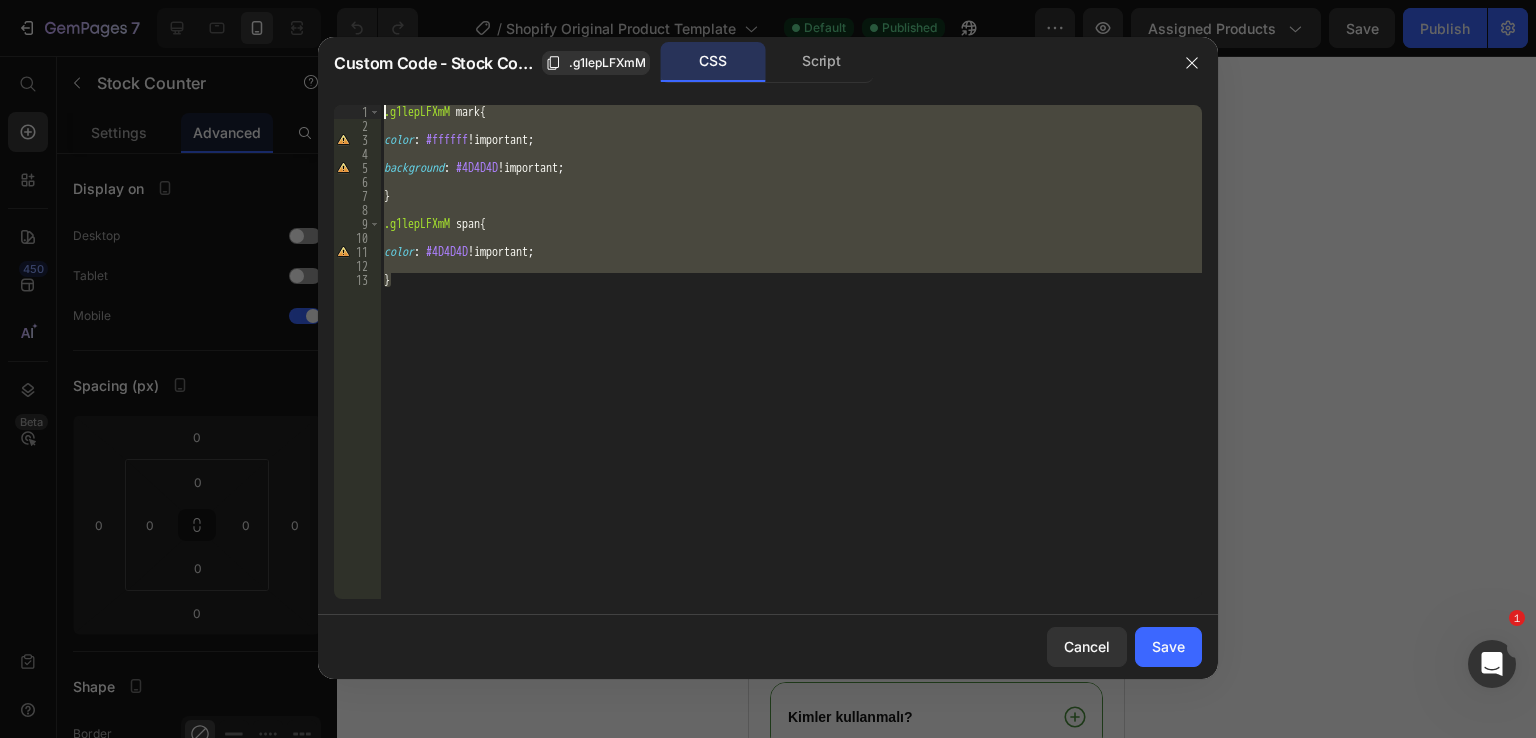 click on "} 1 2 3 4 5 6 7 8 9 10 11 12 13 .g1lepLFXmM   mark { color :   #ffffff  !important ; background :   #4D4D4D  !important ; } .g1lepLFXmM   span { color :   #4D4D4D  !important ; }     הההההההההההההההההההההההההההההההההההההההההההההההההההההההההההההההההההההההההההההההההההההההההההההההההההההההההההההההההההההההההההההההההההההההההההההההההההההההההההההההההההההההההההההההההההההההההההההההההההההההההההההההההההההההההההההההההההההההההההההההההההההההההההההההה XXXXXXXXXXXXXXXXXXXXXXXXXXXXXXXXXXXXXXXXXXXXXXXXXXXXXXXXXXXXXXXXXXXXXXXXXXXXXXXXXXXXXXXXXXXXXXXXXXXXXXXXXXXXXXXXXXXXXXXXXXXXXXXXXXXXXXXXXXXXXXXXXXXXXXXXXXXXXXXXXXXXXXXXXXXXXXXXXXXXXXXXXXXXXXXXXXXXXXXXXXXXXXXXXXXXXXXXXXXXXXXXXXXXXXXXXXXXXXXXXXXXXXXXXXXXXXXX" at bounding box center (768, 352) 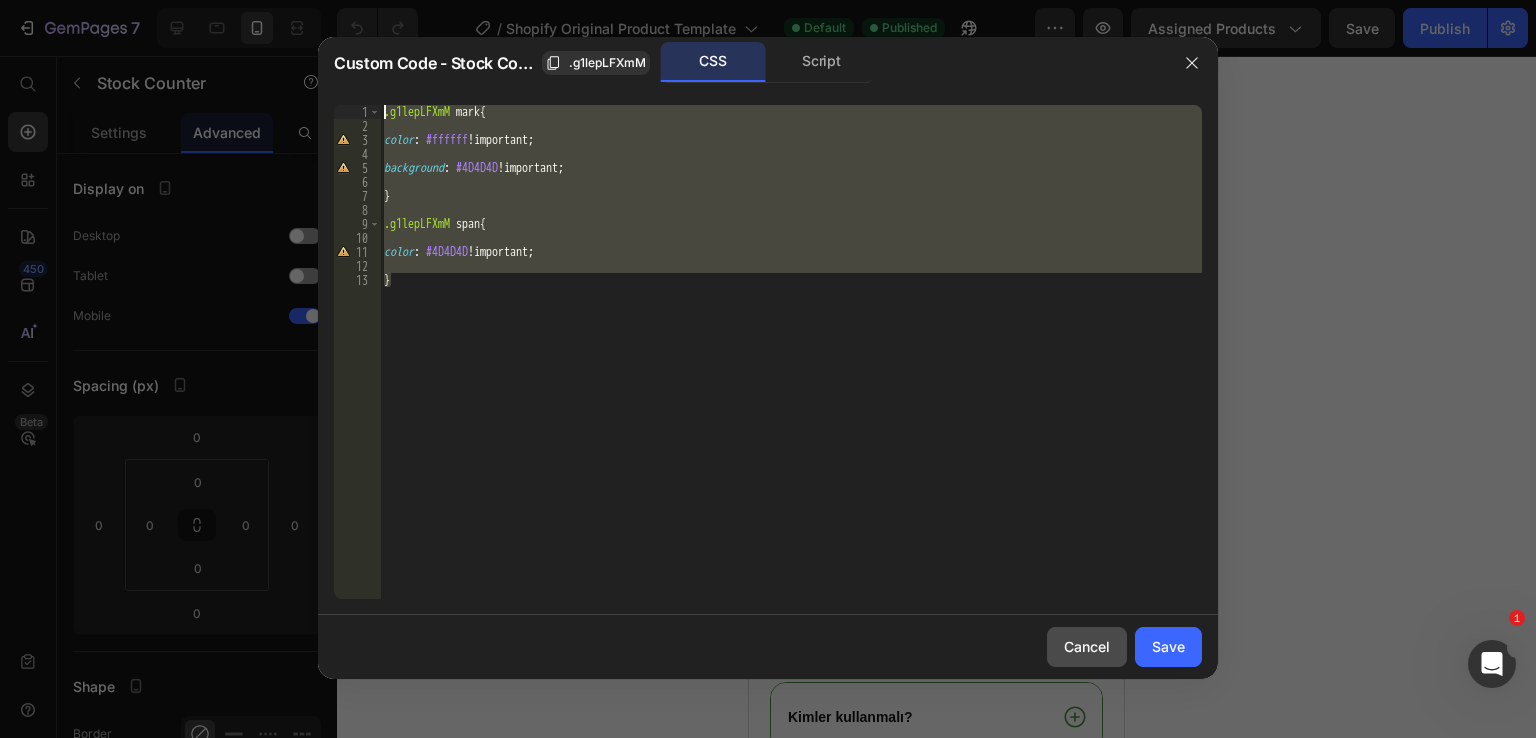 click on "Cancel" at bounding box center [1087, 646] 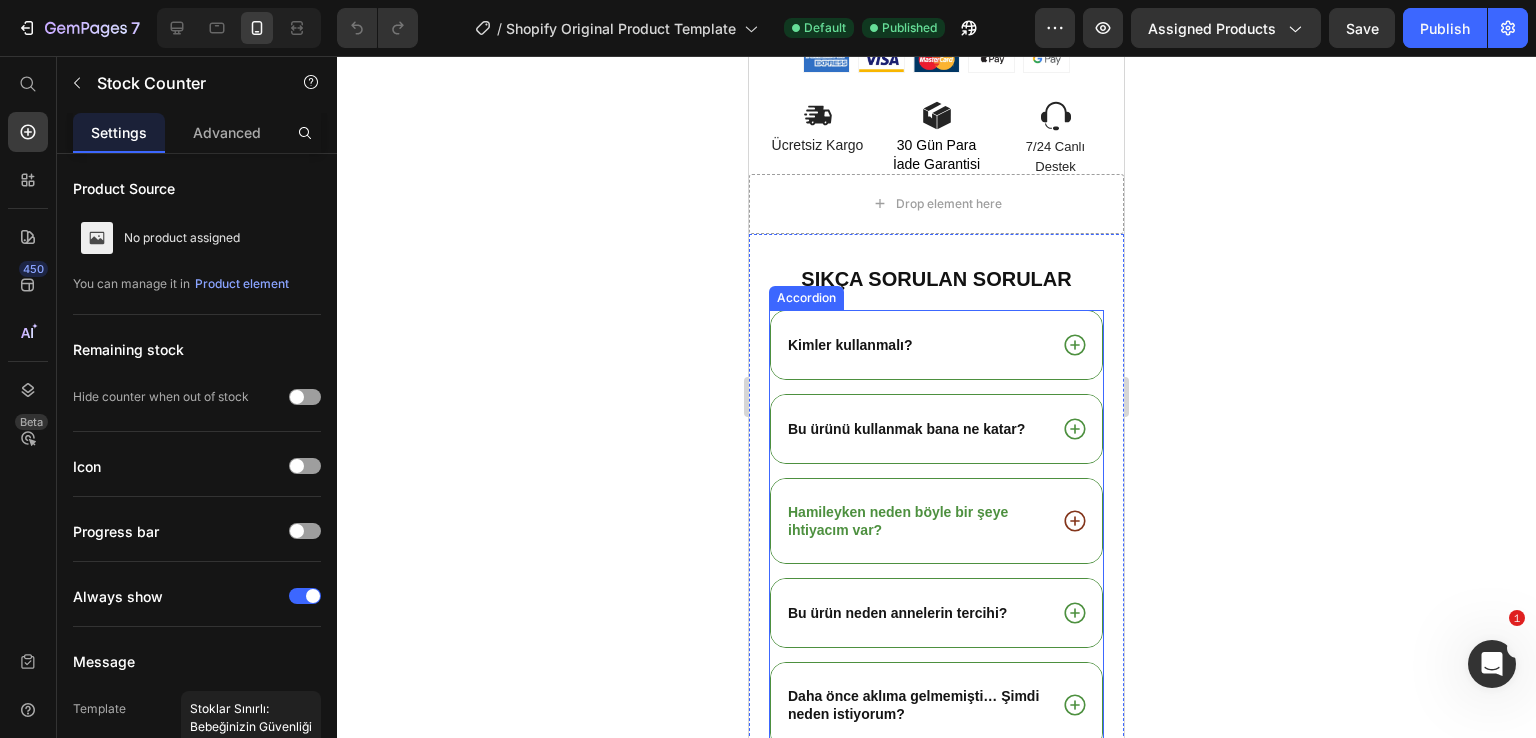 scroll, scrollTop: 1400, scrollLeft: 0, axis: vertical 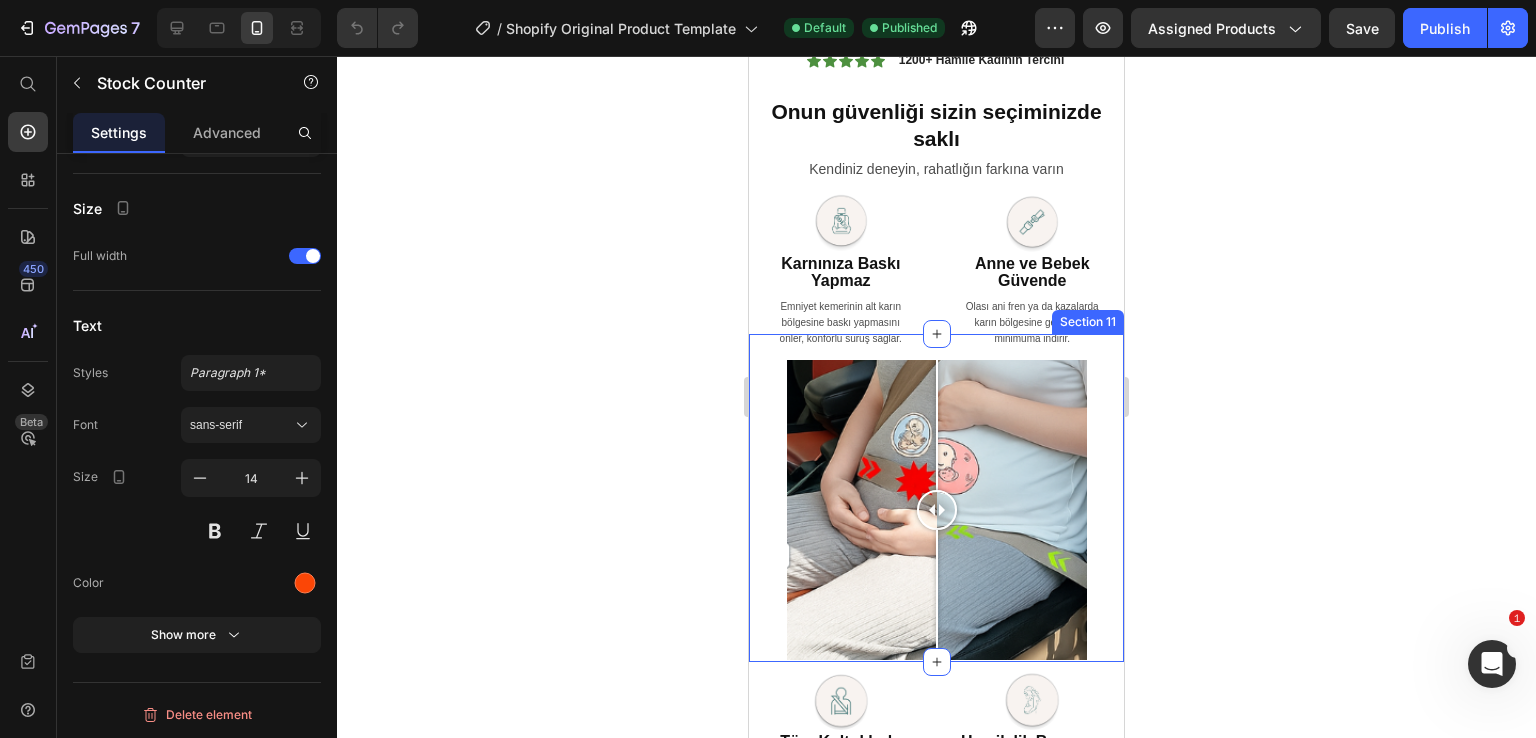 click on "Image Comparison" at bounding box center [936, 498] 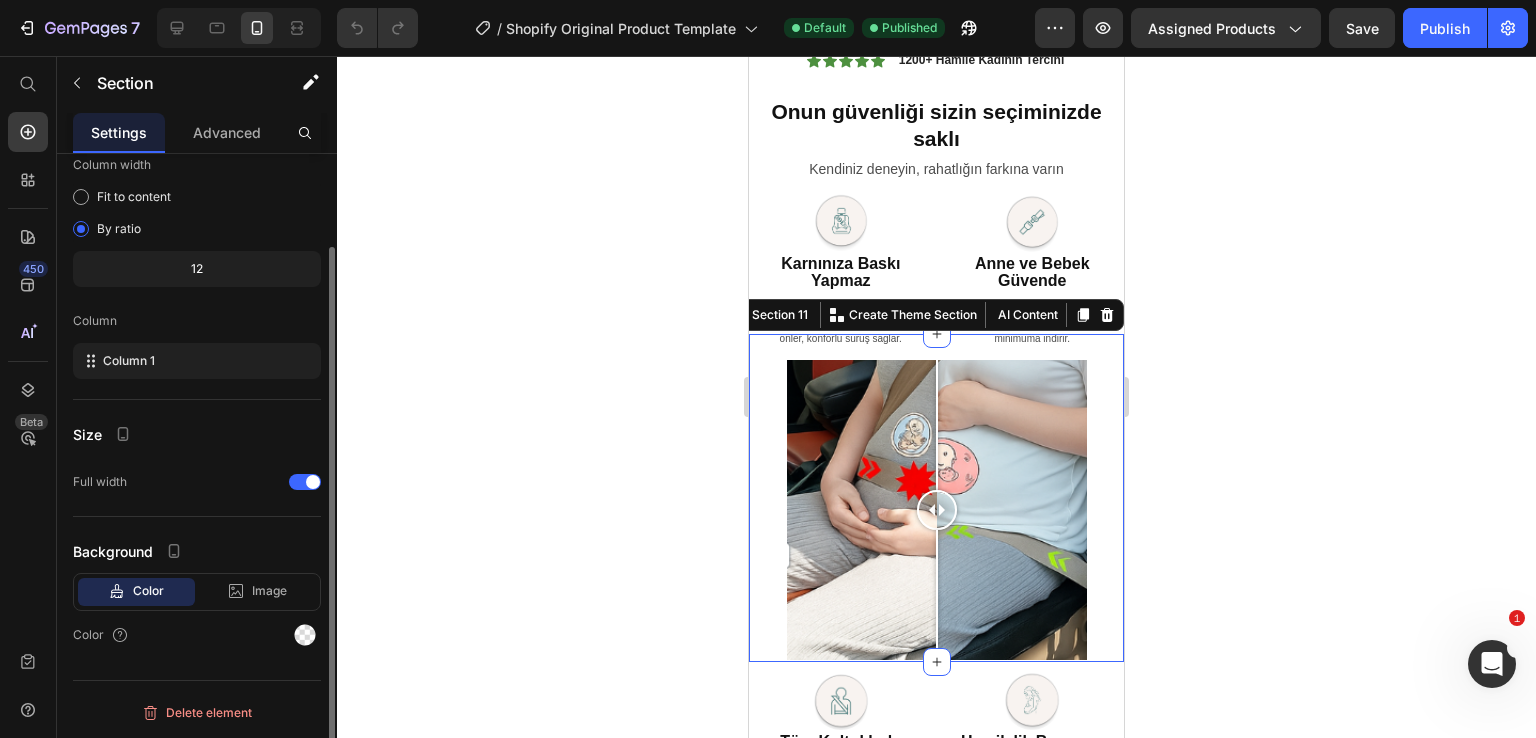 scroll, scrollTop: 0, scrollLeft: 0, axis: both 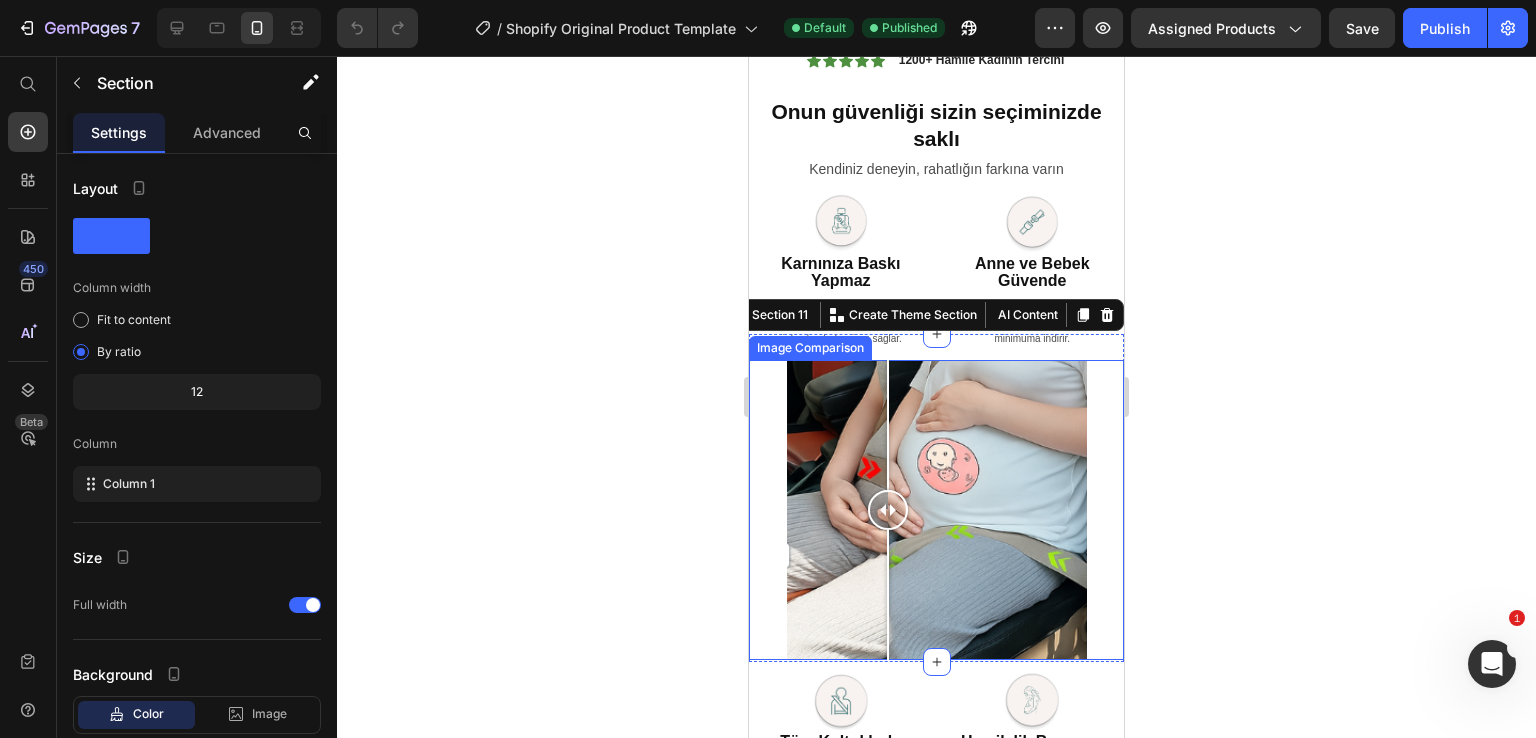 drag, startPoint x: 920, startPoint y: 495, endPoint x: 831, endPoint y: 397, distance: 132.38202 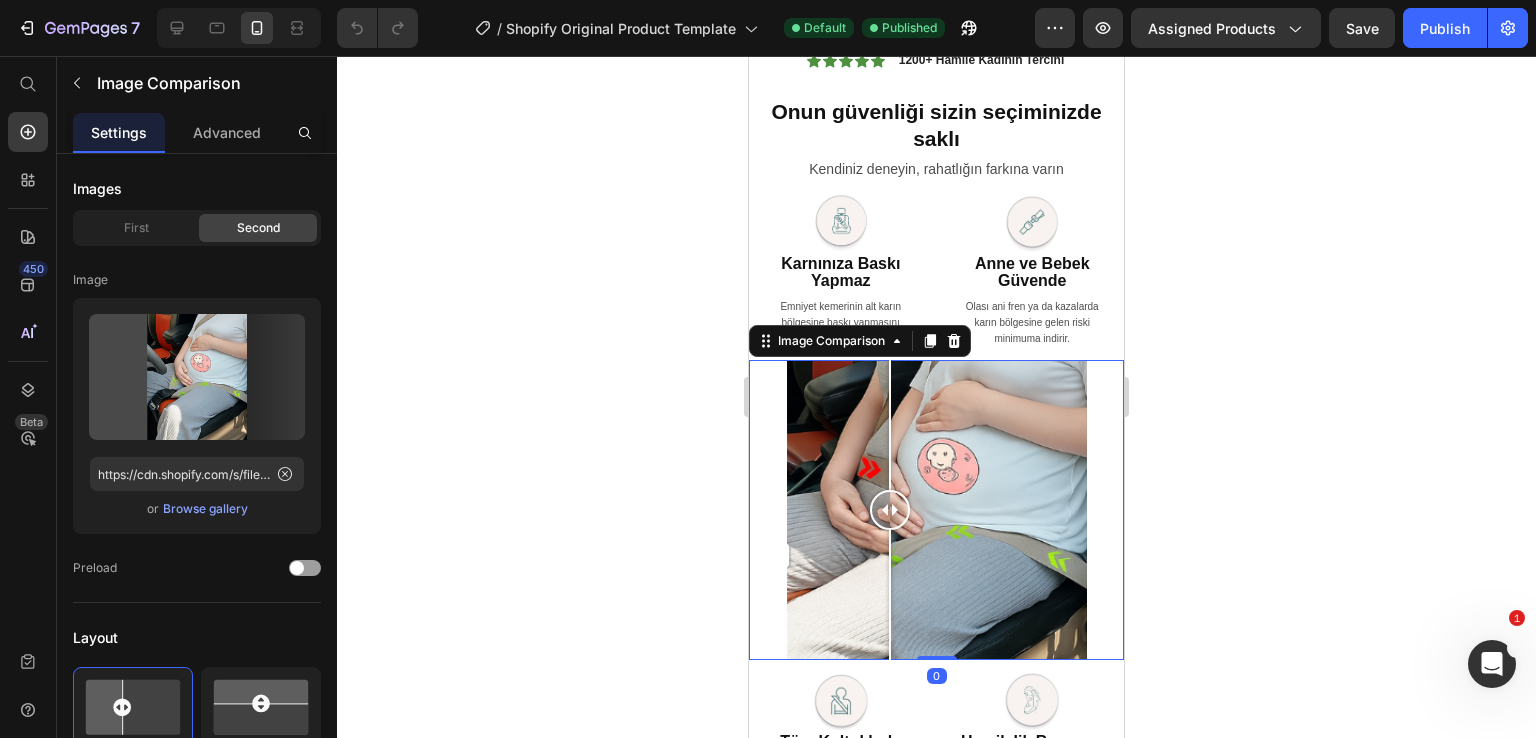 click at bounding box center [937, 510] 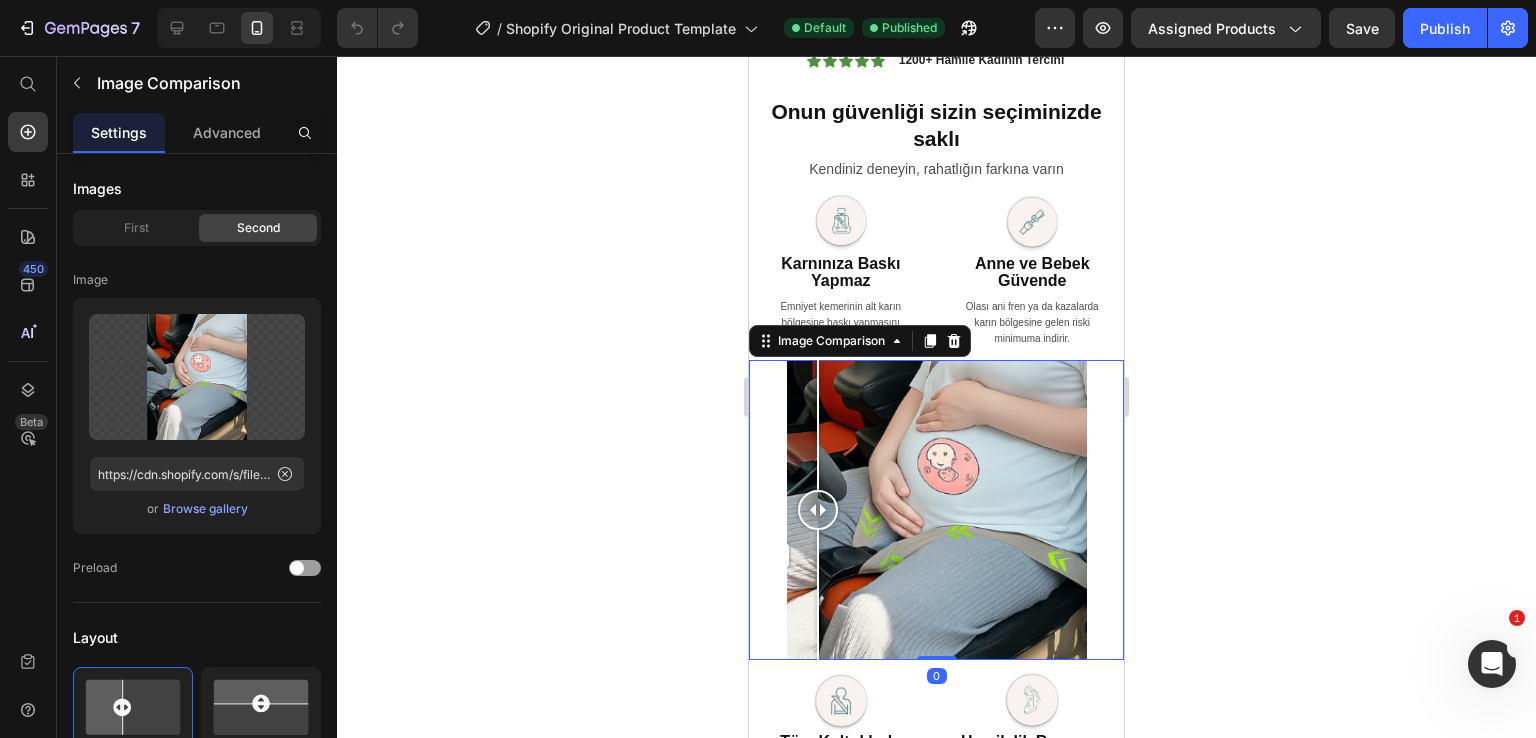 click at bounding box center (936, 510) 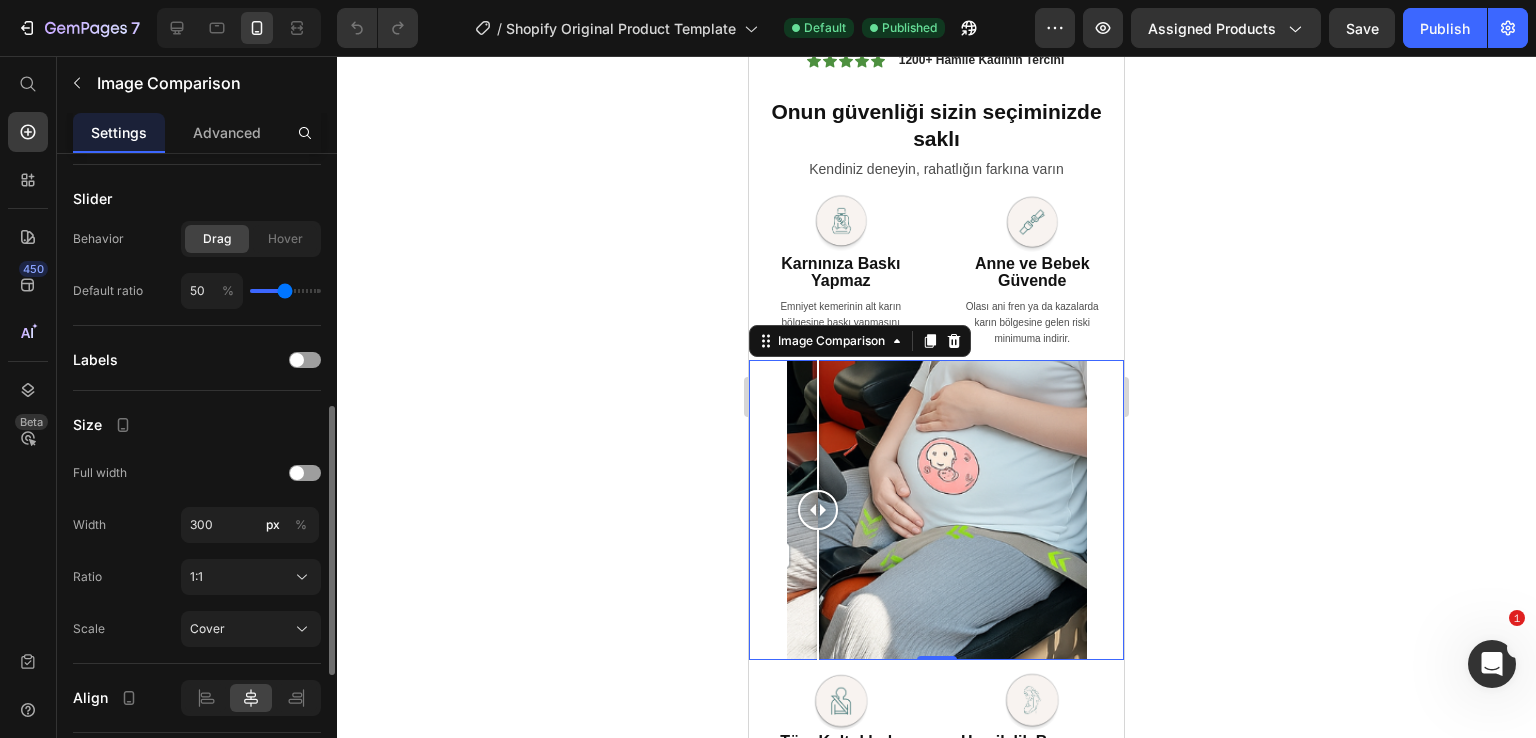 scroll, scrollTop: 884, scrollLeft: 0, axis: vertical 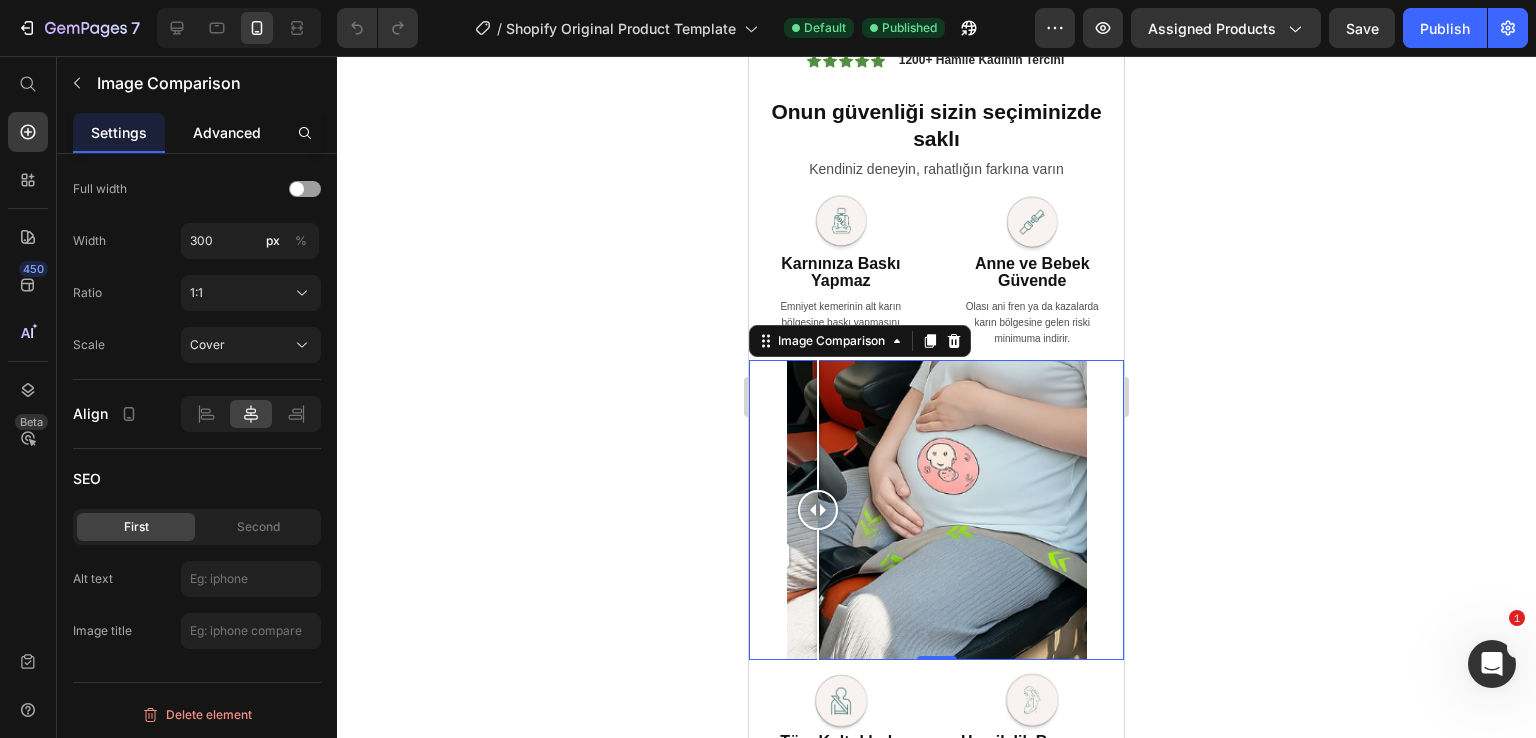 click on "Advanced" at bounding box center [227, 132] 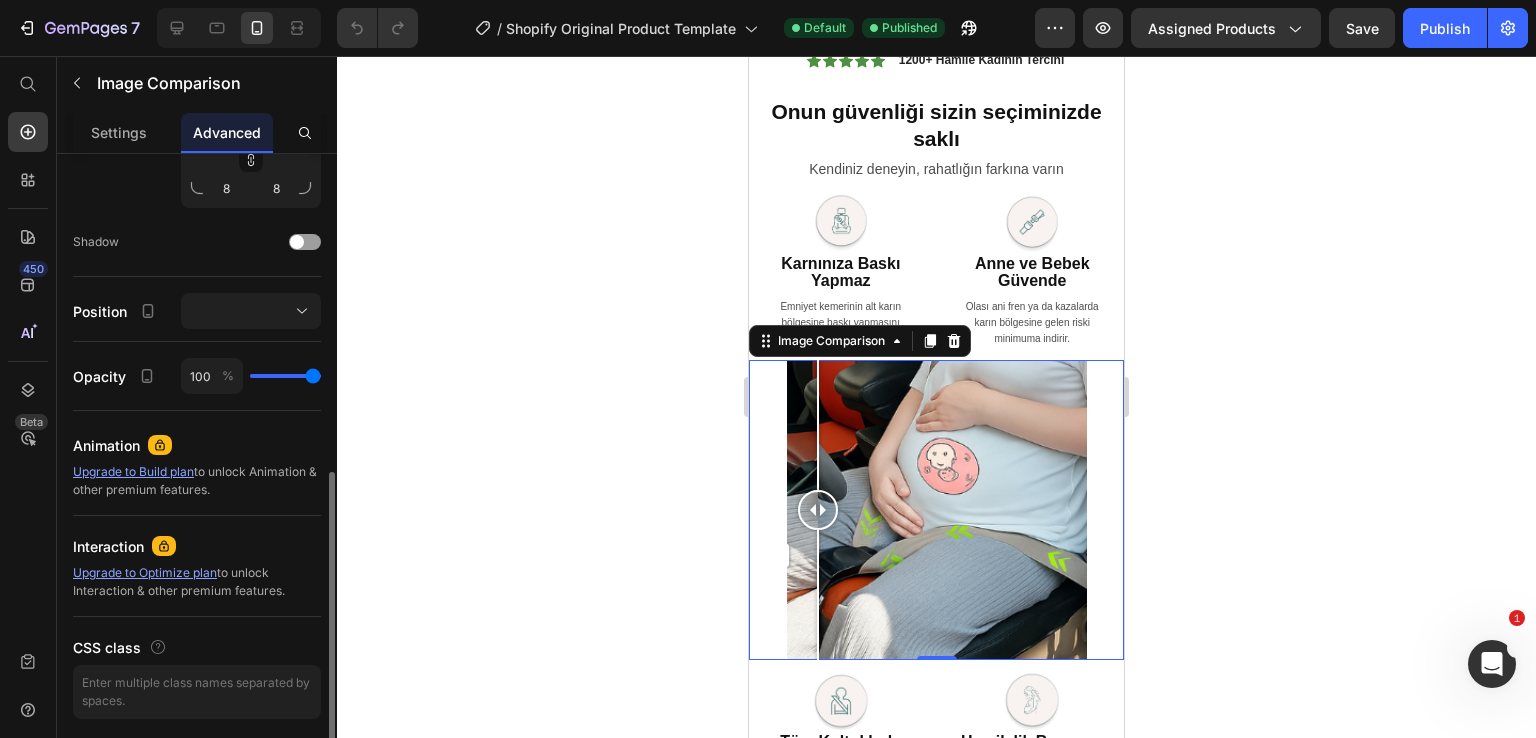 scroll, scrollTop: 766, scrollLeft: 0, axis: vertical 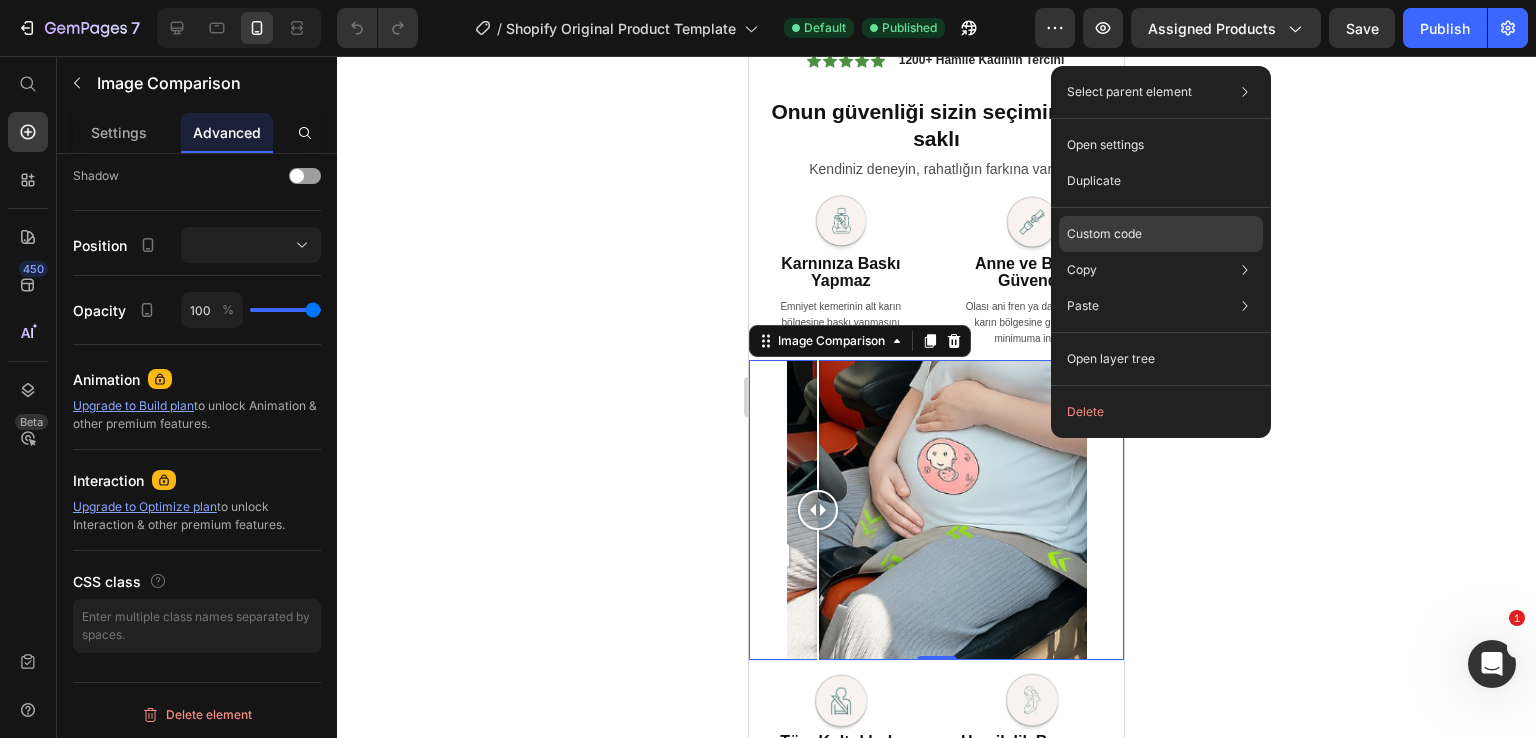 click on "Custom code" 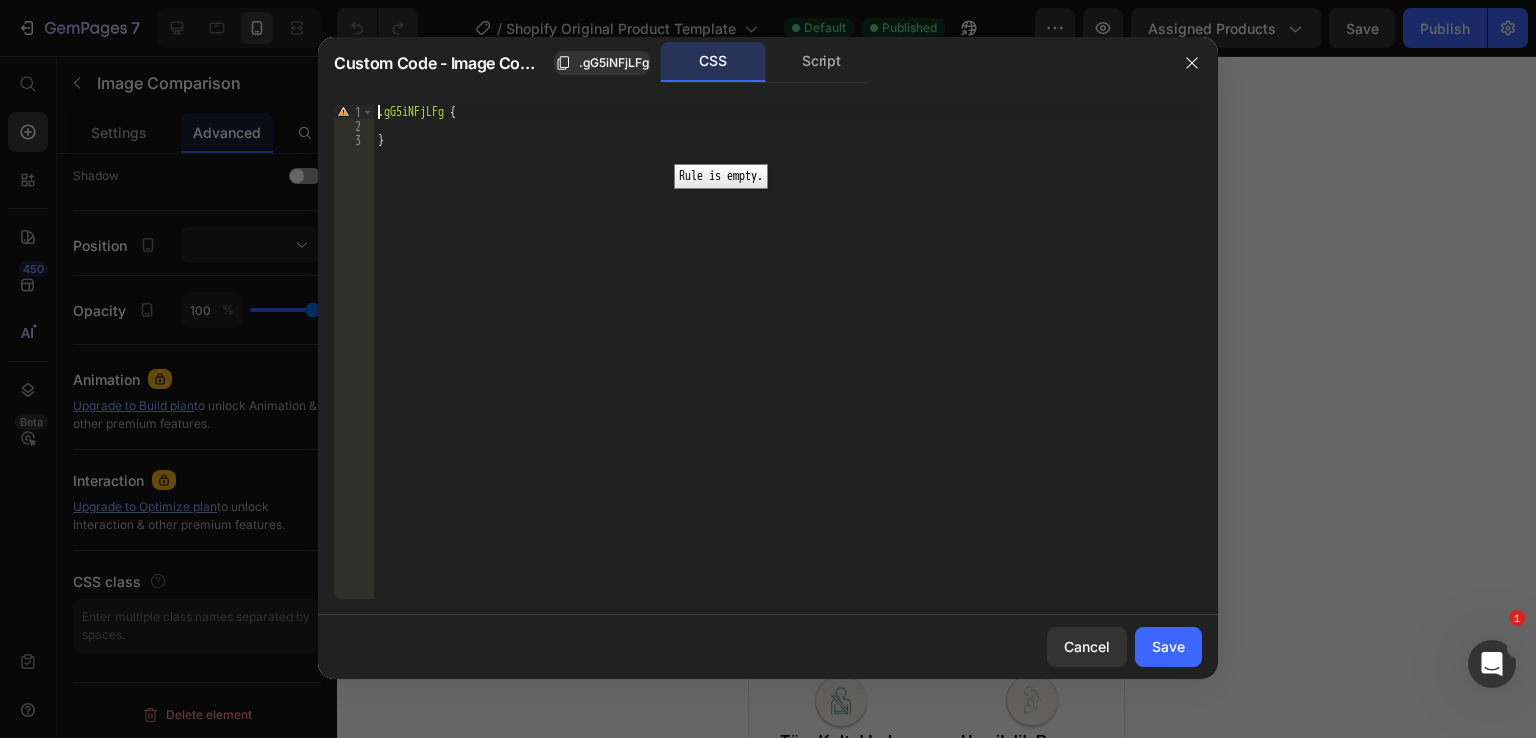 click on "1" at bounding box center (354, 112) 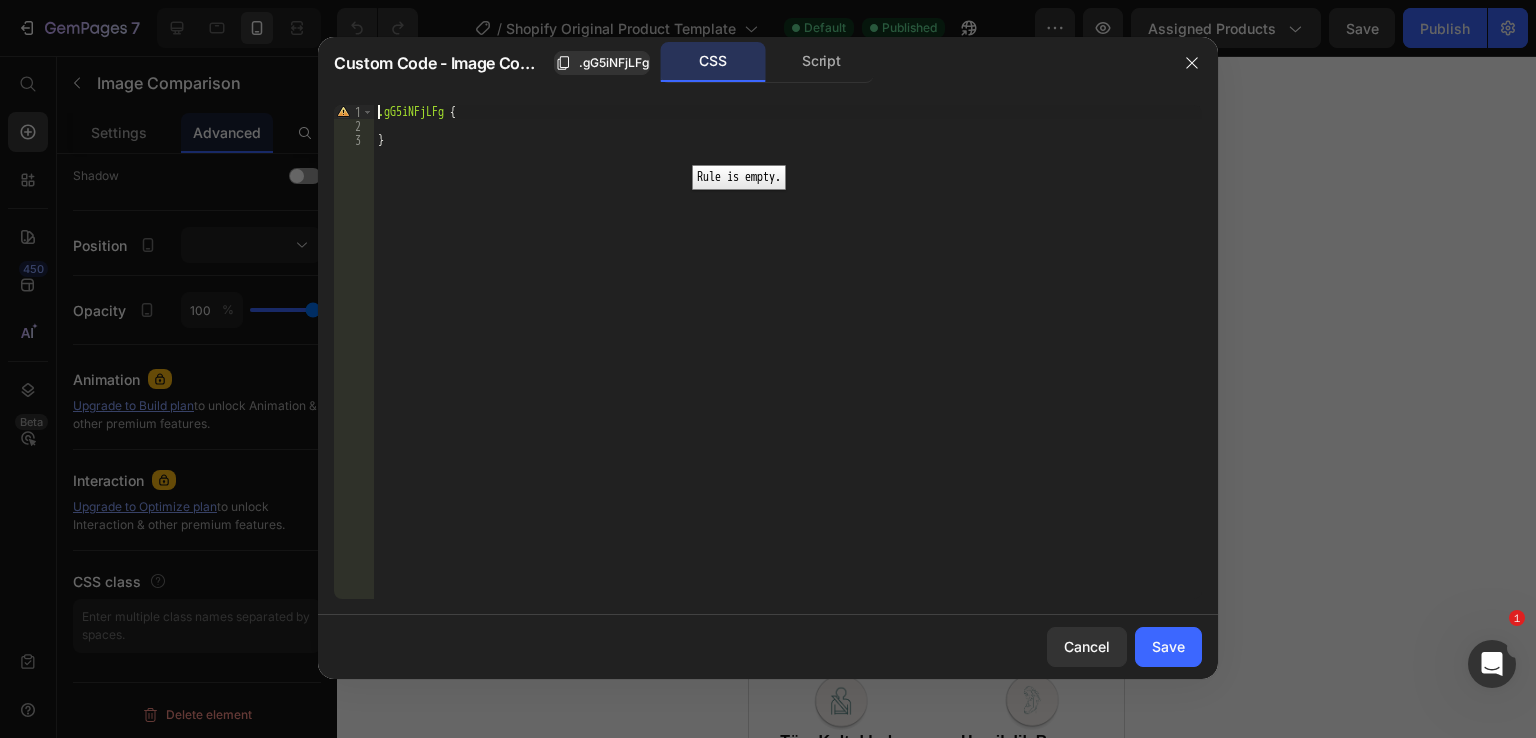 click on "1" at bounding box center [354, 112] 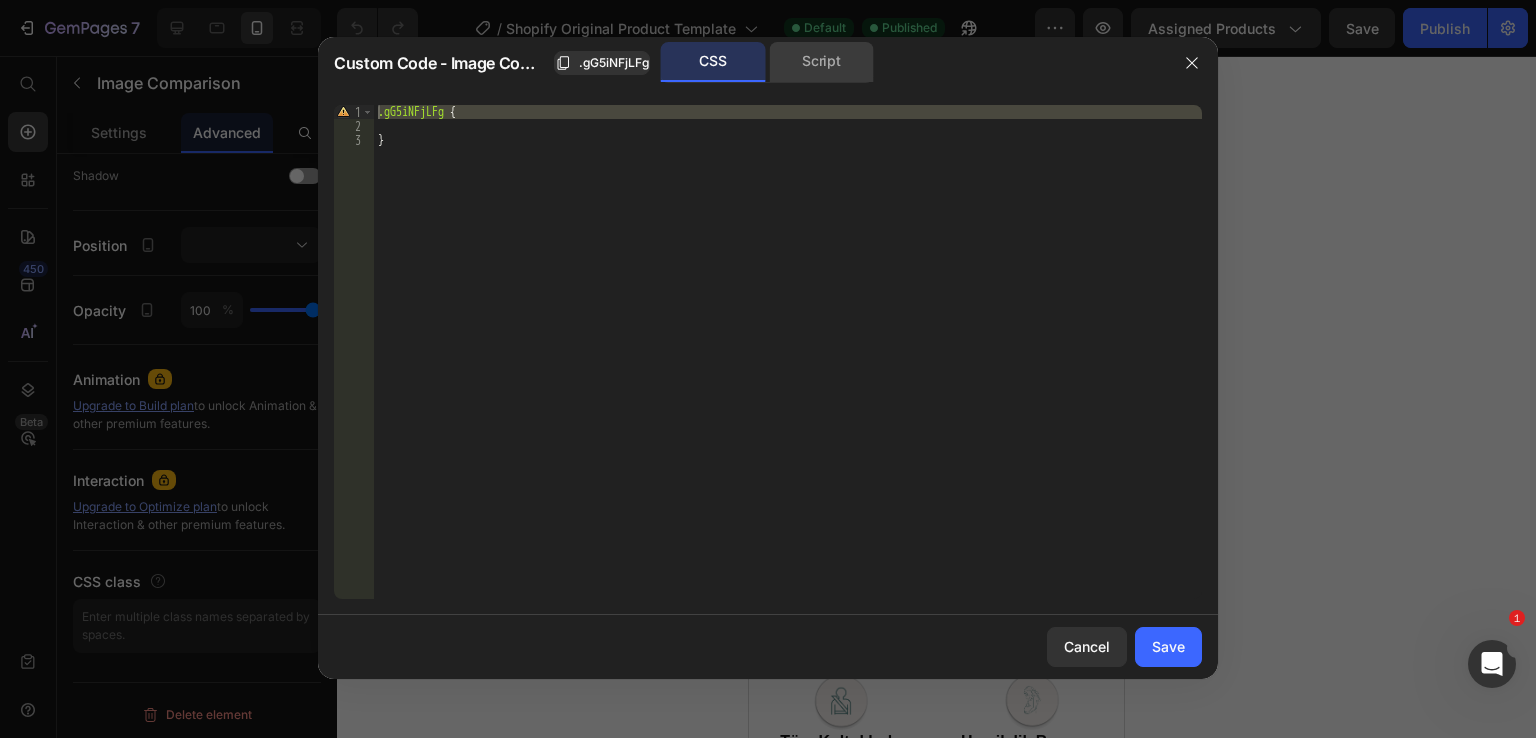 click on "Script" 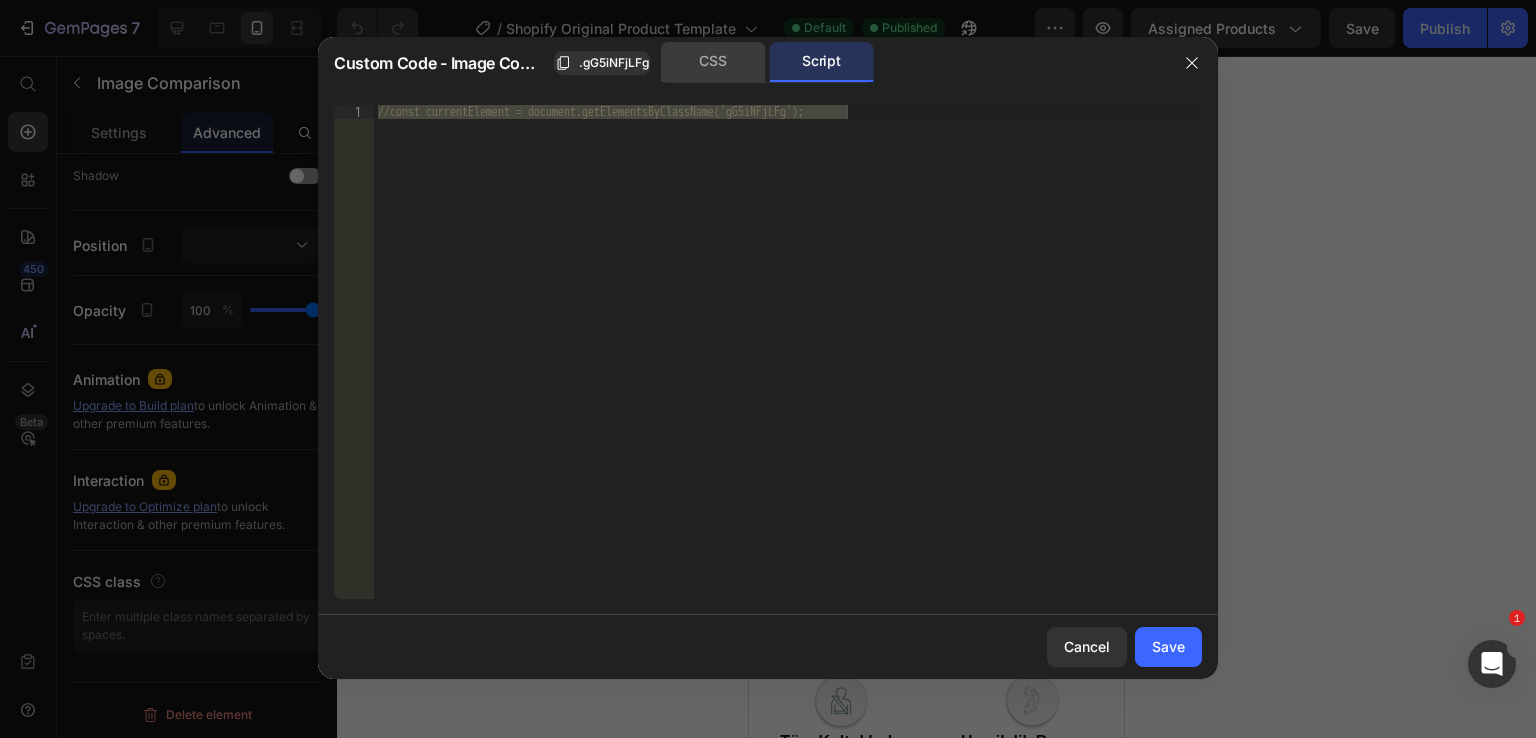 click on "CSS" 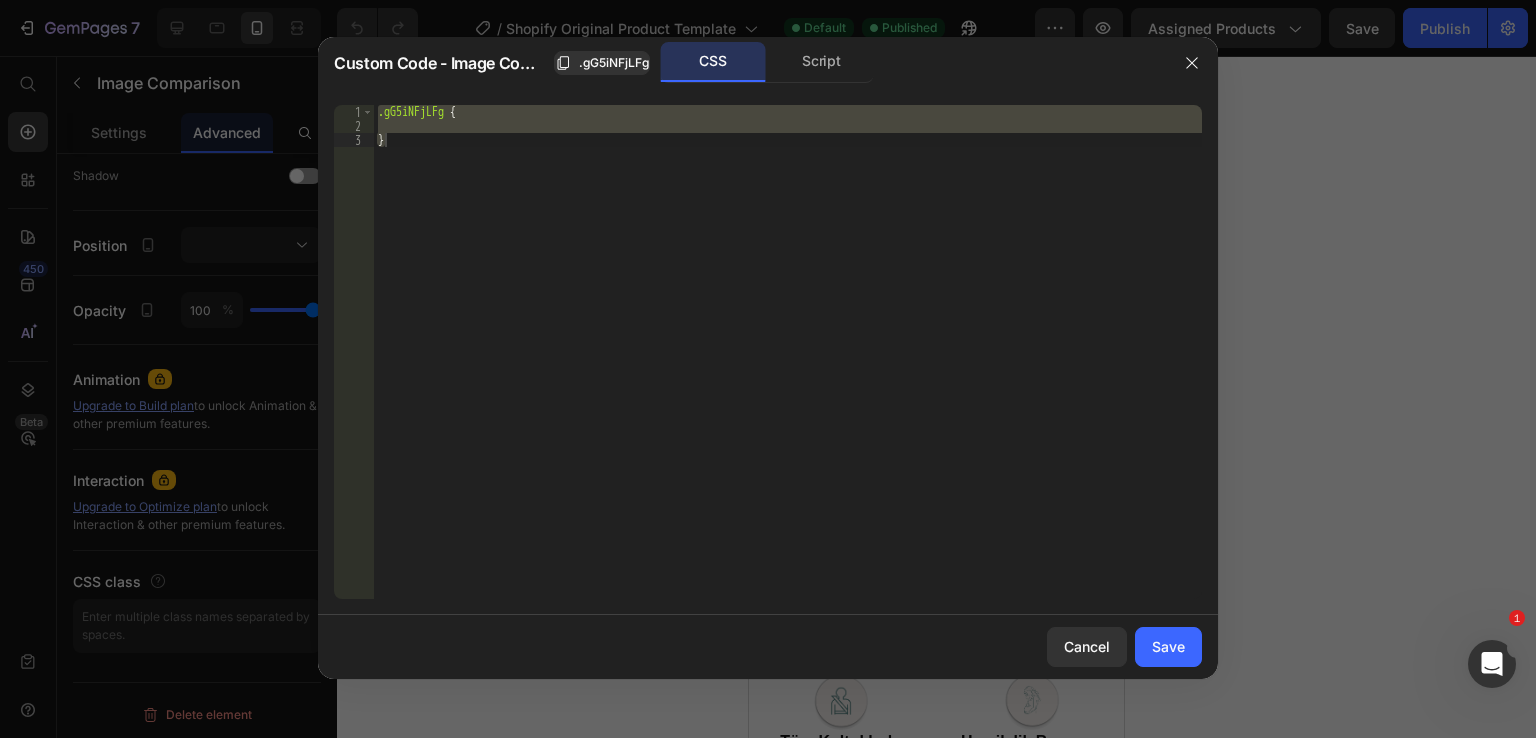 click on "Custom Code - Image Comparison .gG5iNFjLFg CSS Script" 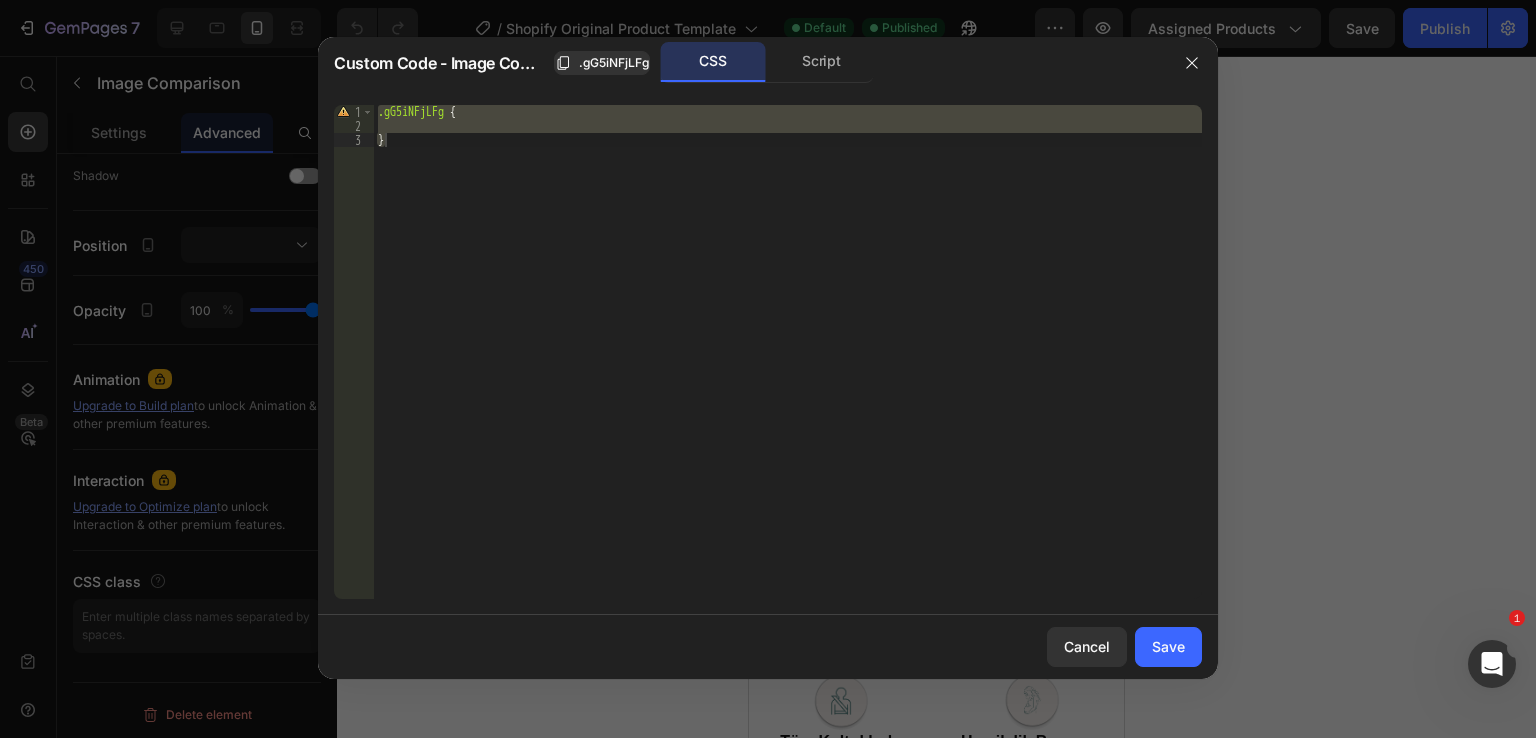 click 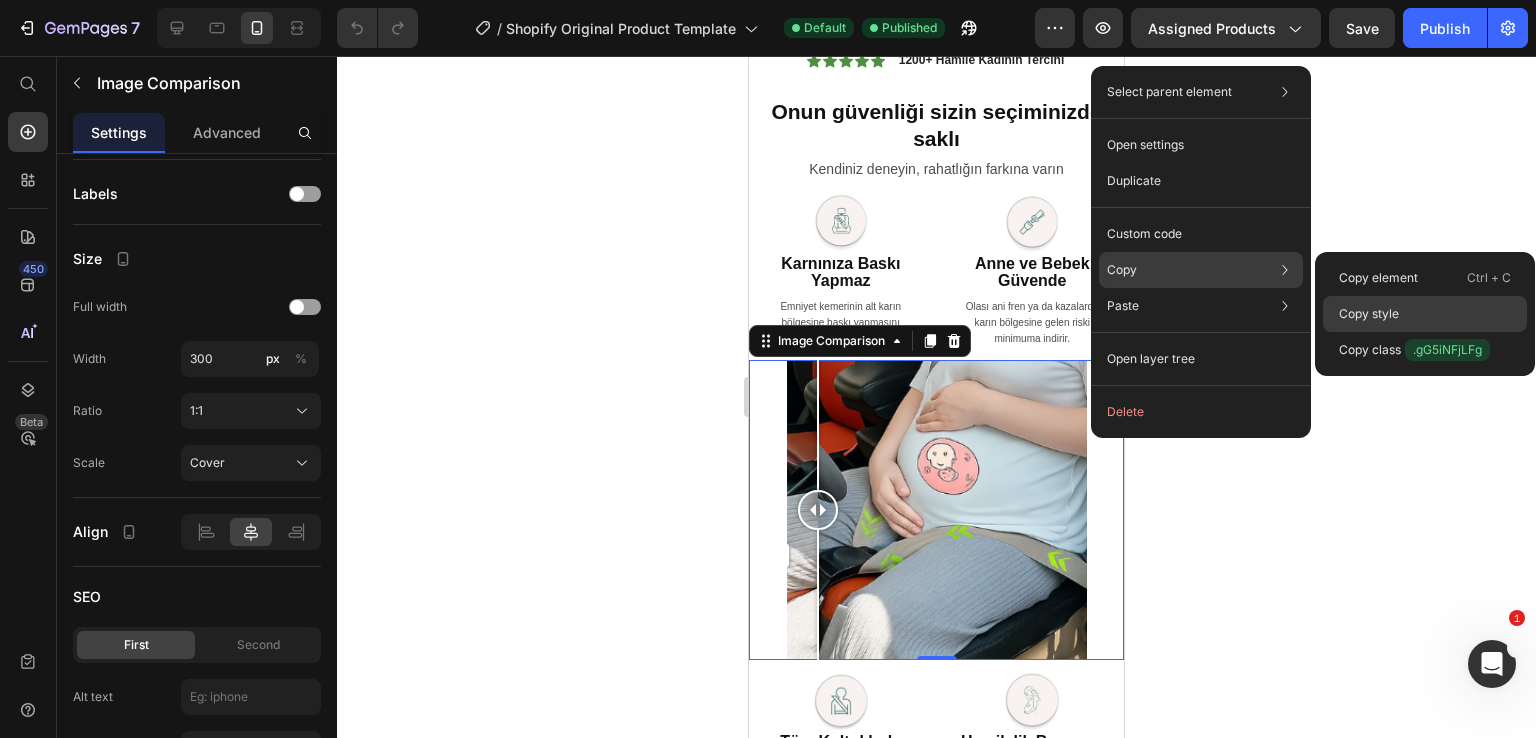 click on "Copy style" 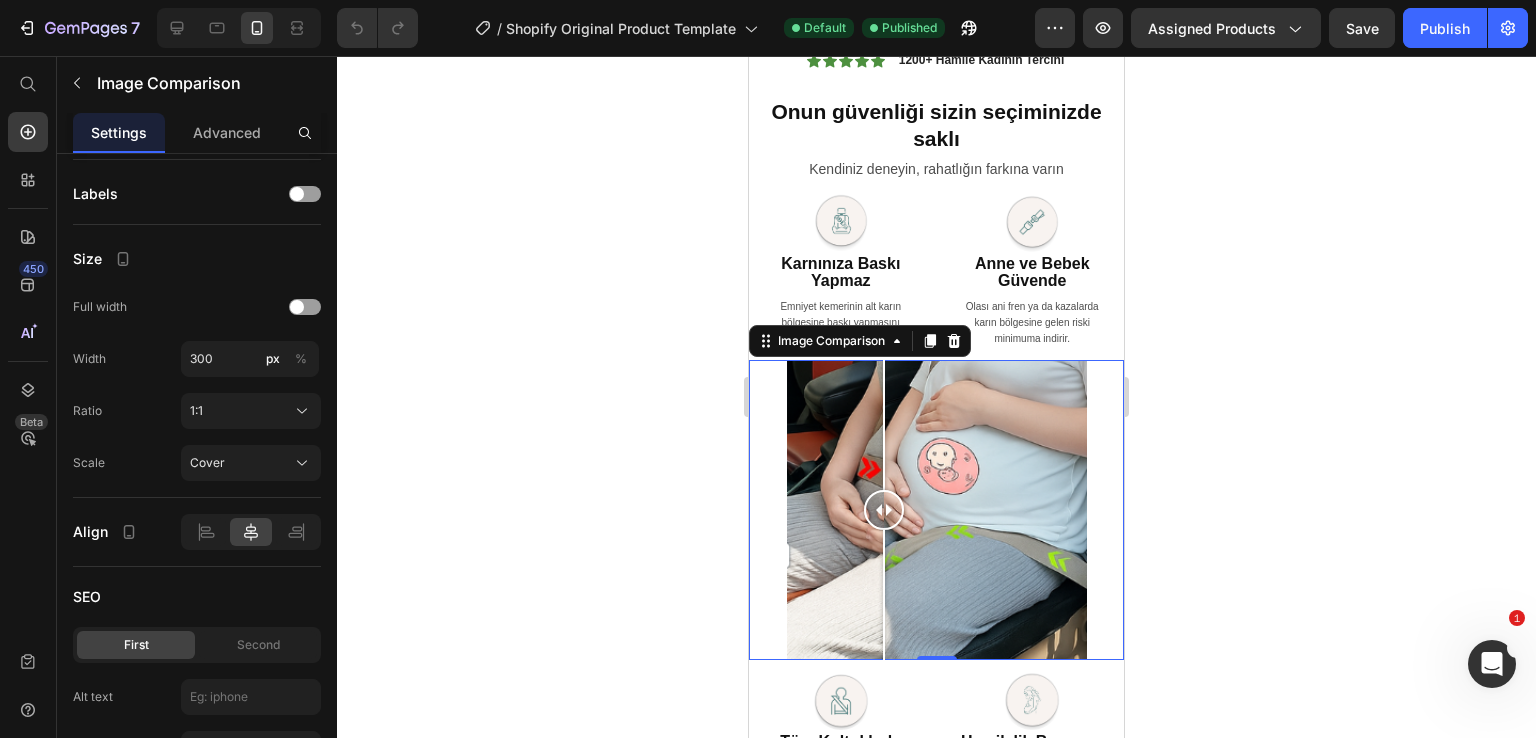 drag, startPoint x: 815, startPoint y: 496, endPoint x: 983, endPoint y: 513, distance: 168.85793 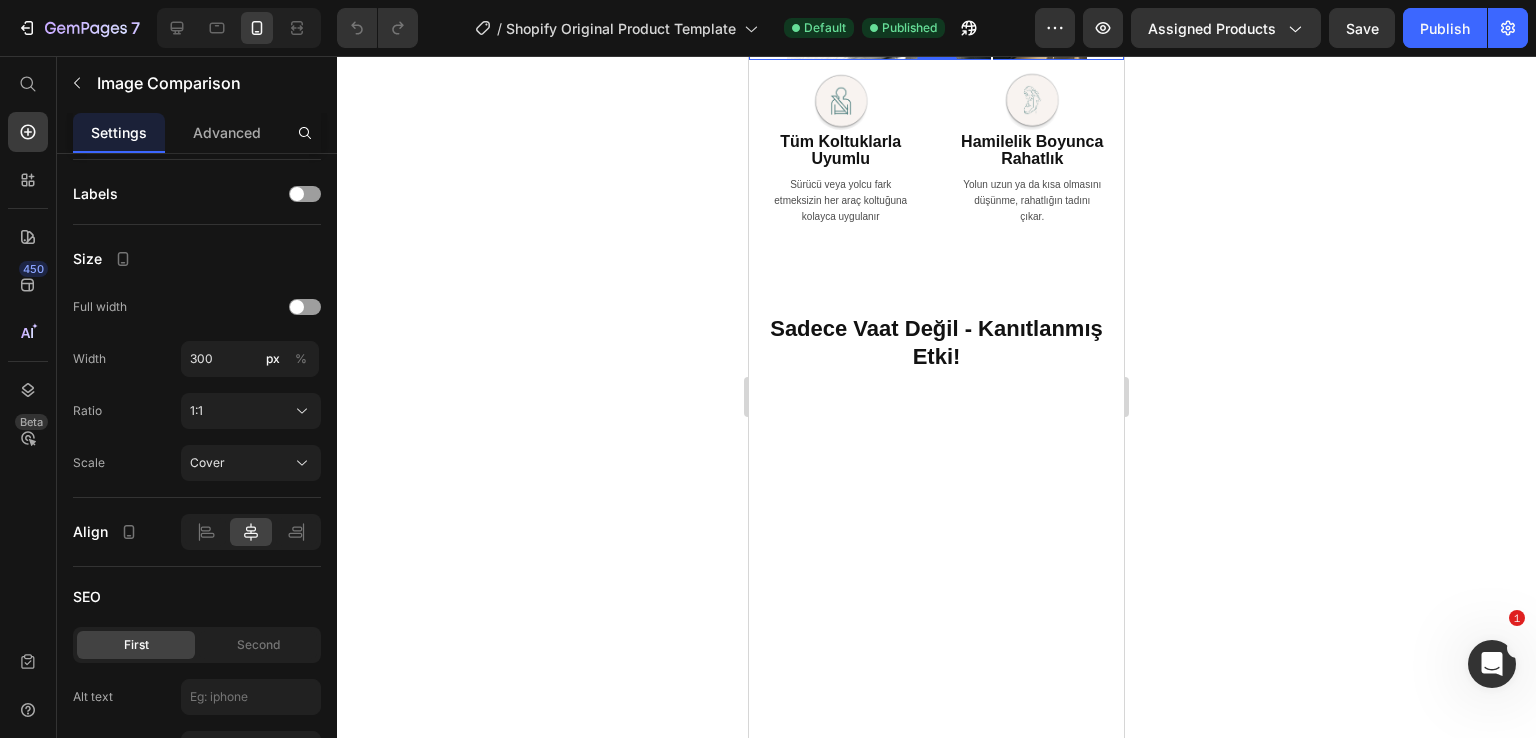 scroll, scrollTop: 2593, scrollLeft: 0, axis: vertical 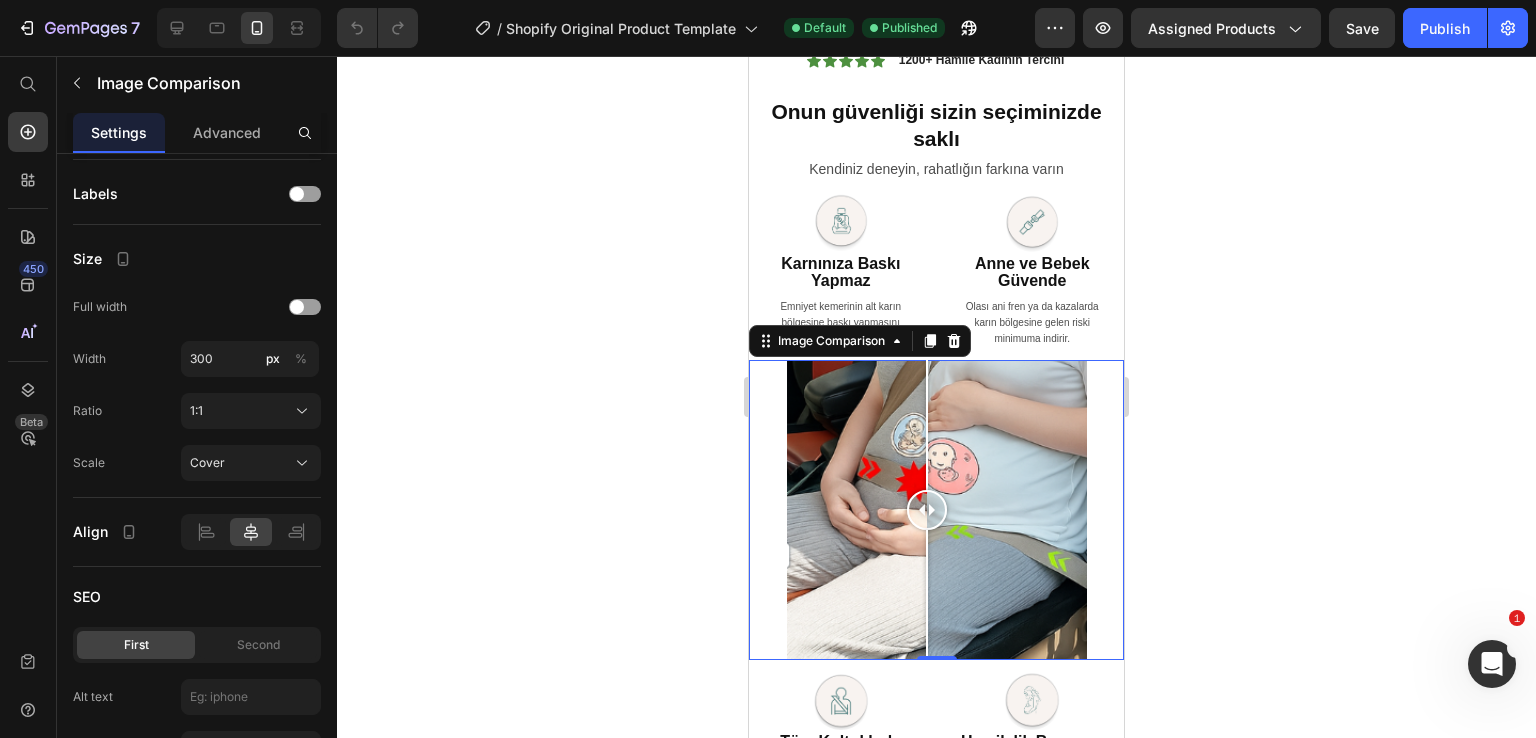 drag, startPoint x: 990, startPoint y: 513, endPoint x: 939, endPoint y: 510, distance: 51.088158 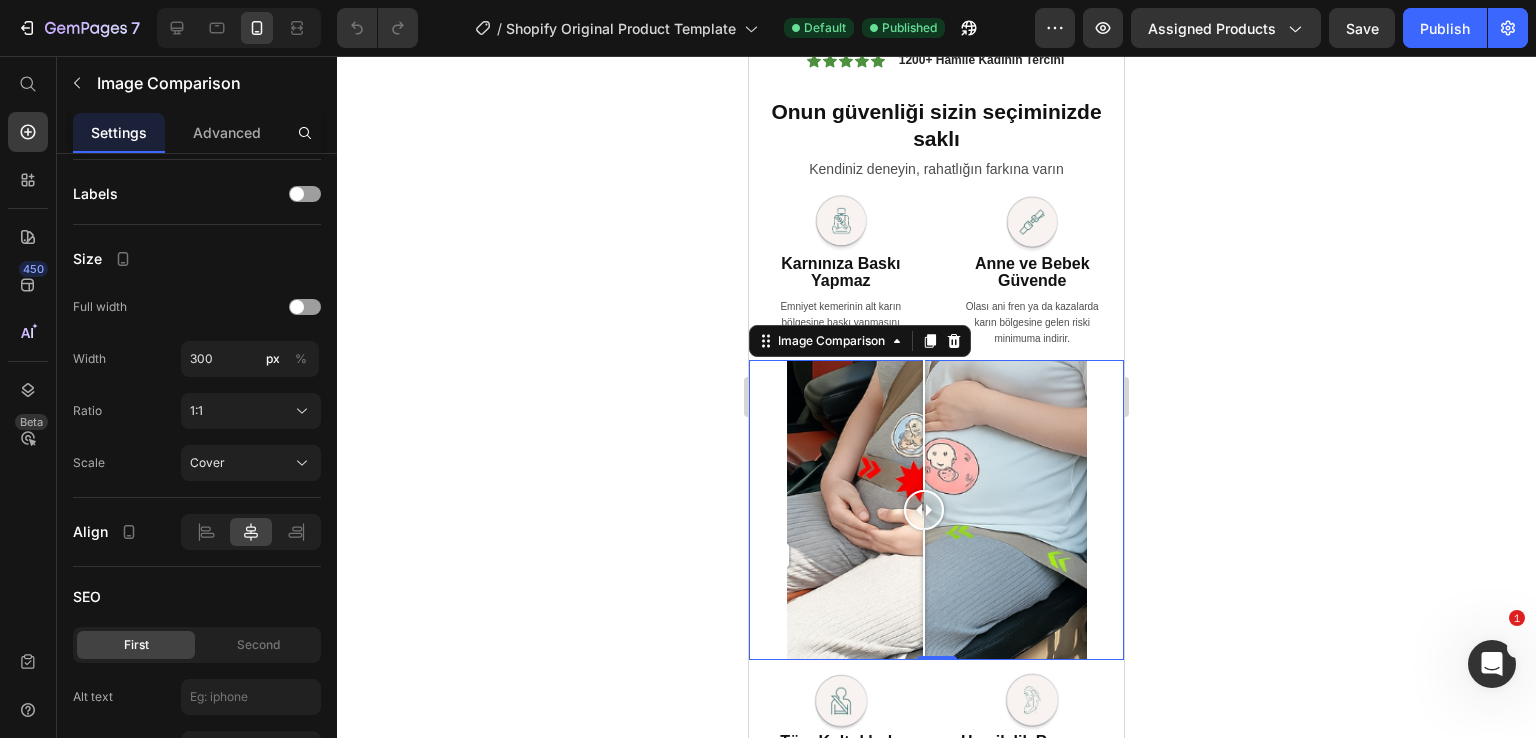 click at bounding box center [937, 510] 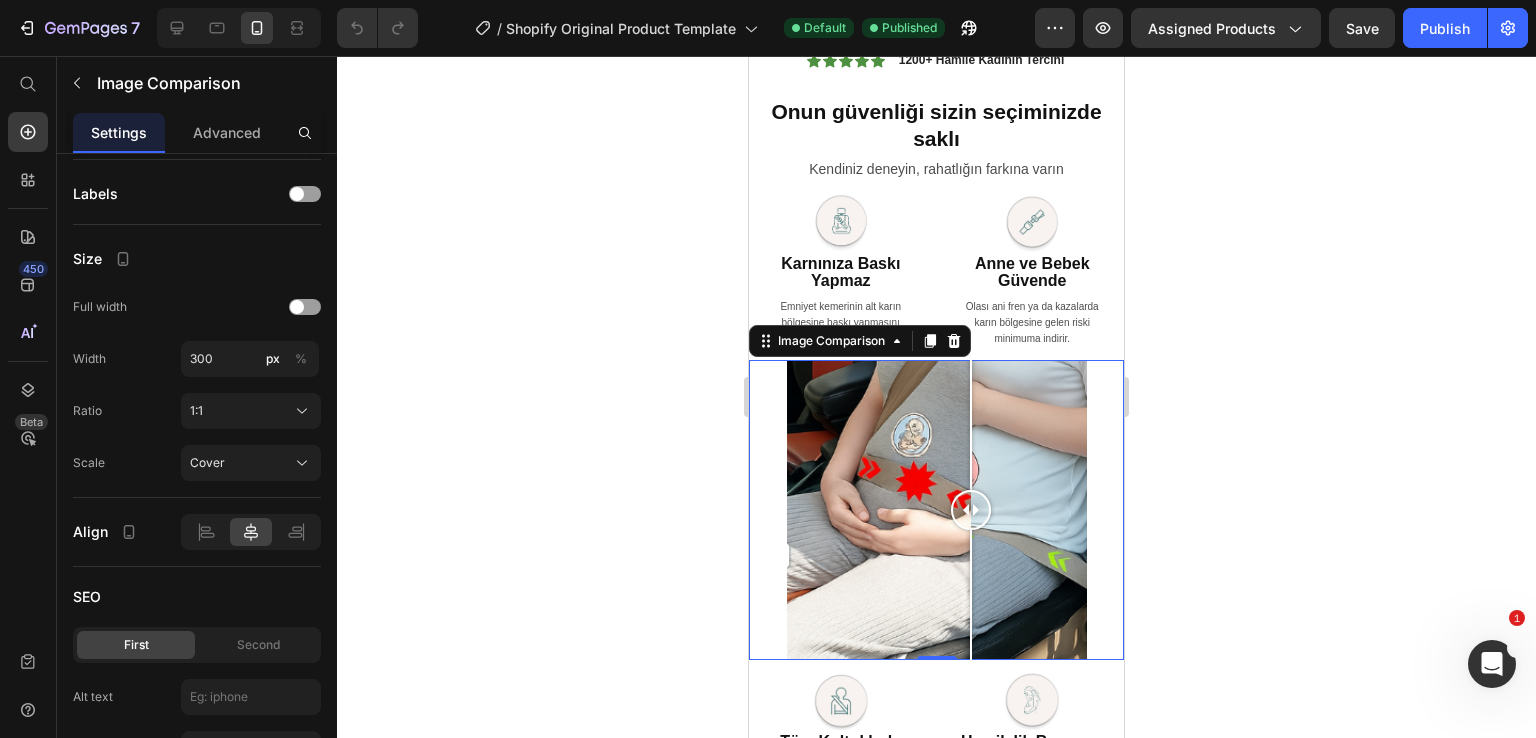 click at bounding box center (937, 510) 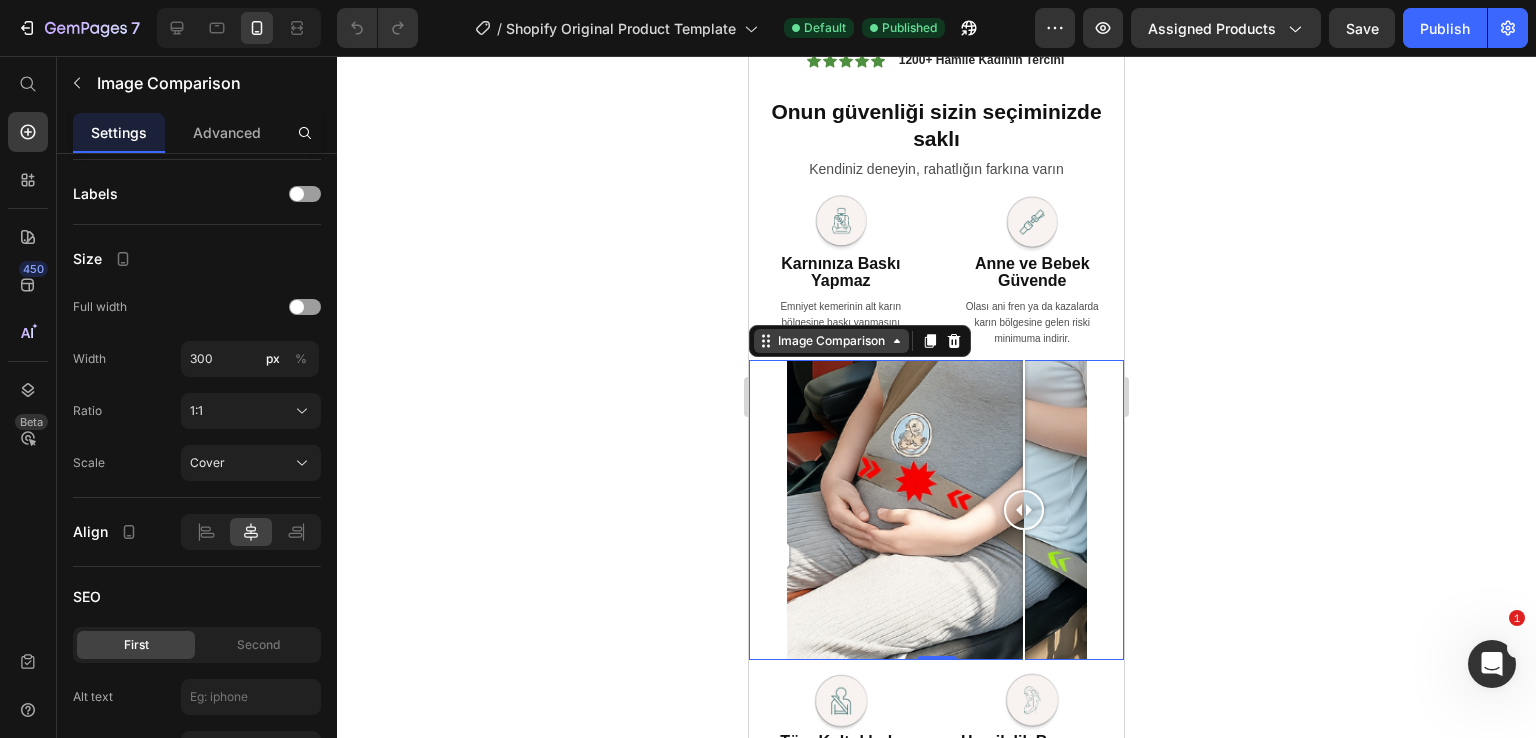 click 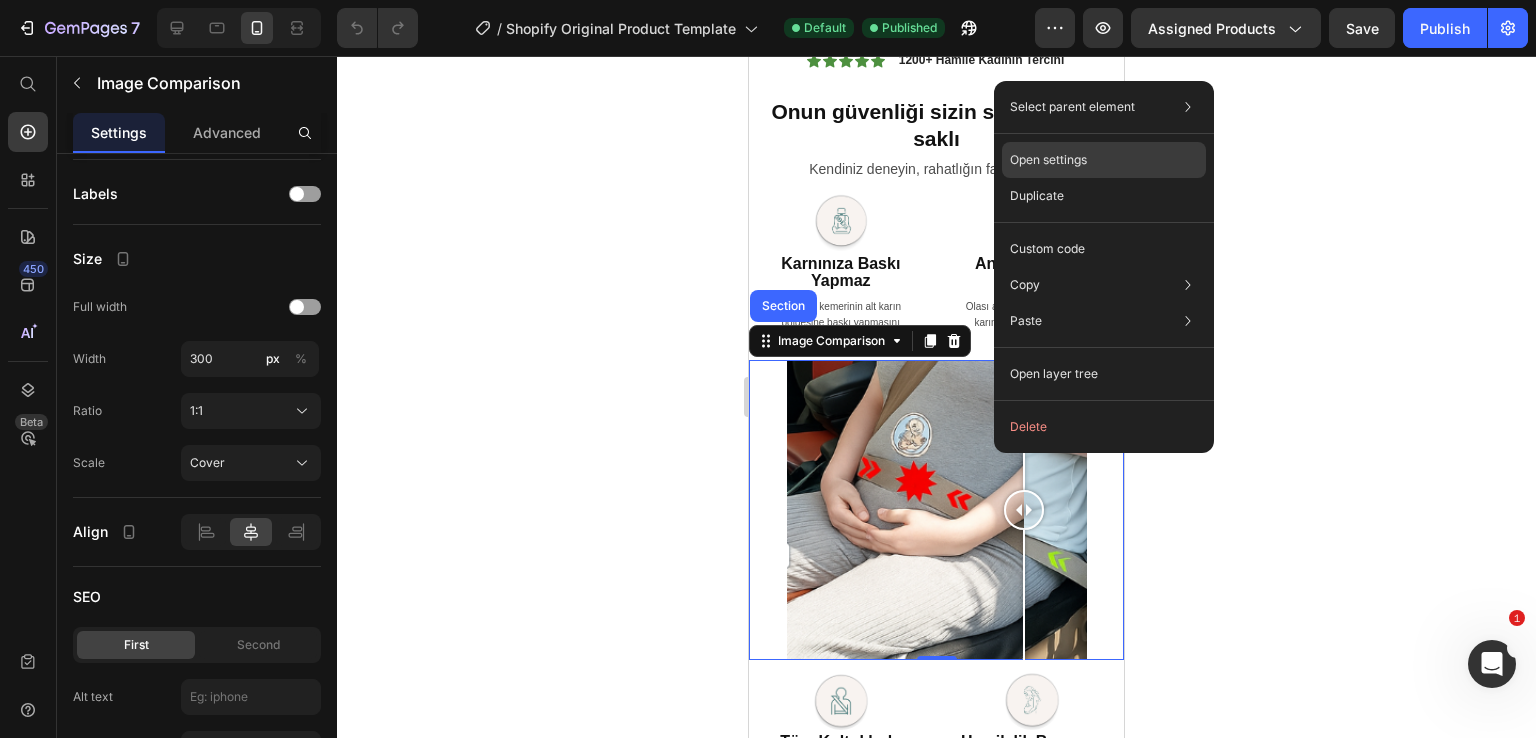click on "Open settings" 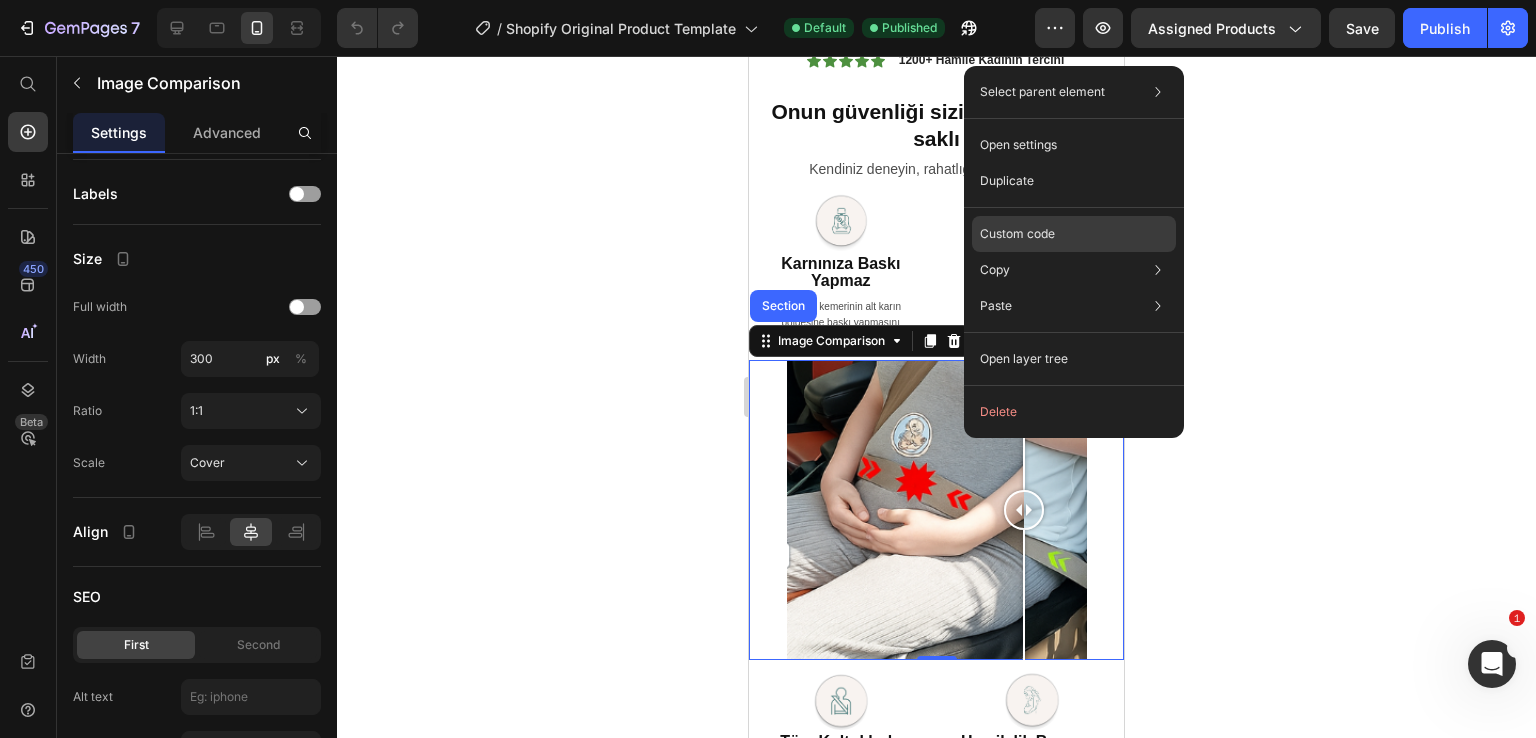 click on "Custom code" 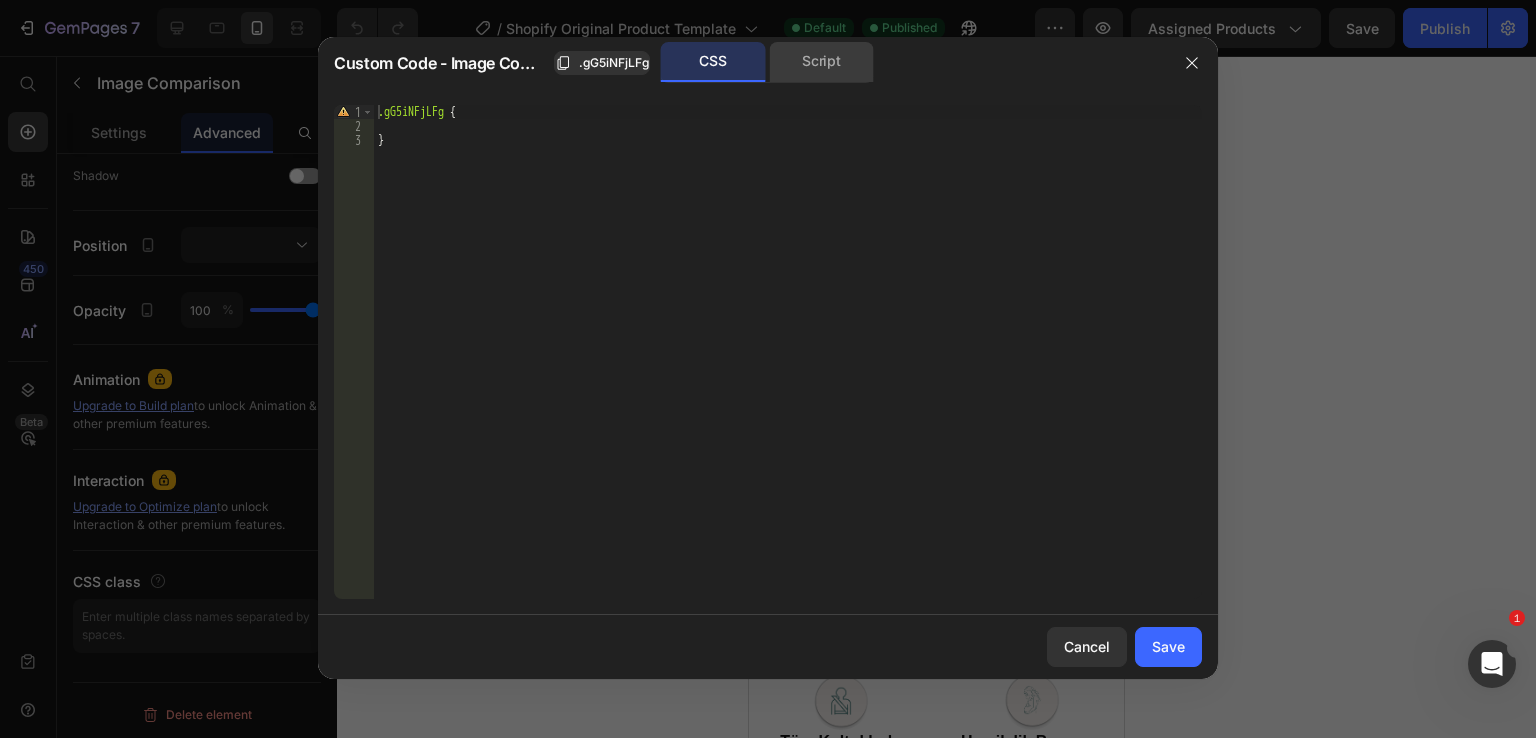 click on "Script" 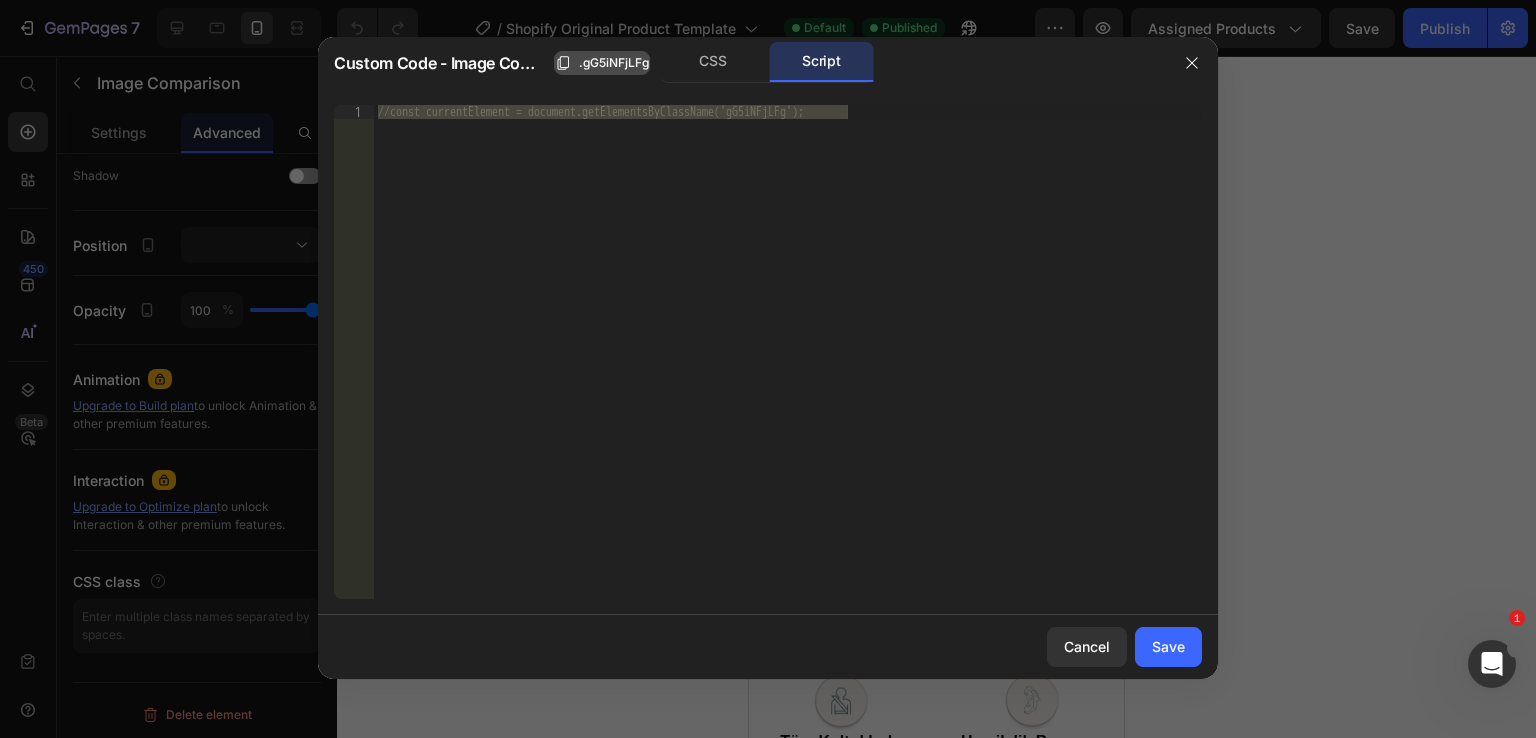 click on ".gG5iNFjLFg" 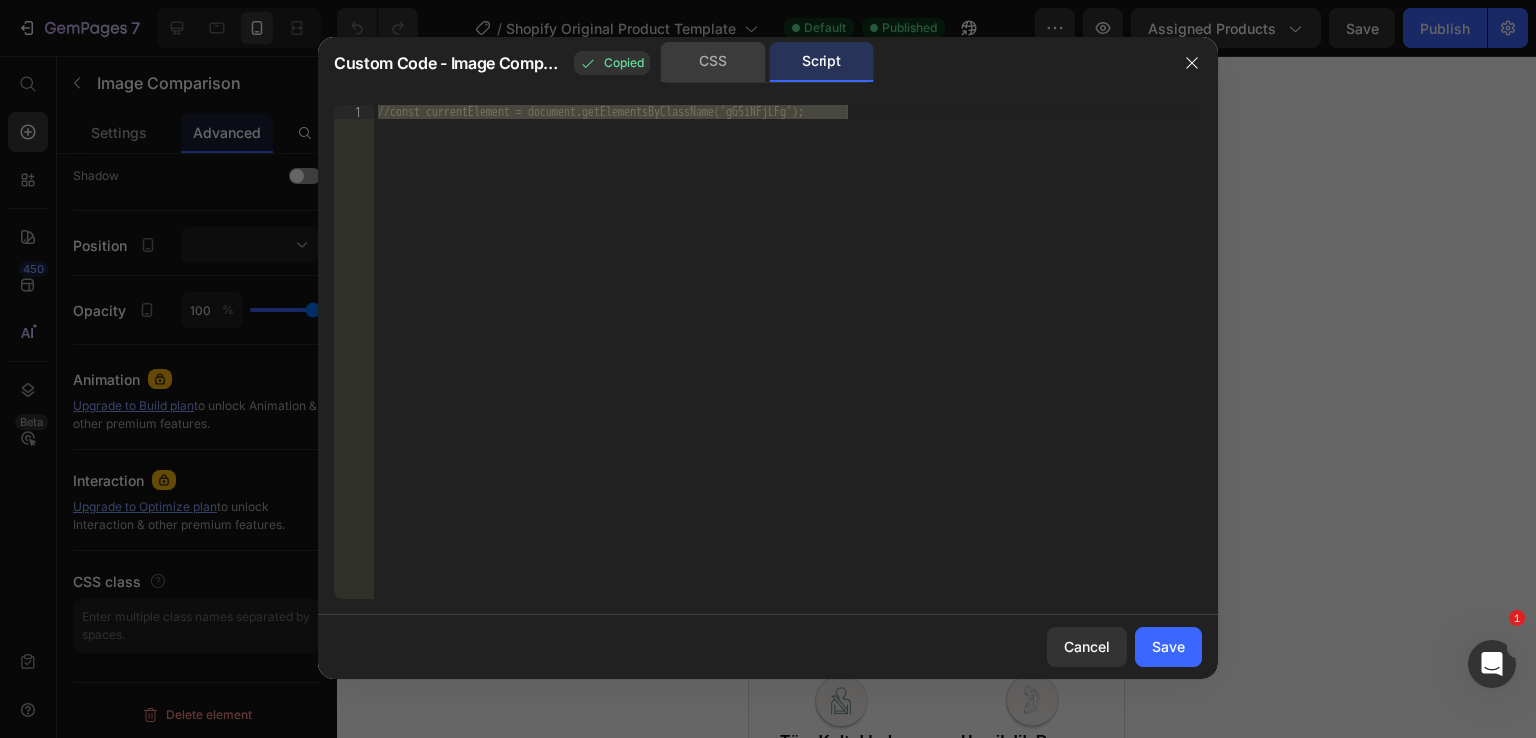 click on "CSS" 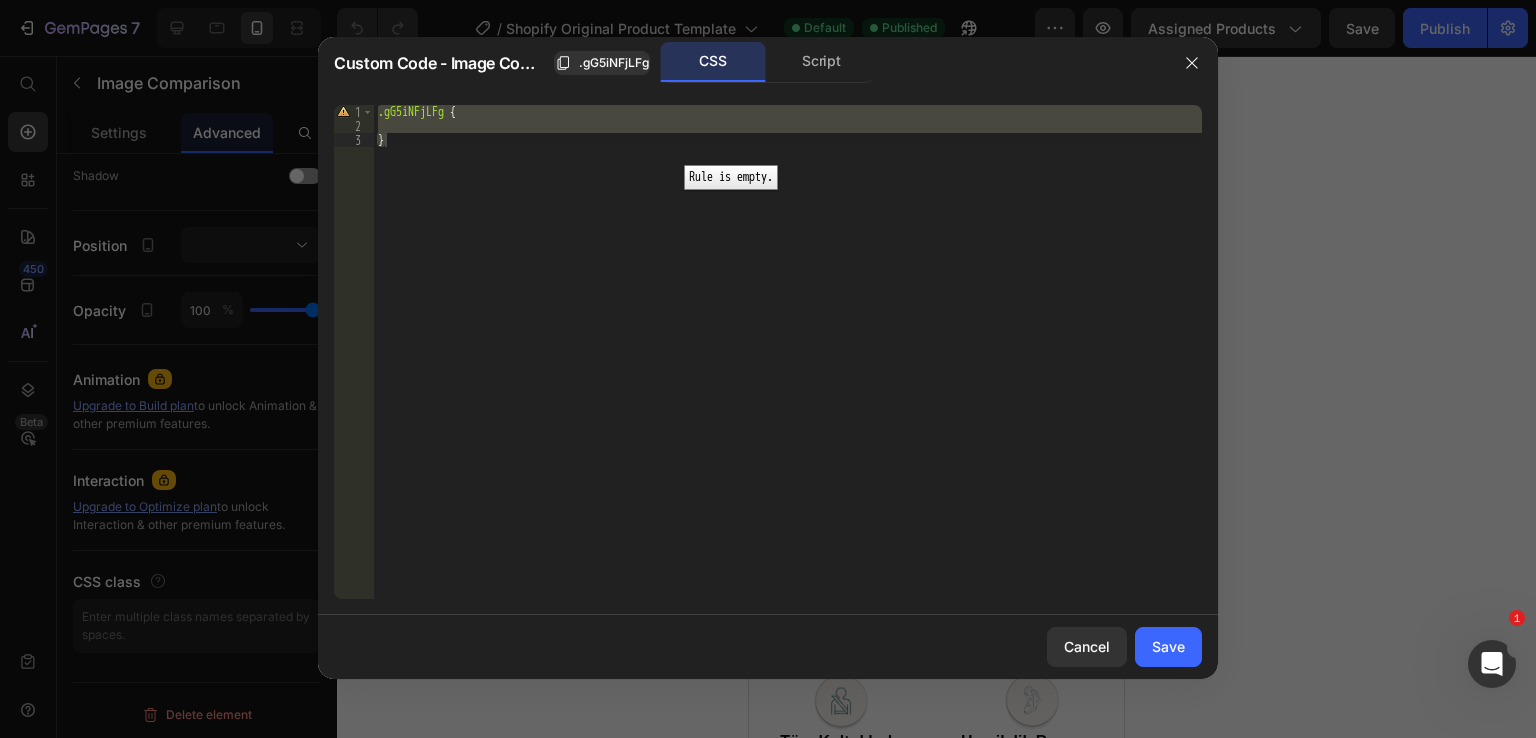 click on "1" at bounding box center (354, 112) 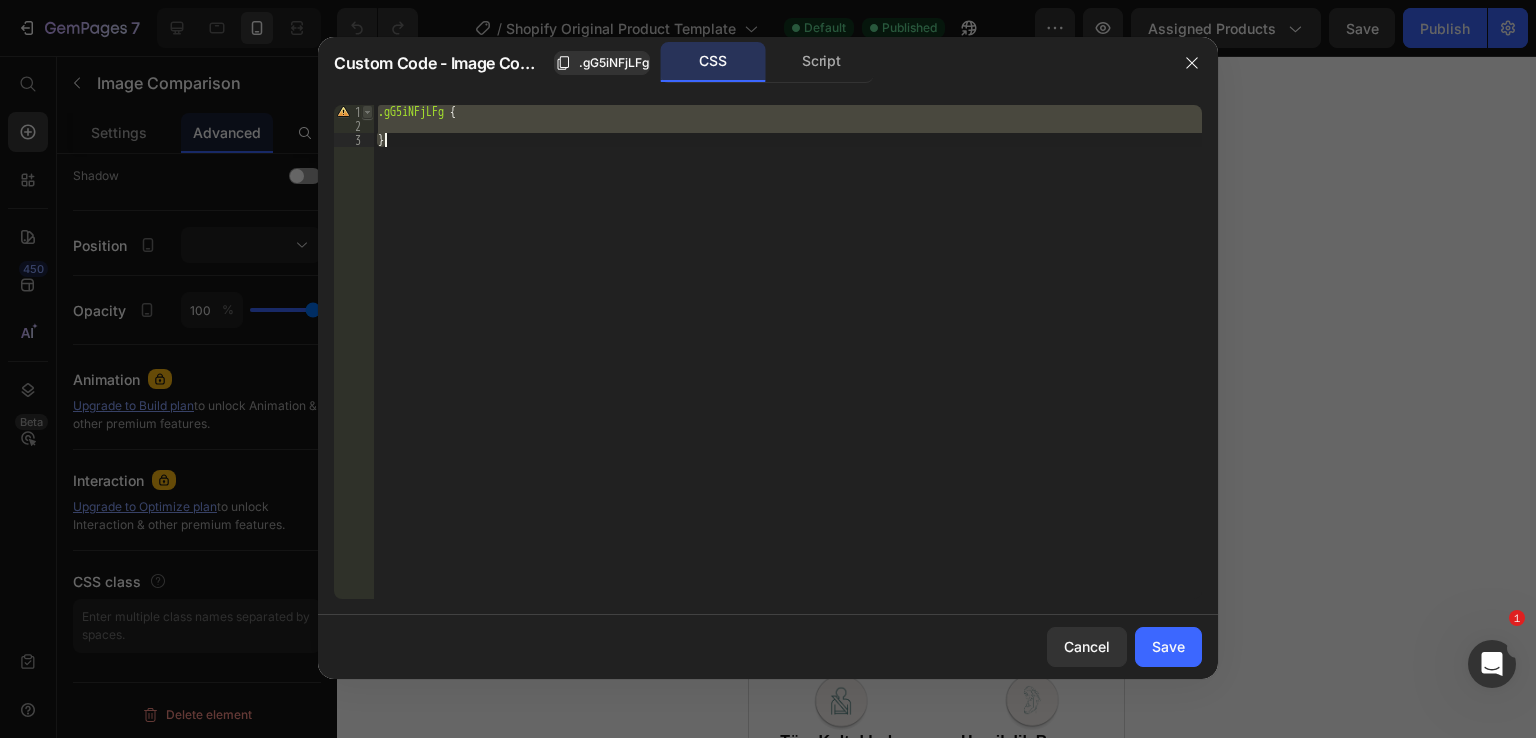 click at bounding box center (367, 112) 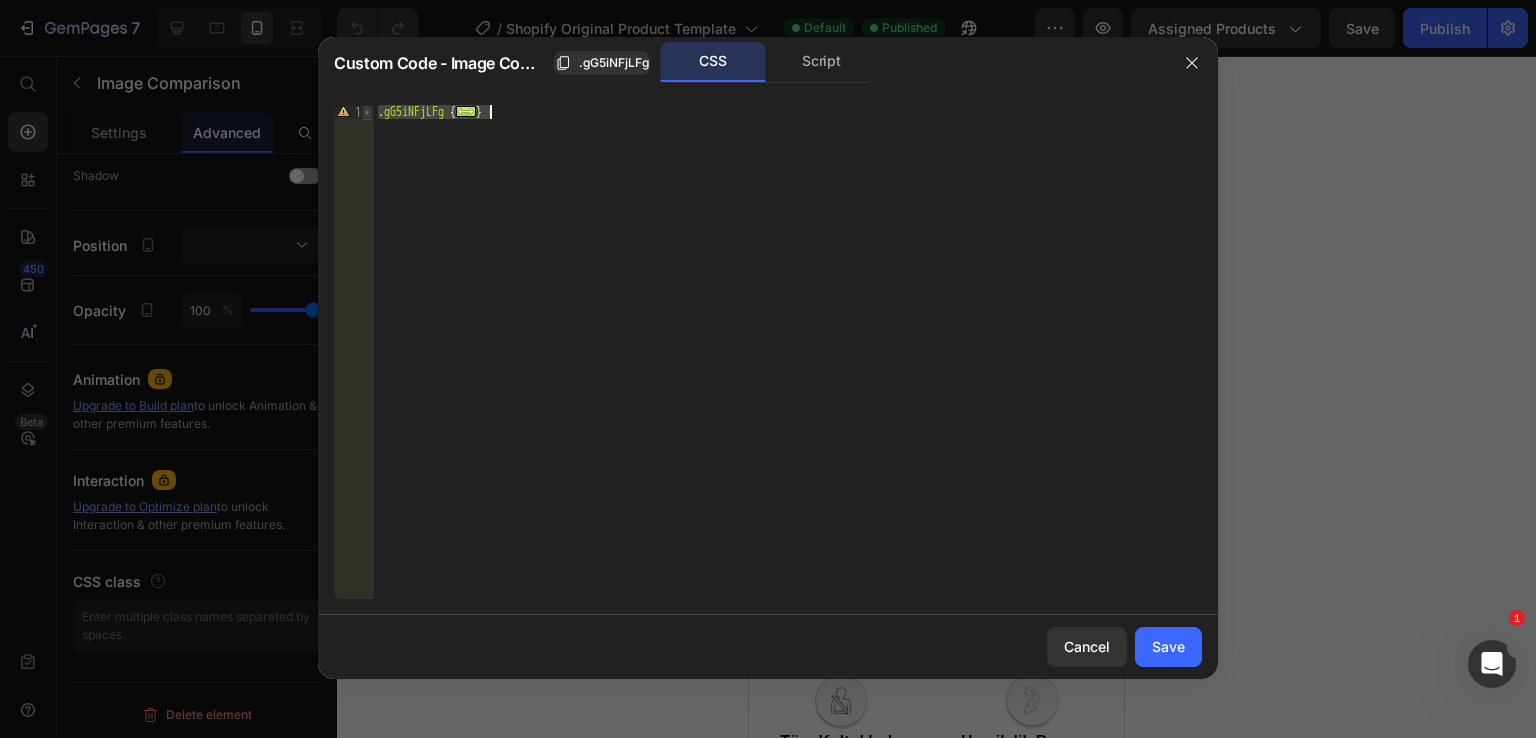 click at bounding box center (367, 112) 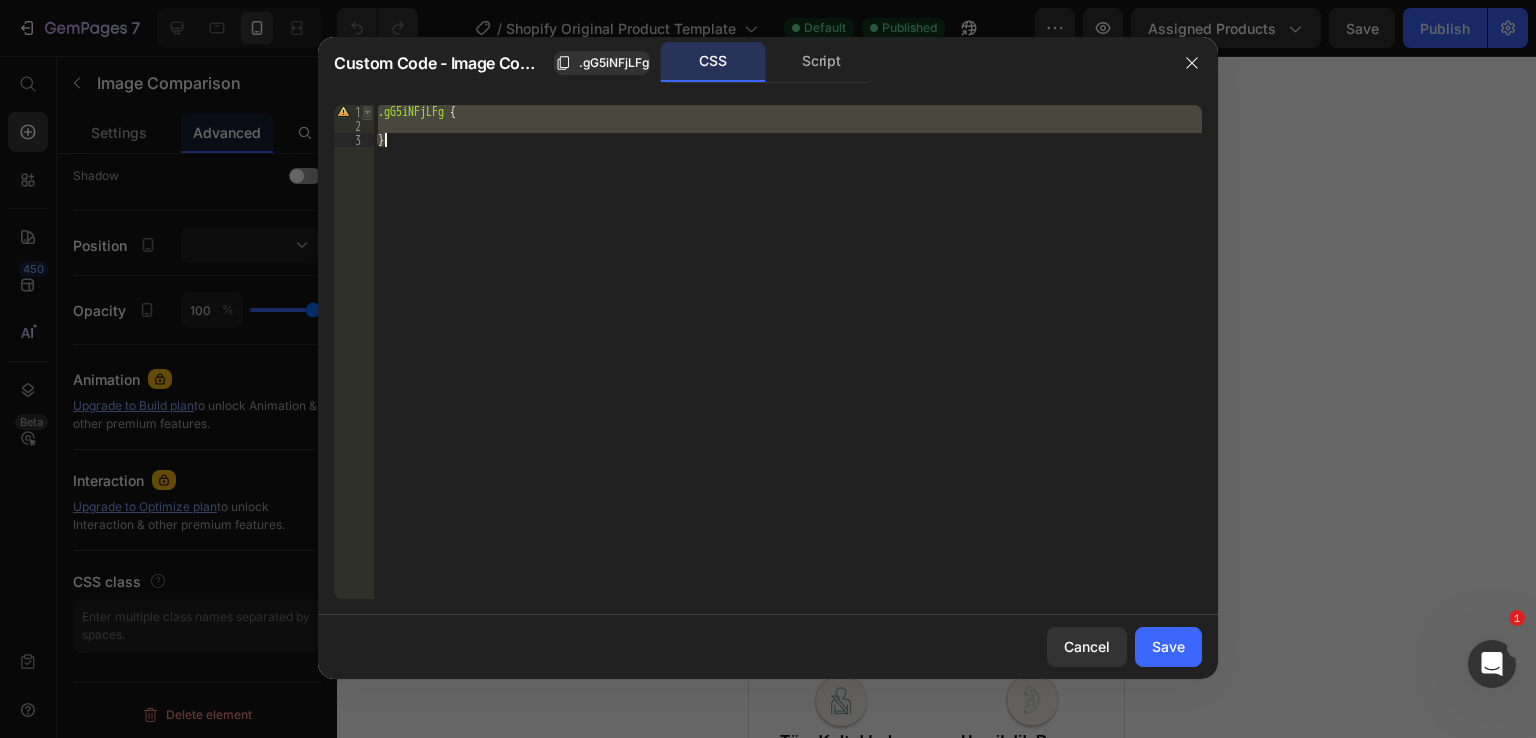 click at bounding box center [367, 112] 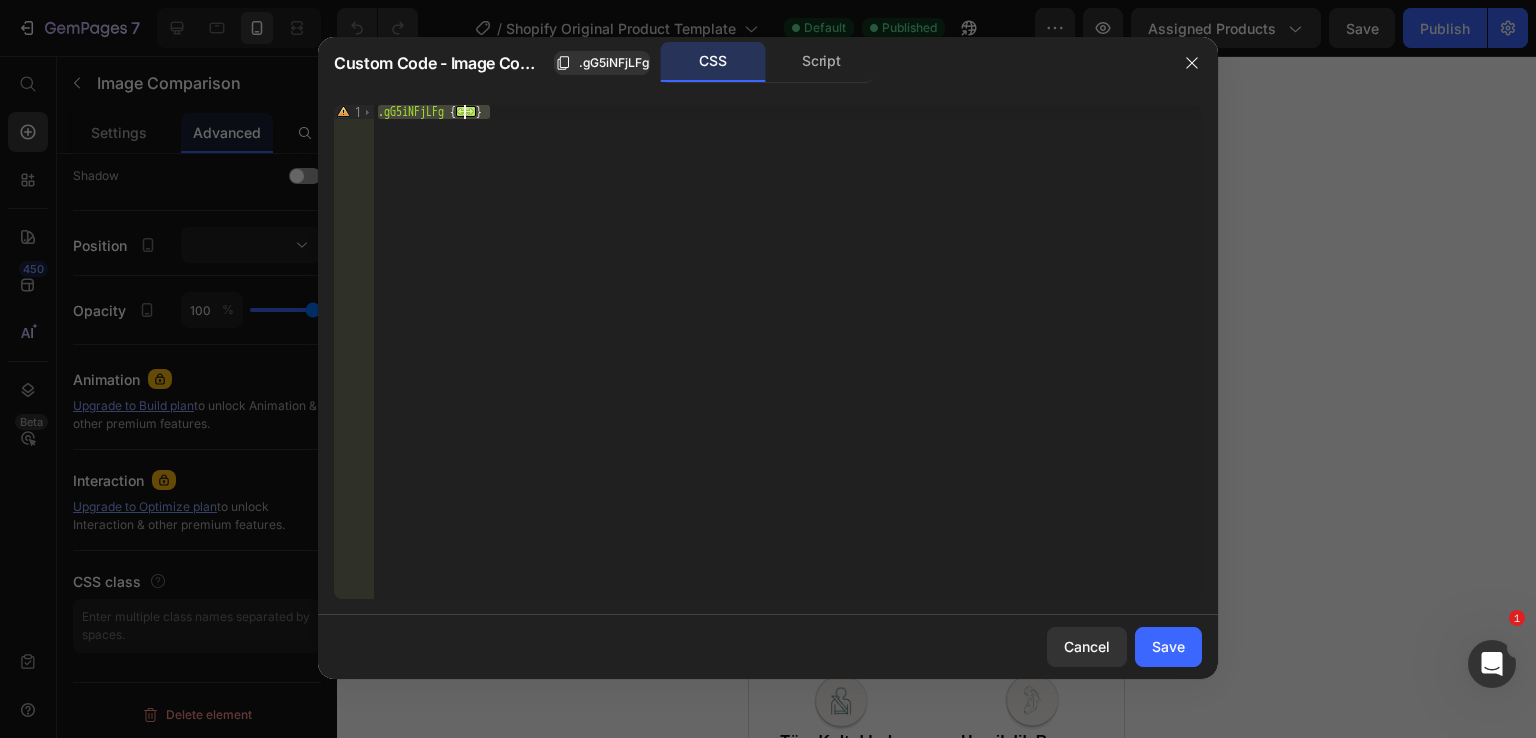 type on ".gG5iNFjLFg {" 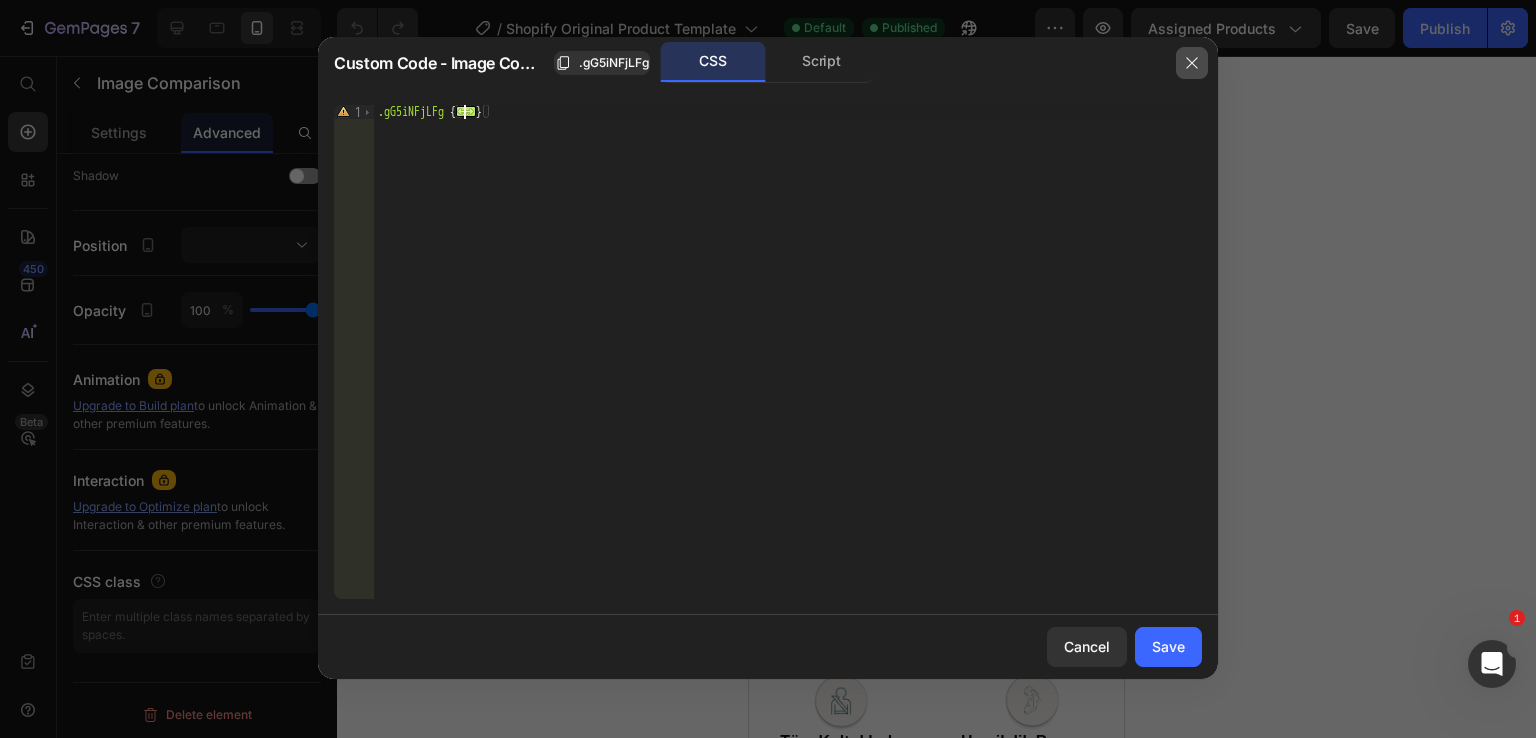 click 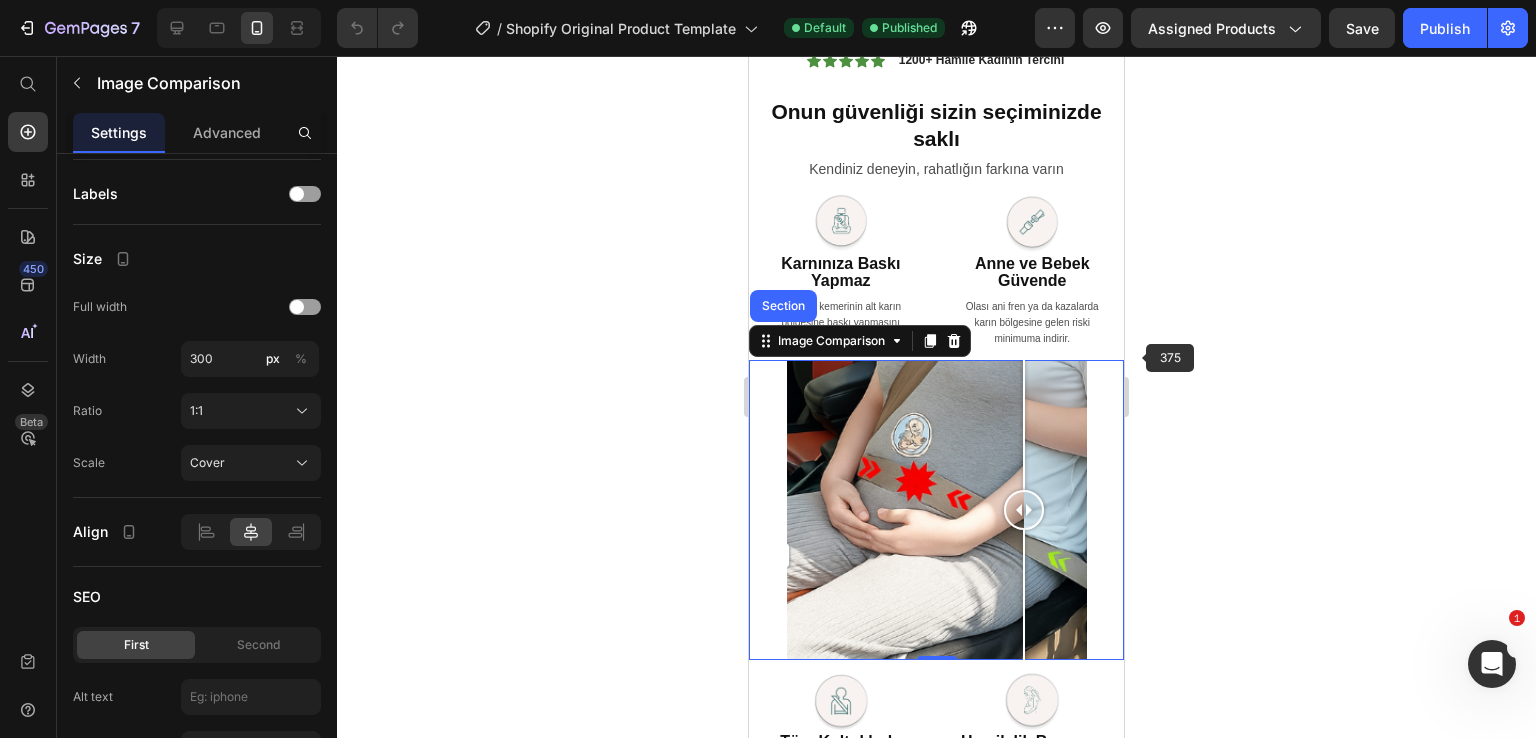 click 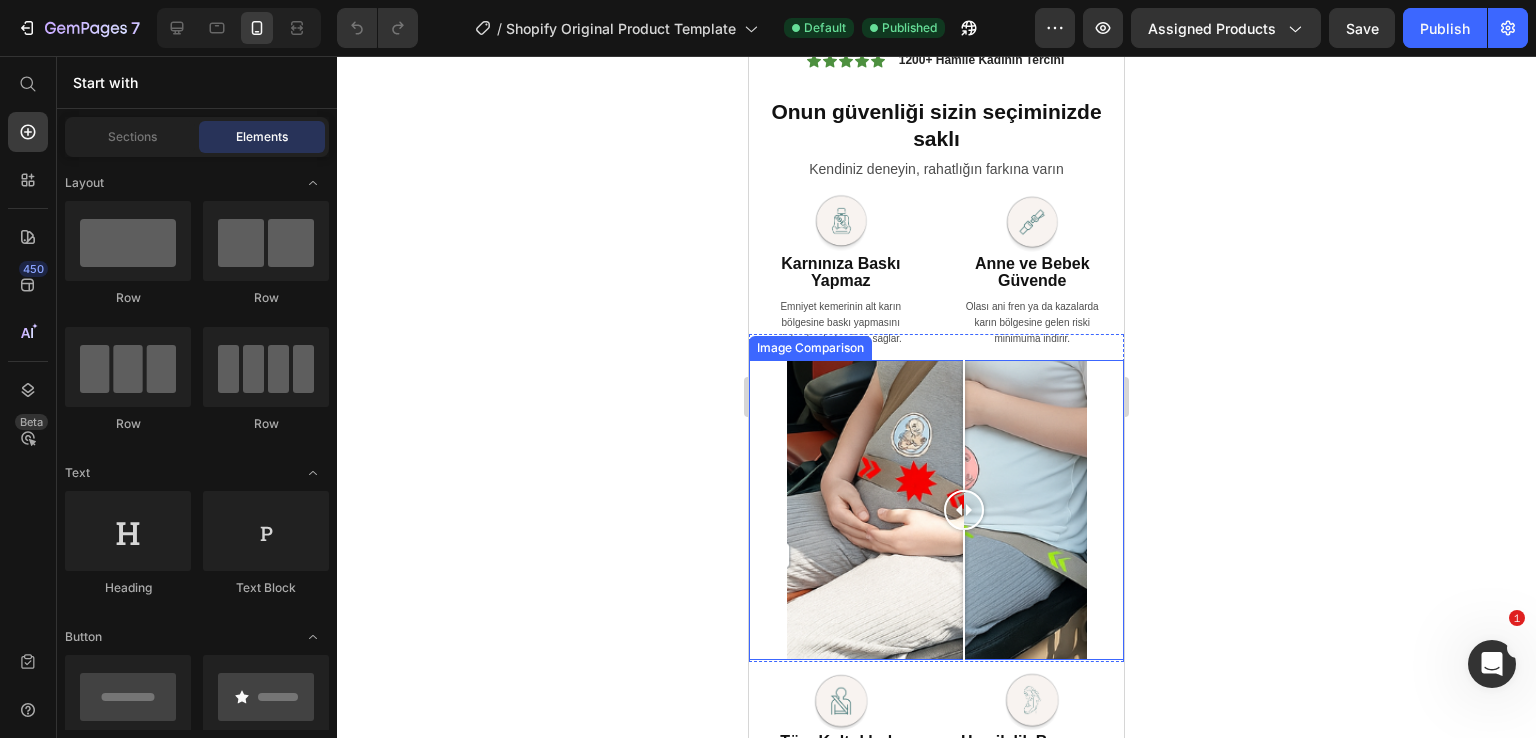 drag, startPoint x: 1000, startPoint y: 504, endPoint x: 956, endPoint y: 520, distance: 46.818798 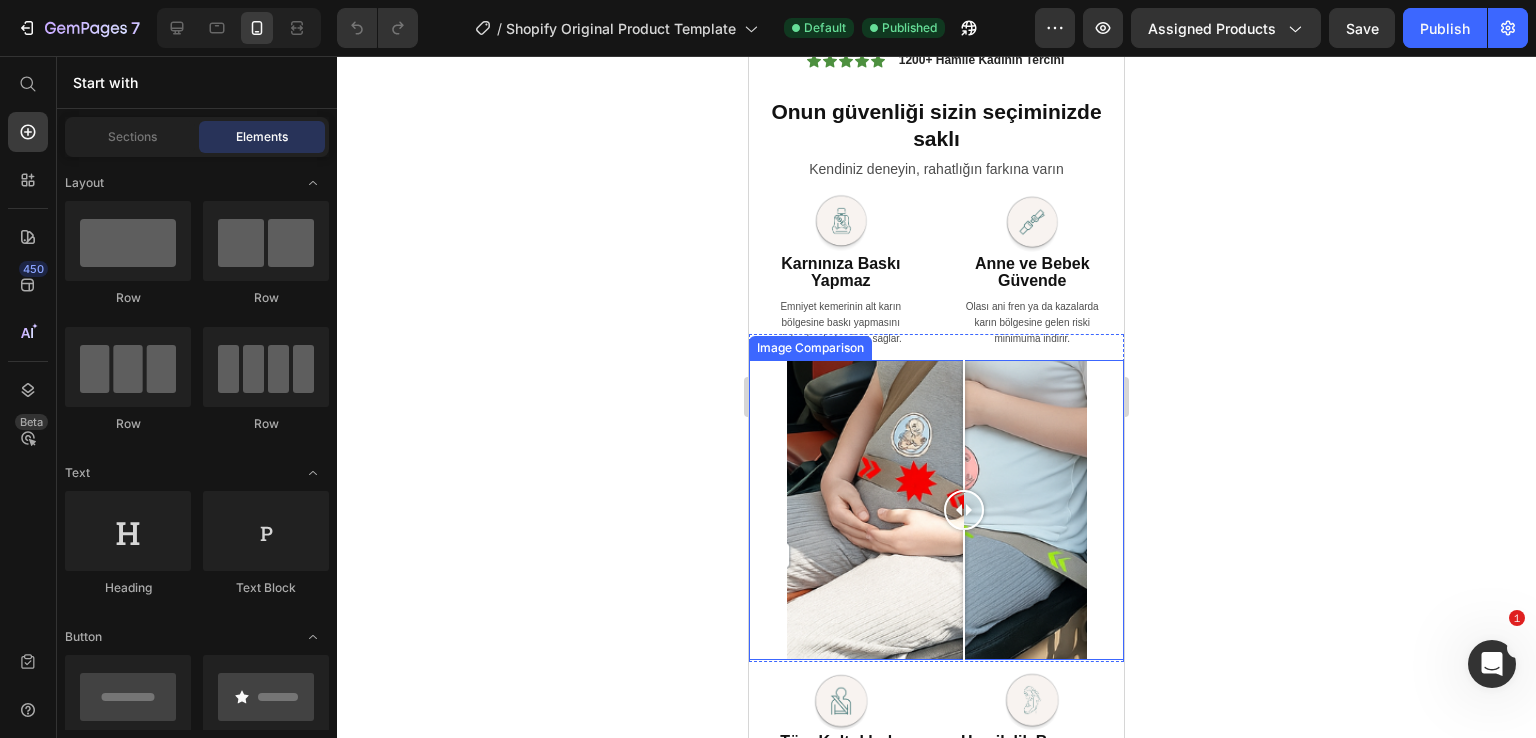 click at bounding box center [964, 510] 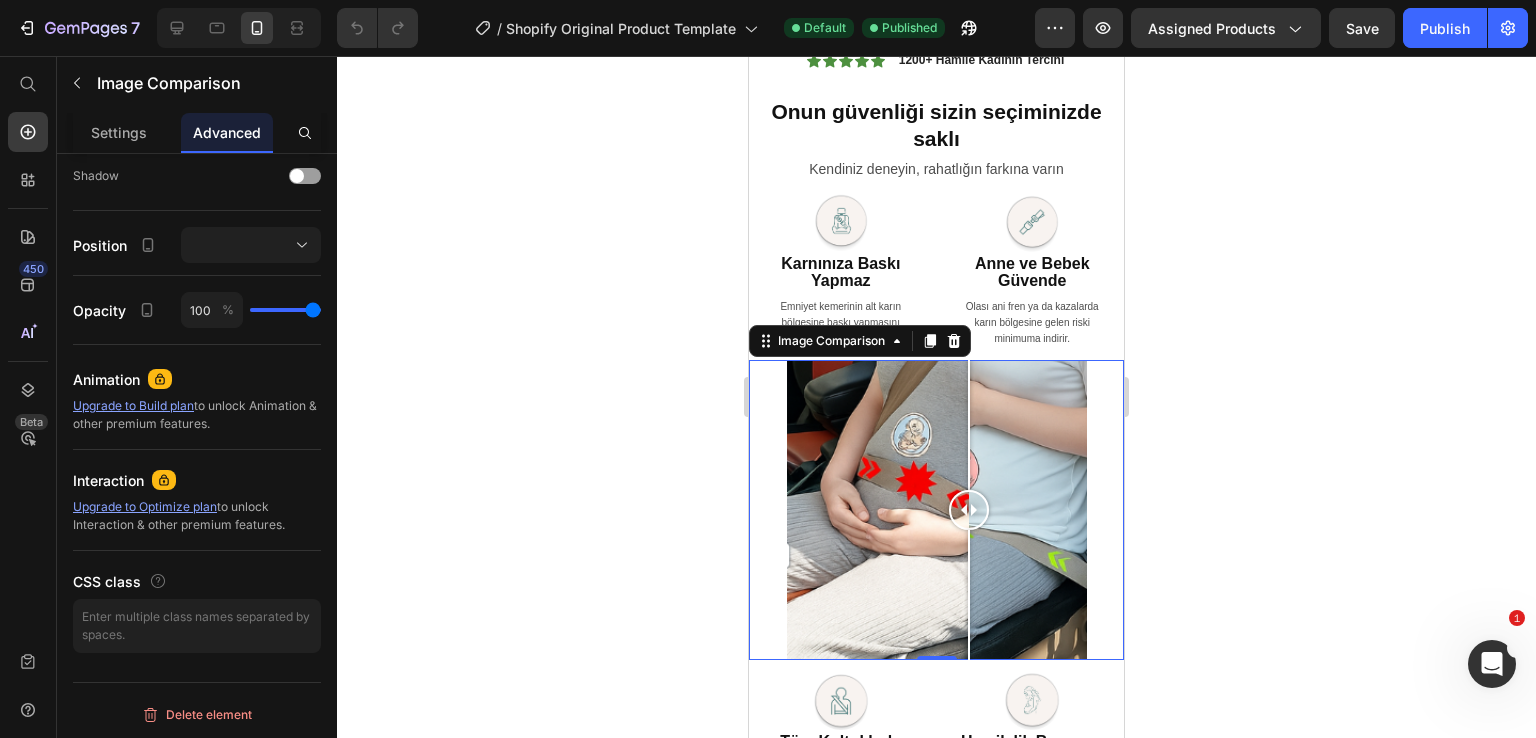 drag, startPoint x: 960, startPoint y: 502, endPoint x: 961, endPoint y: 481, distance: 21.023796 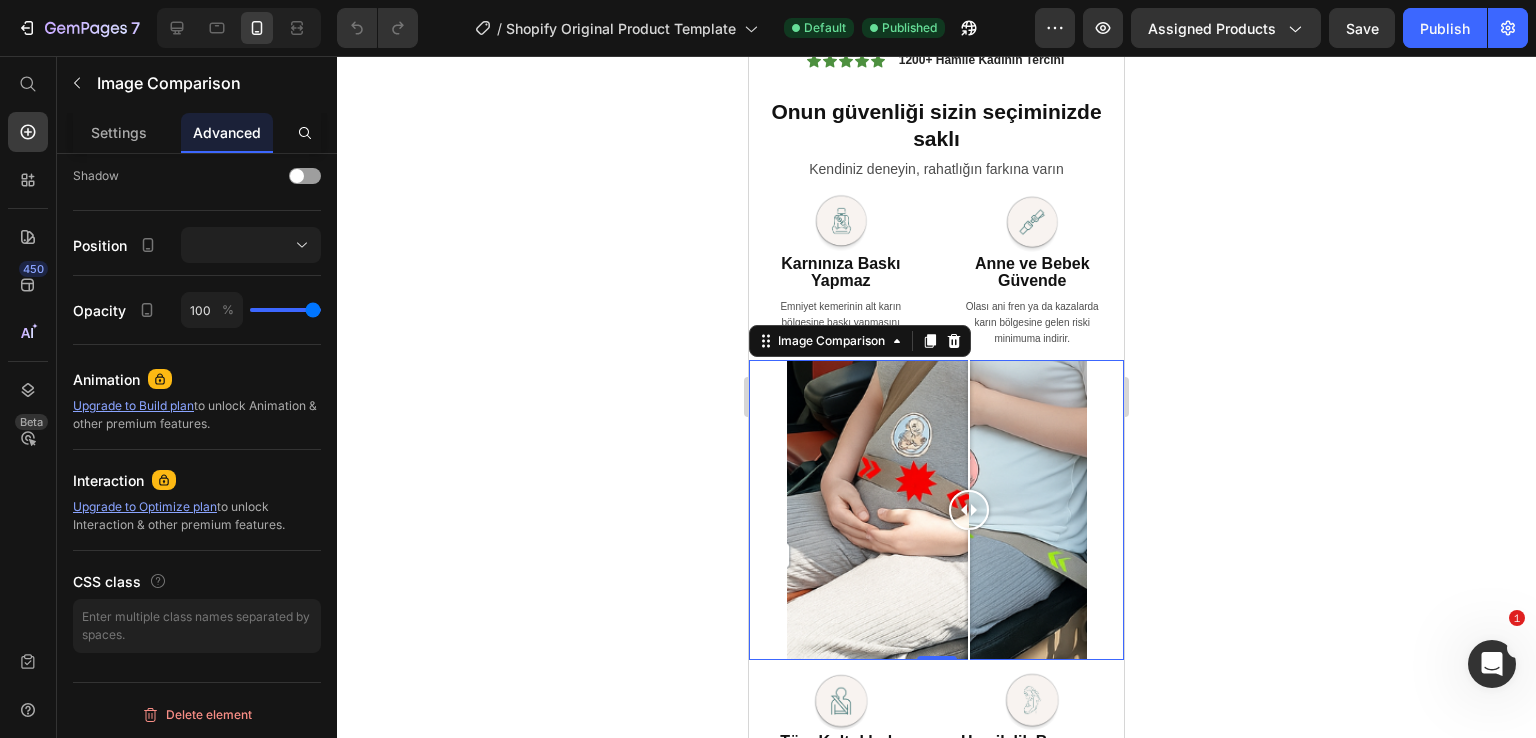 click at bounding box center (936, 510) 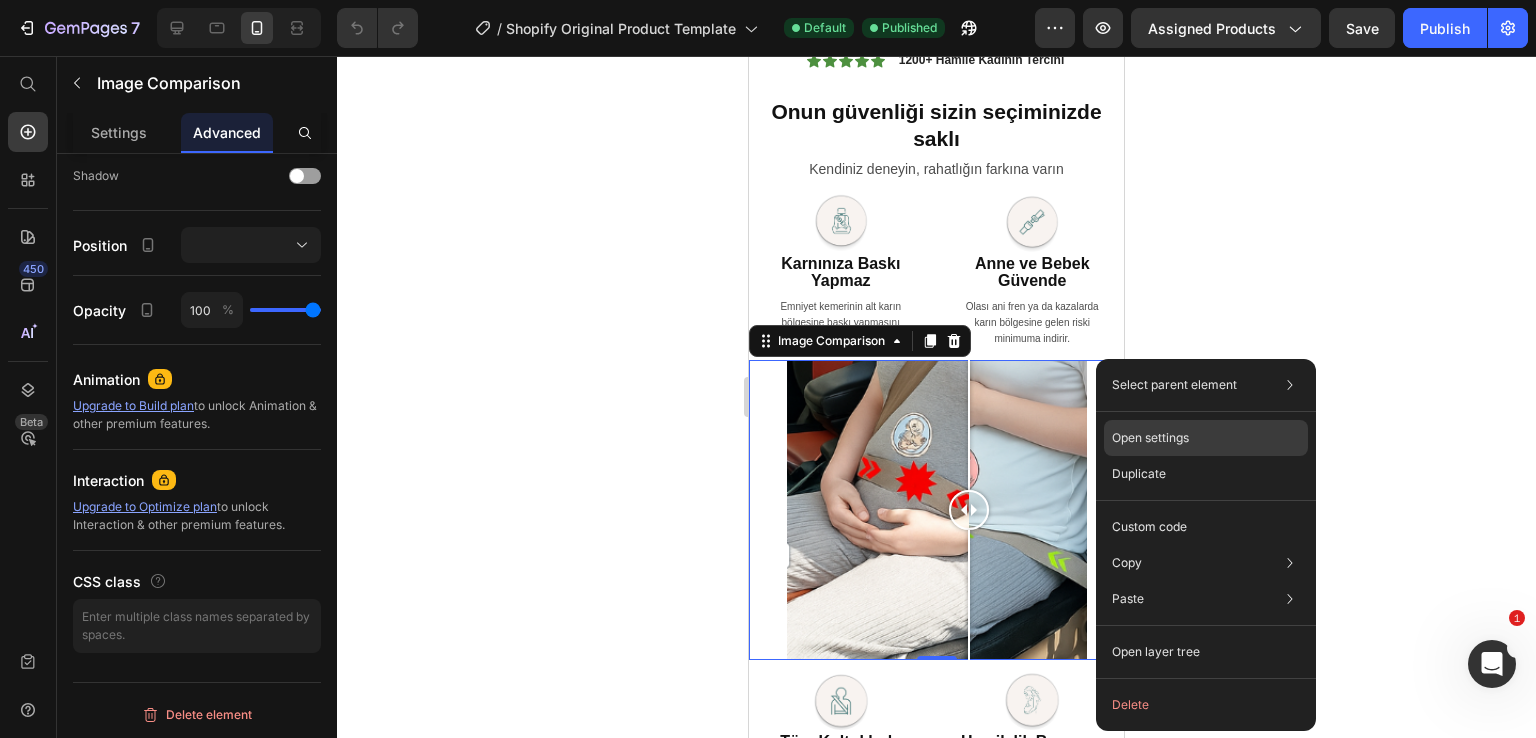 click on "Open settings" 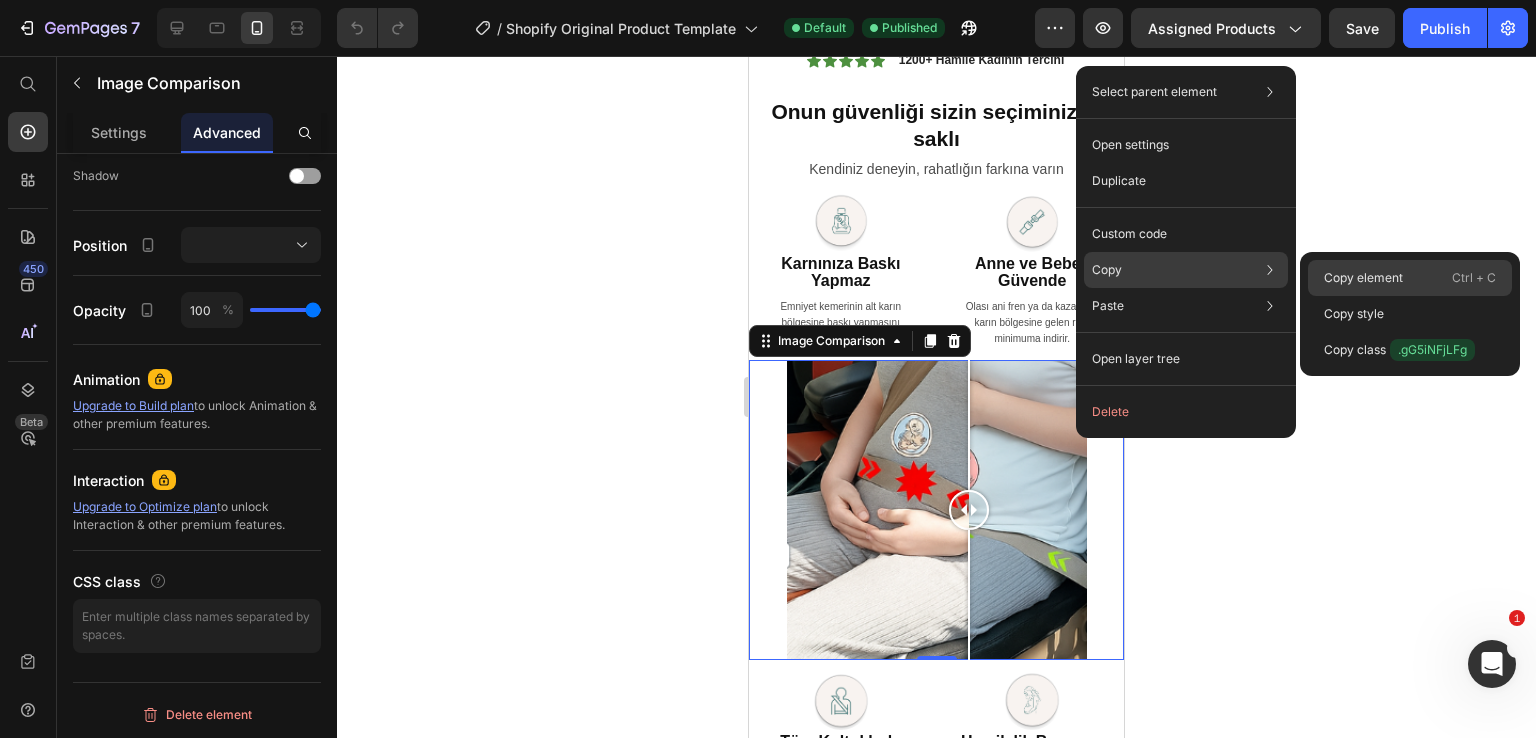 click on "Copy element  Ctrl + C" 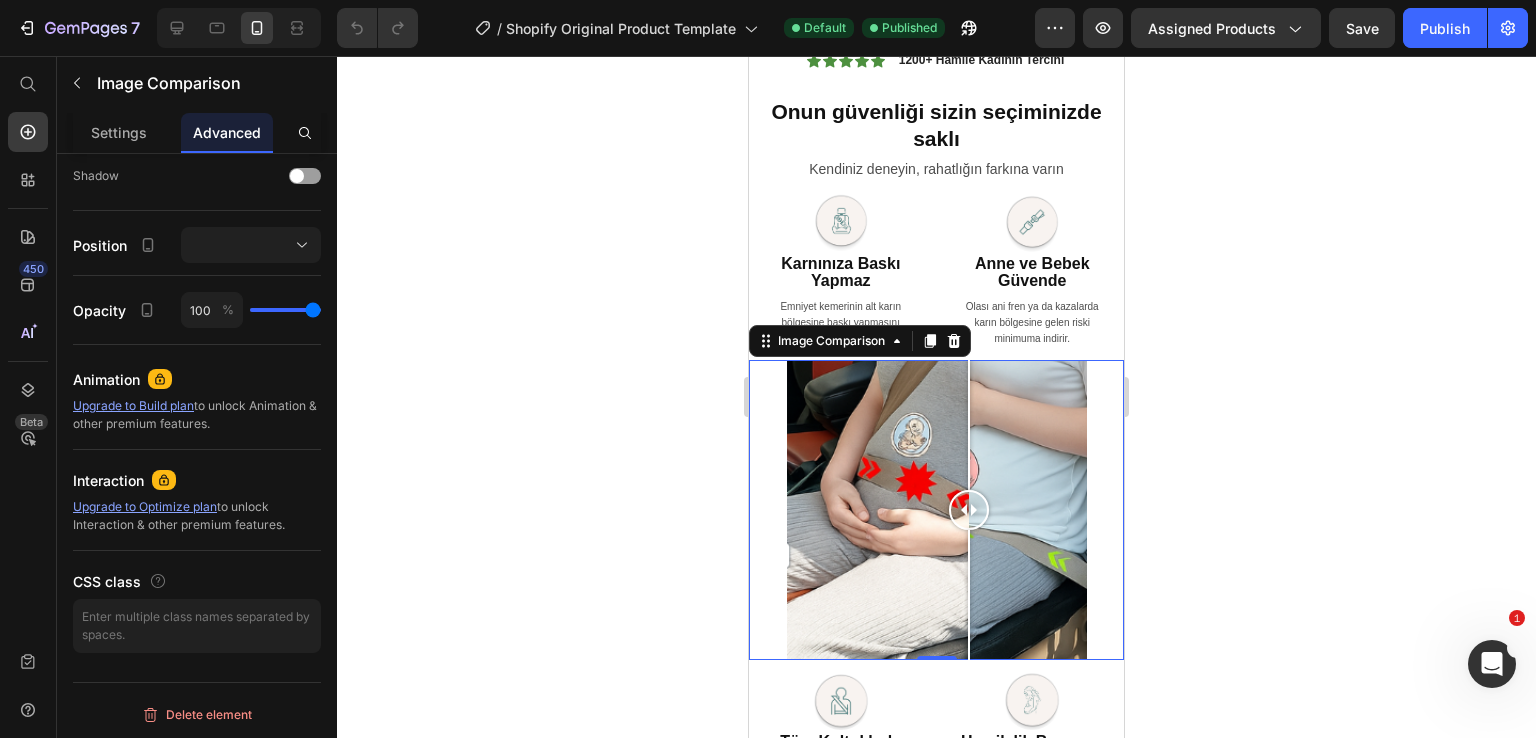 click at bounding box center [936, 510] 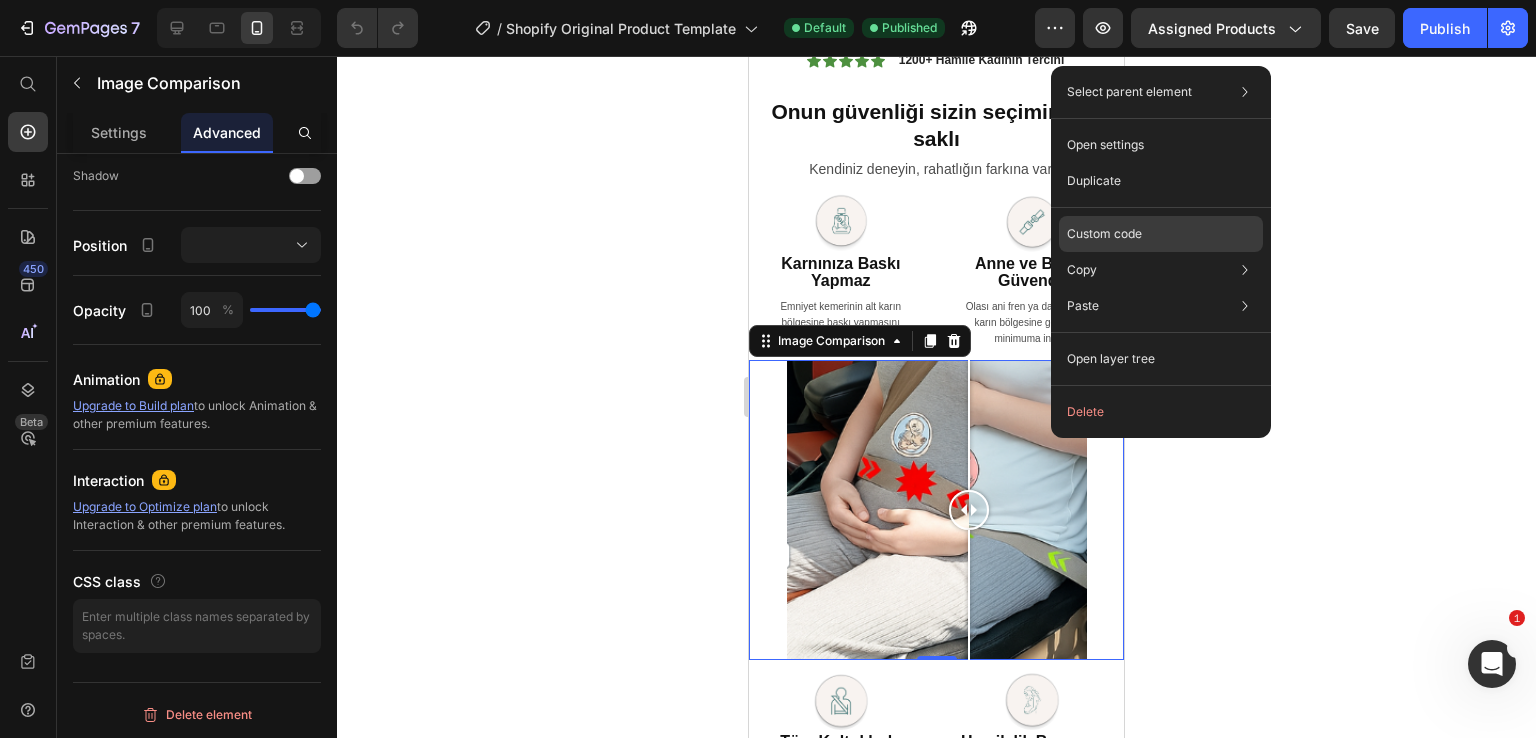 click on "Custom code" at bounding box center (1104, 234) 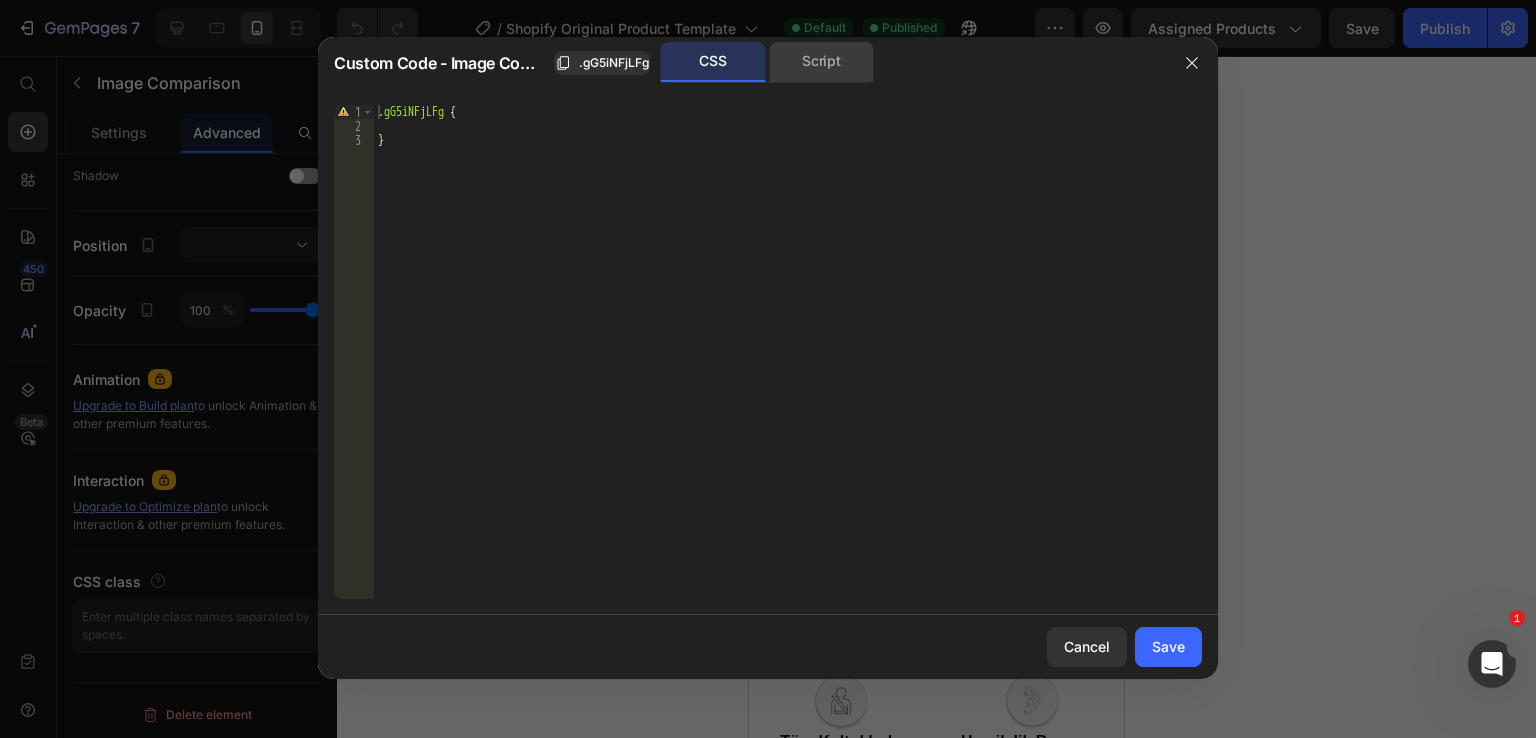 click on "Script" 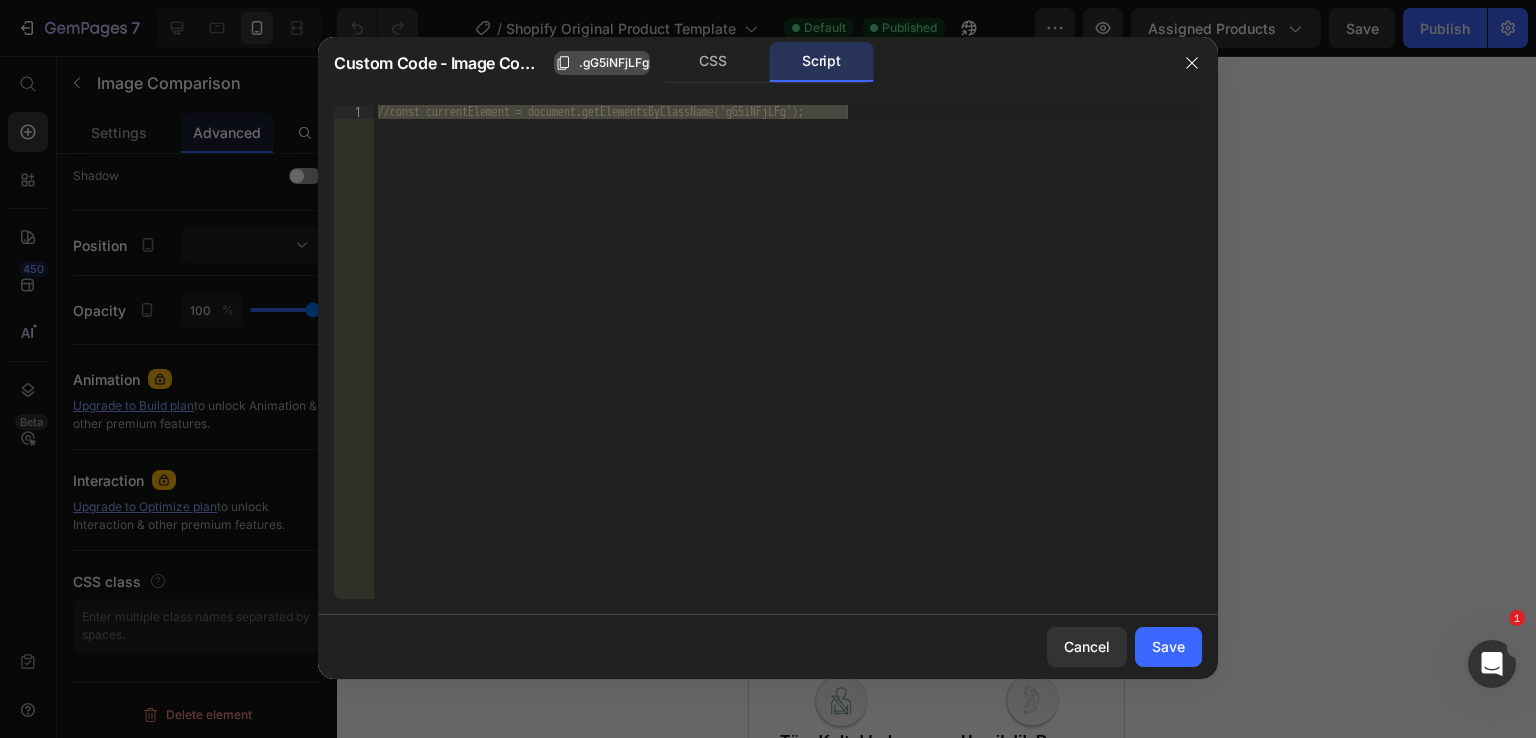 click on ".gG5iNFjLFg" 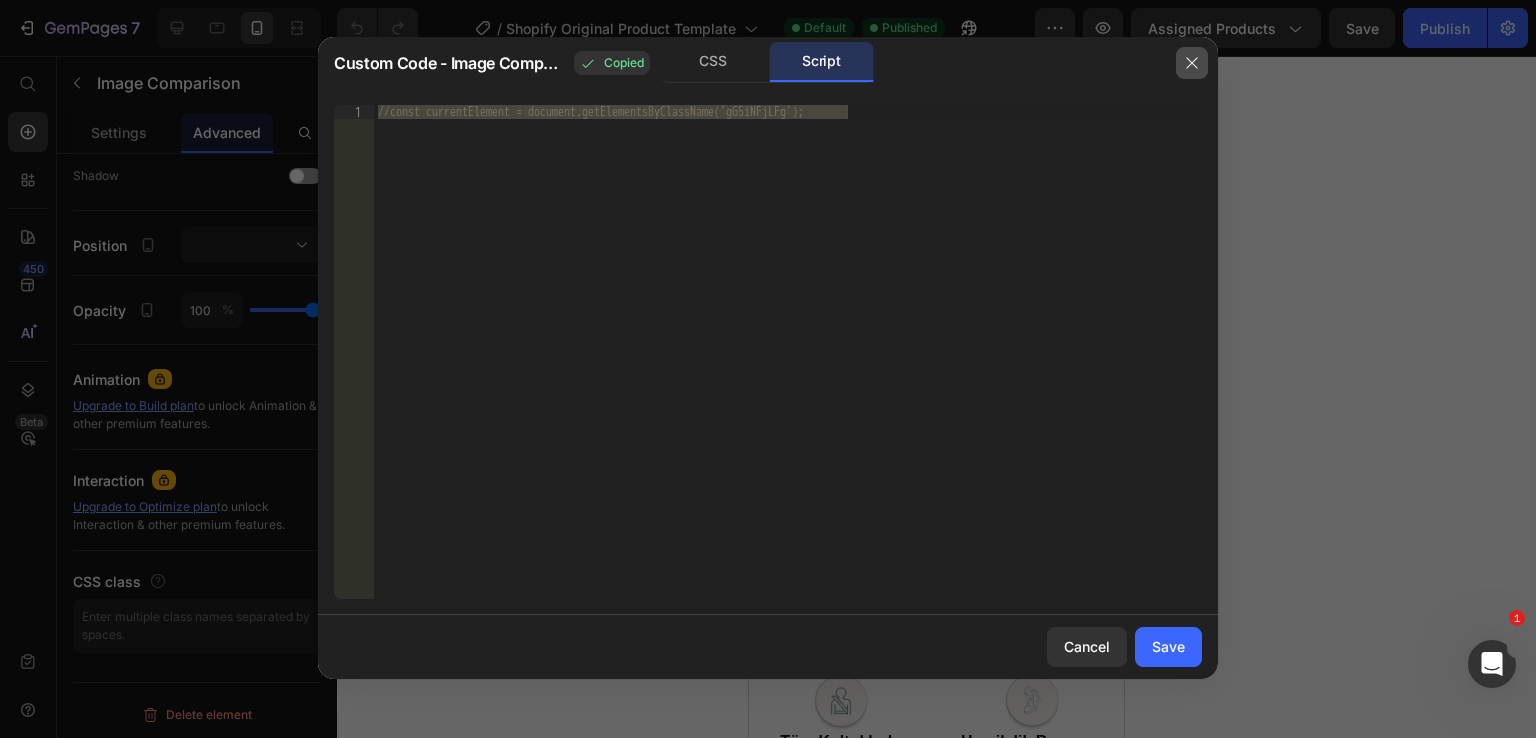 click at bounding box center [1192, 63] 